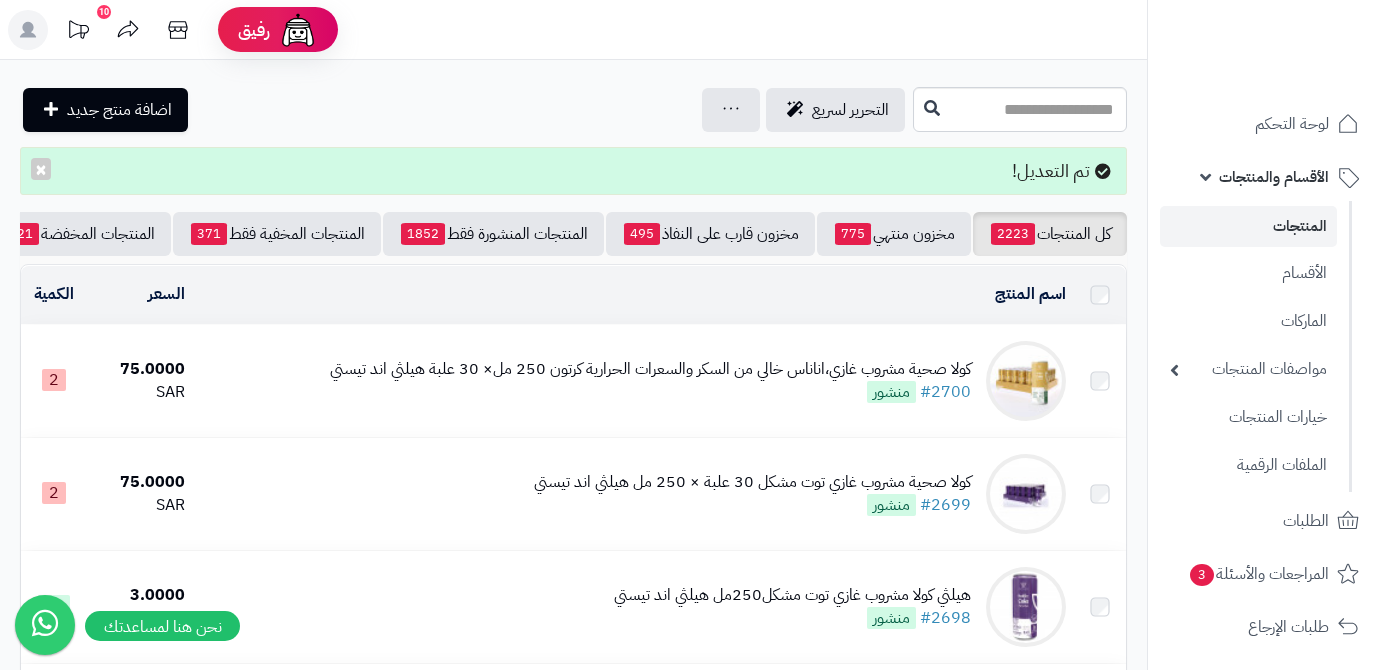 scroll, scrollTop: 0, scrollLeft: 0, axis: both 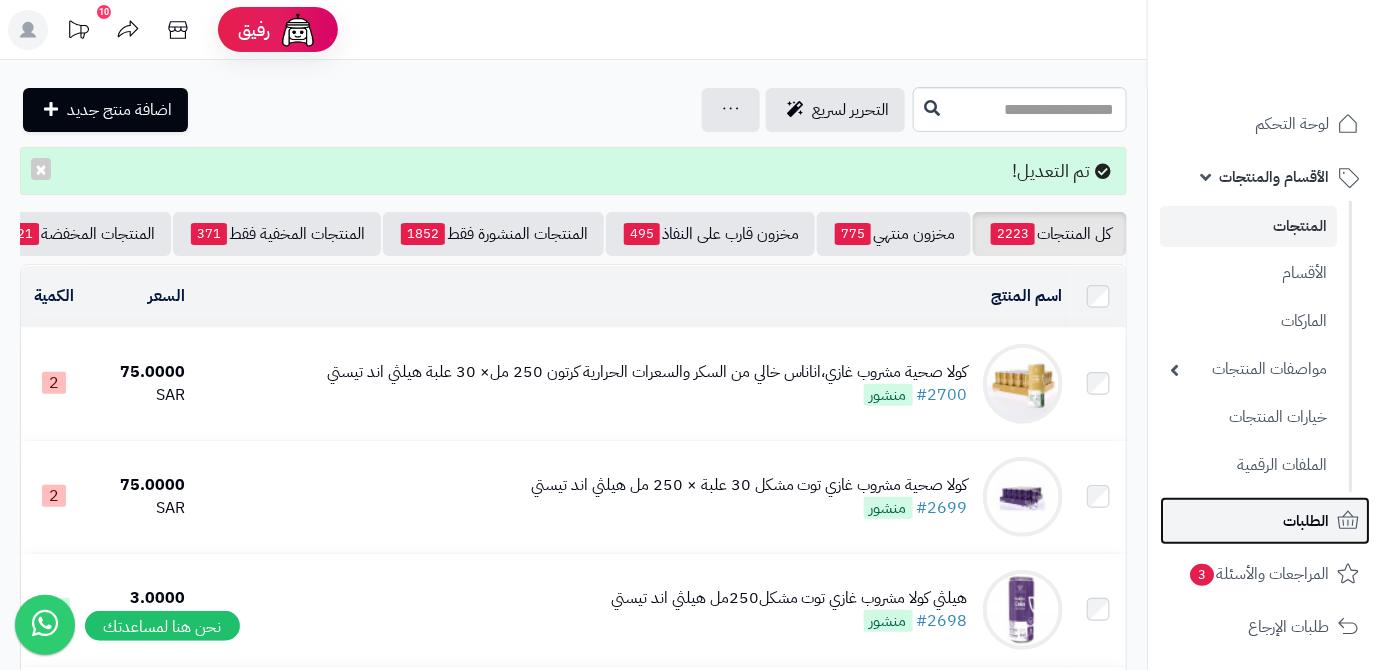 click on "الطلبات" at bounding box center [1265, 521] 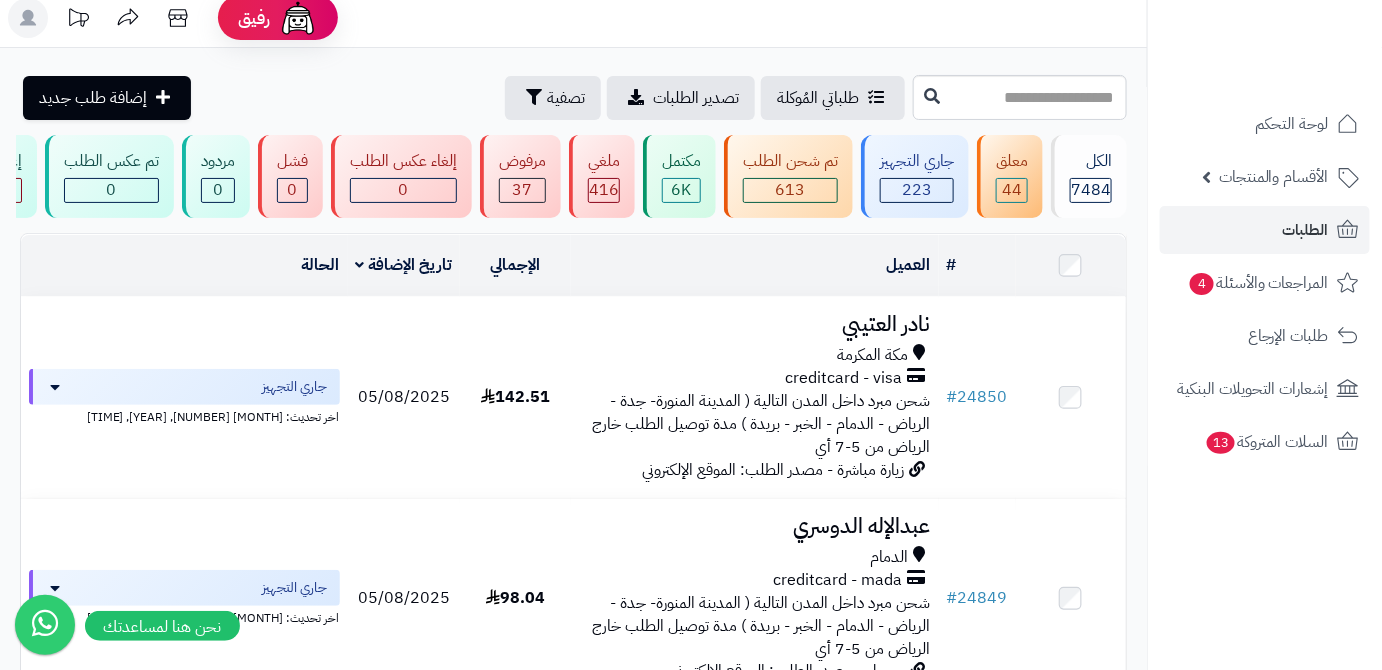scroll, scrollTop: 90, scrollLeft: 0, axis: vertical 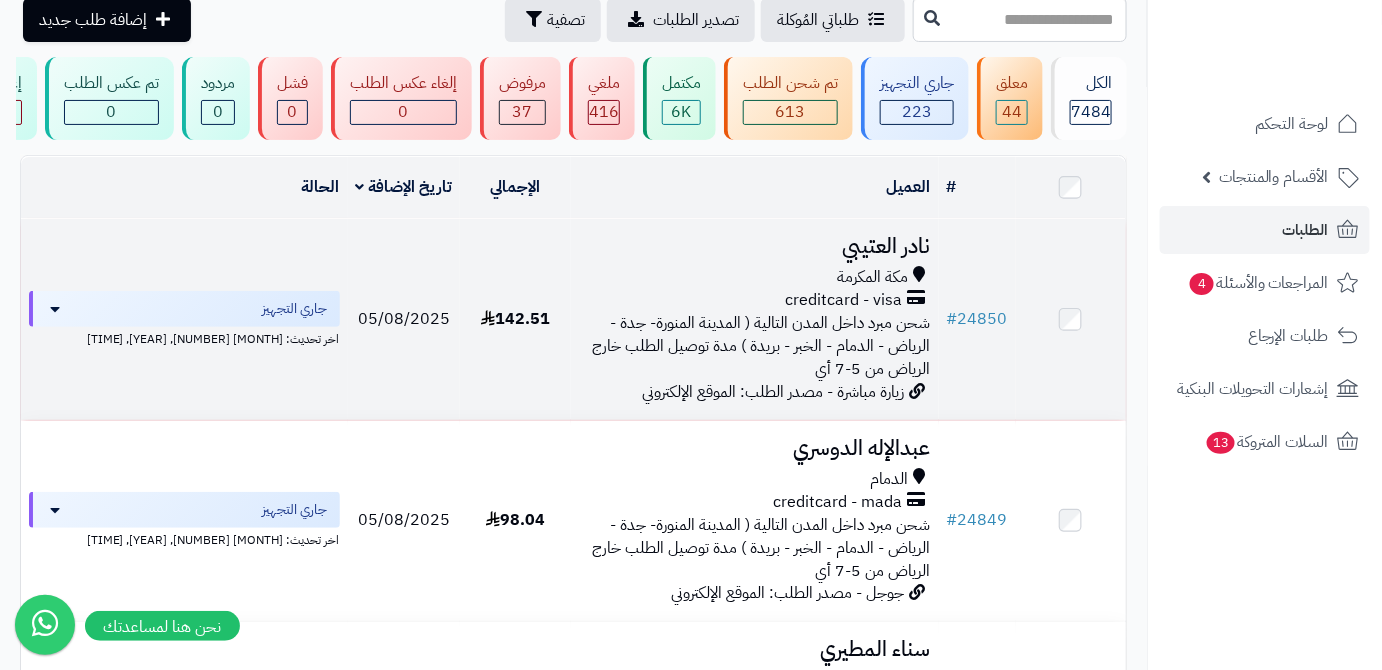 click on "142.51" at bounding box center [515, 319] 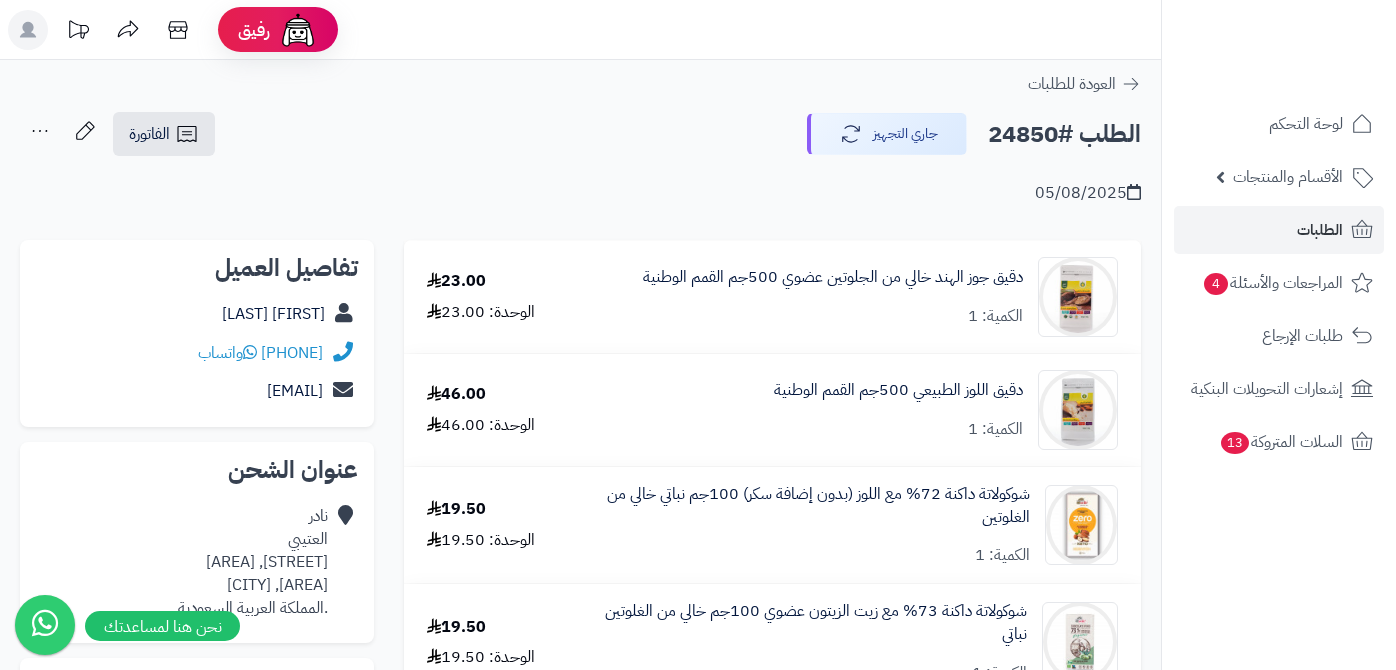 scroll, scrollTop: 0, scrollLeft: 0, axis: both 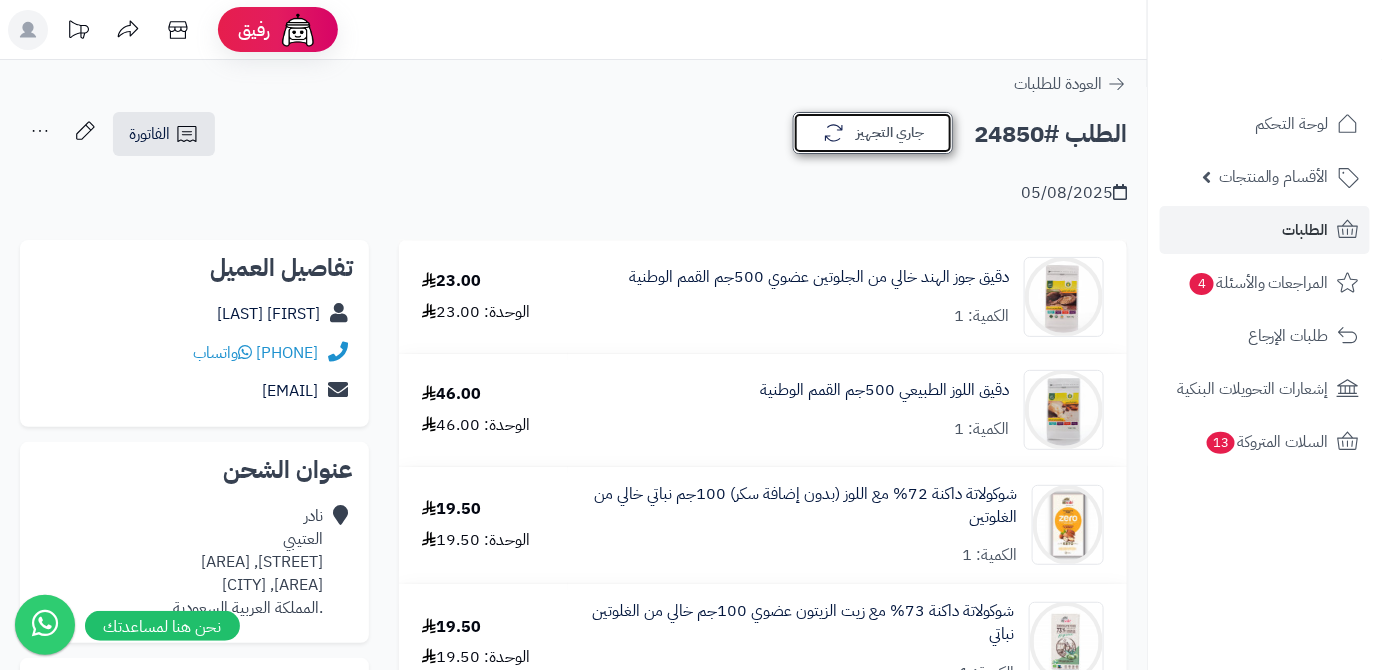 click on "جاري التجهيز" at bounding box center [873, 133] 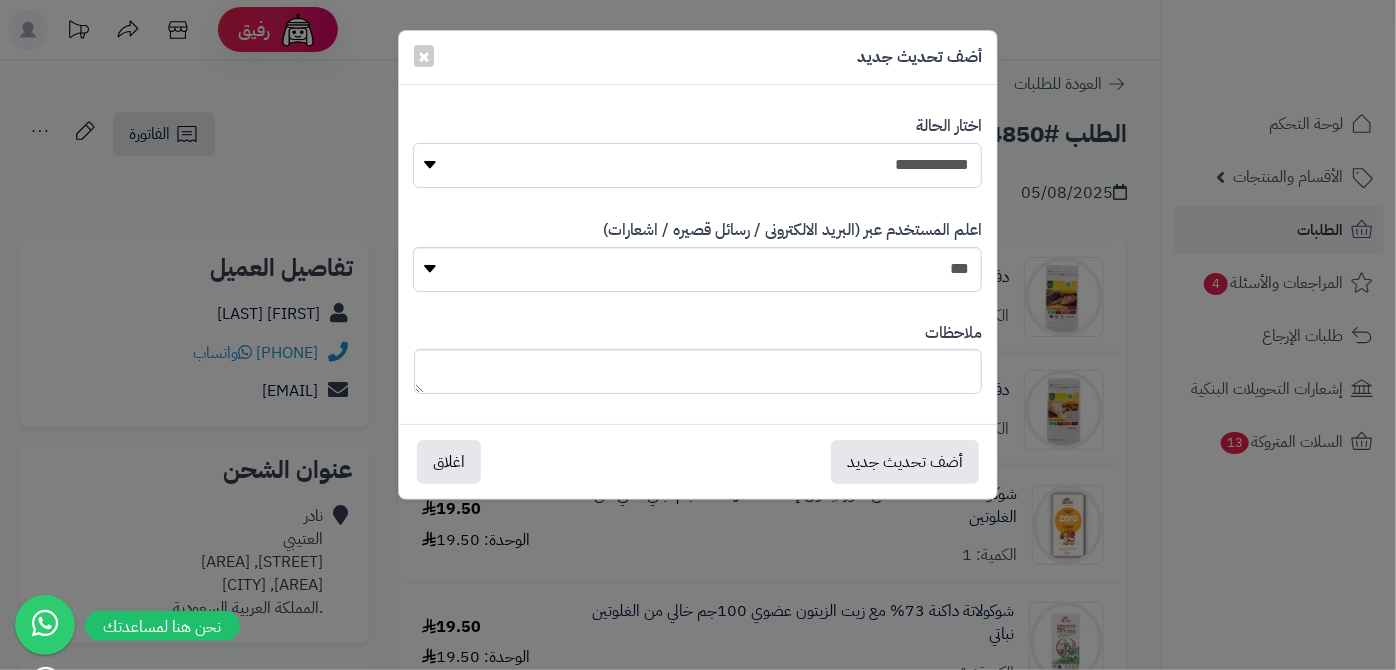 click on "**********" at bounding box center (697, 165) 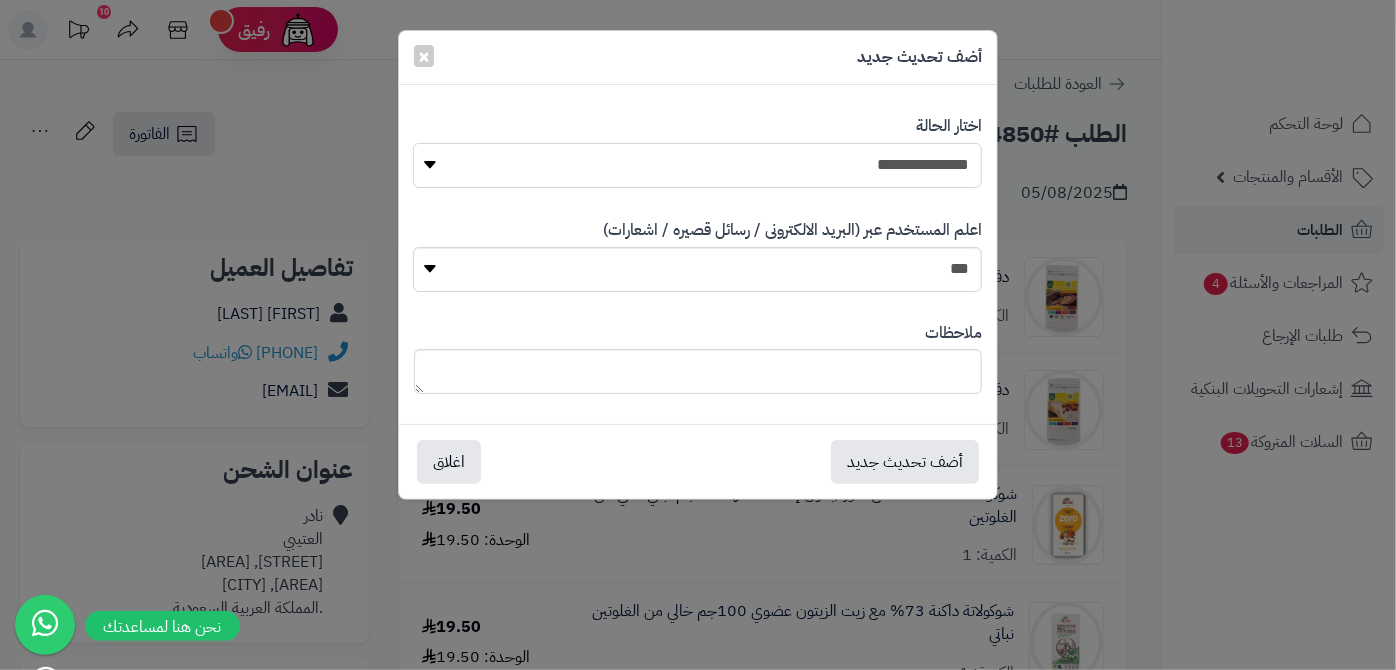 click on "**********" at bounding box center [697, 165] 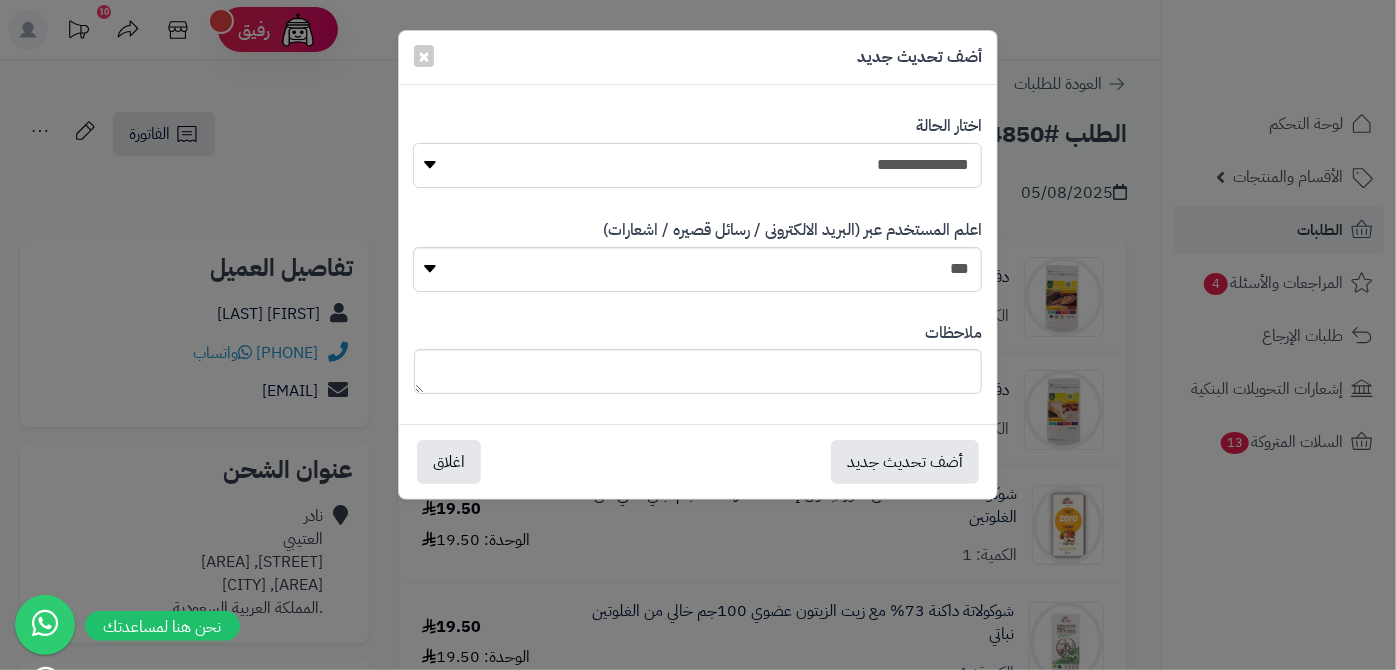 click on "**********" at bounding box center (697, 165) 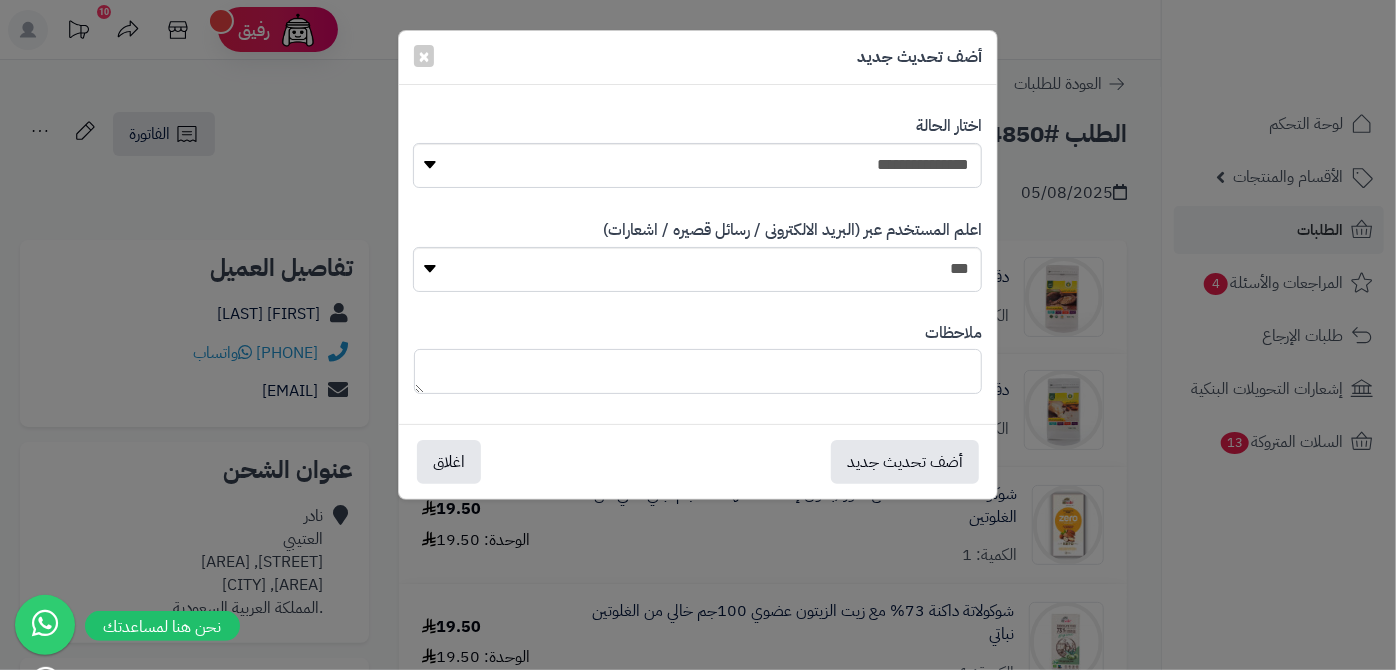 paste on "**********" 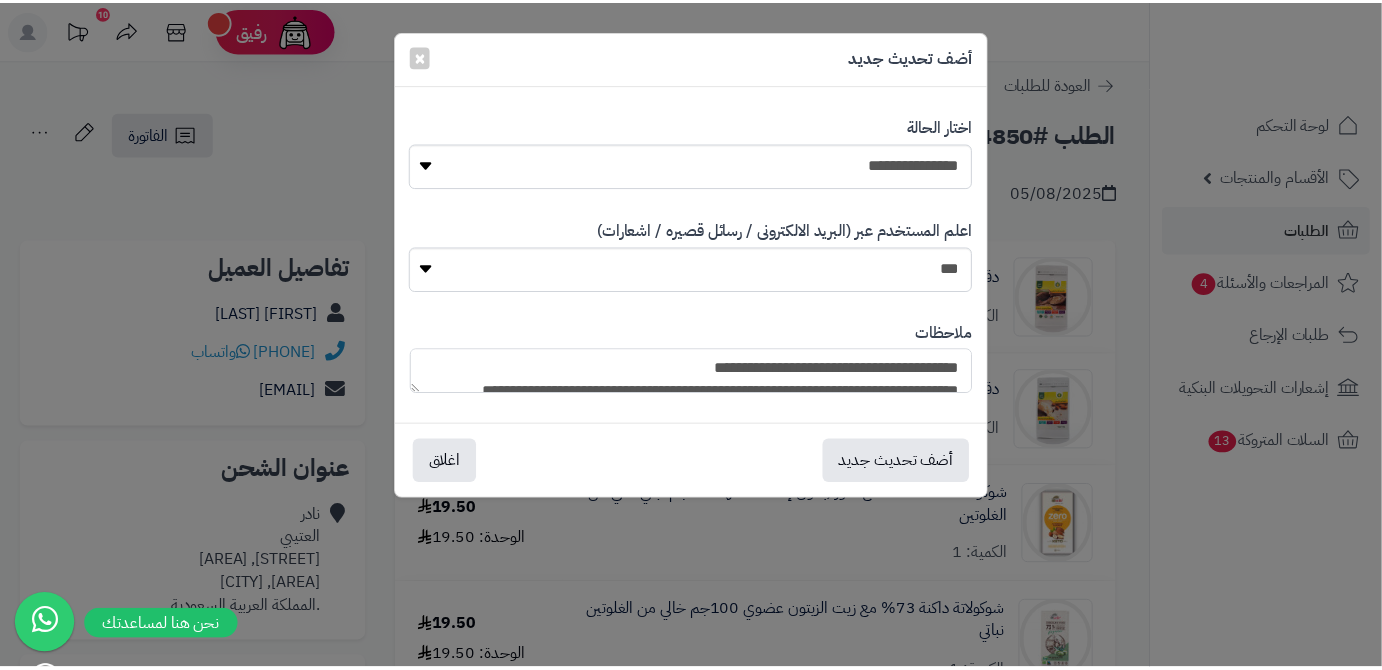 scroll, scrollTop: 193, scrollLeft: 0, axis: vertical 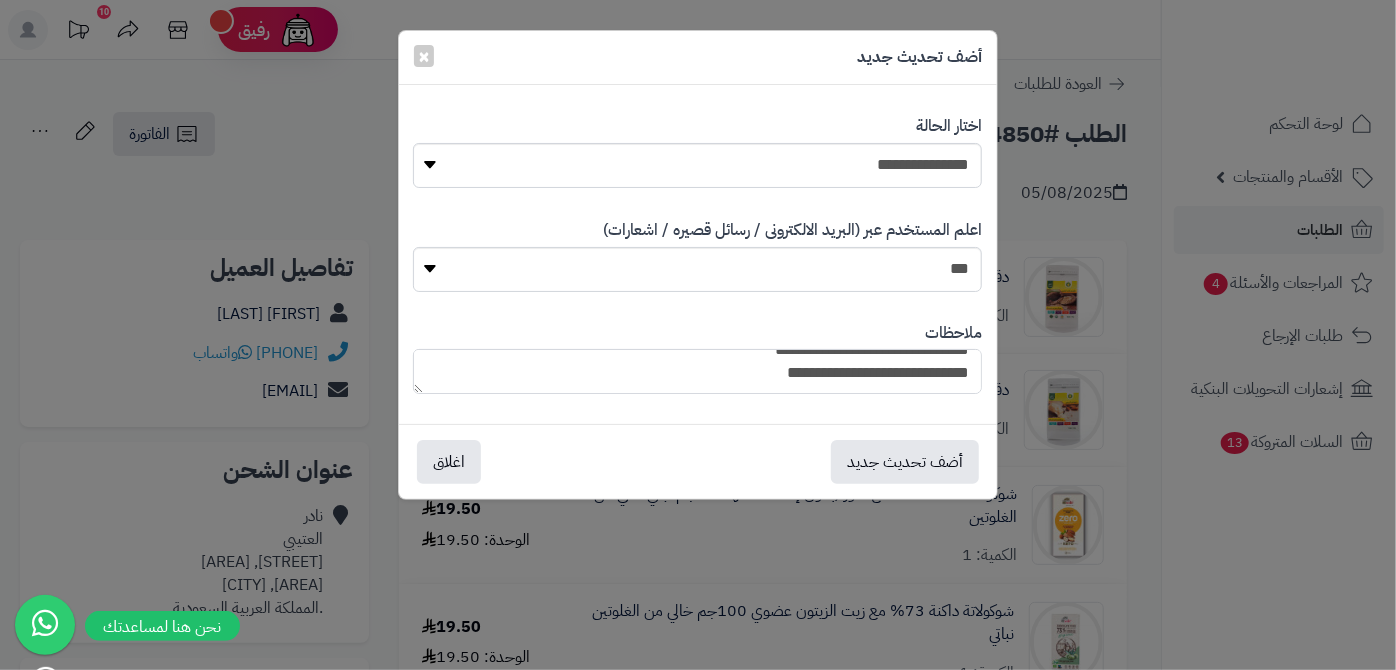 type on "**********" 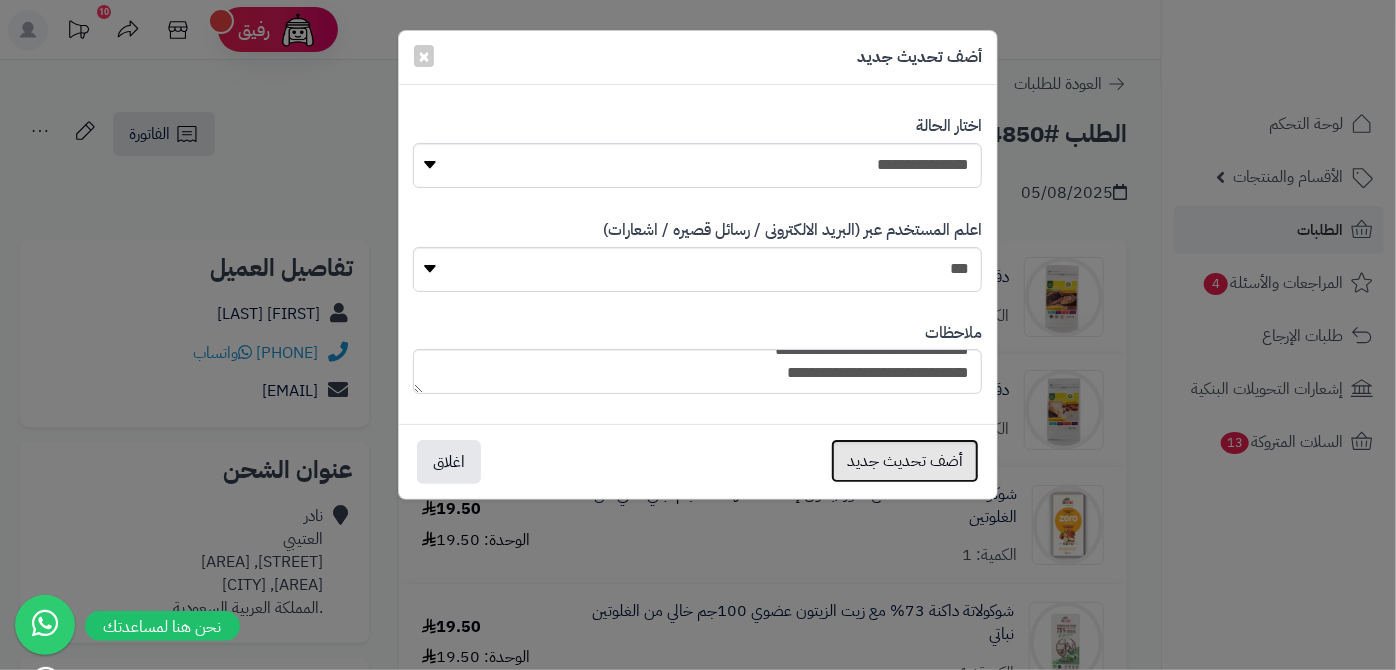 click on "أضف تحديث جديد" at bounding box center [905, 461] 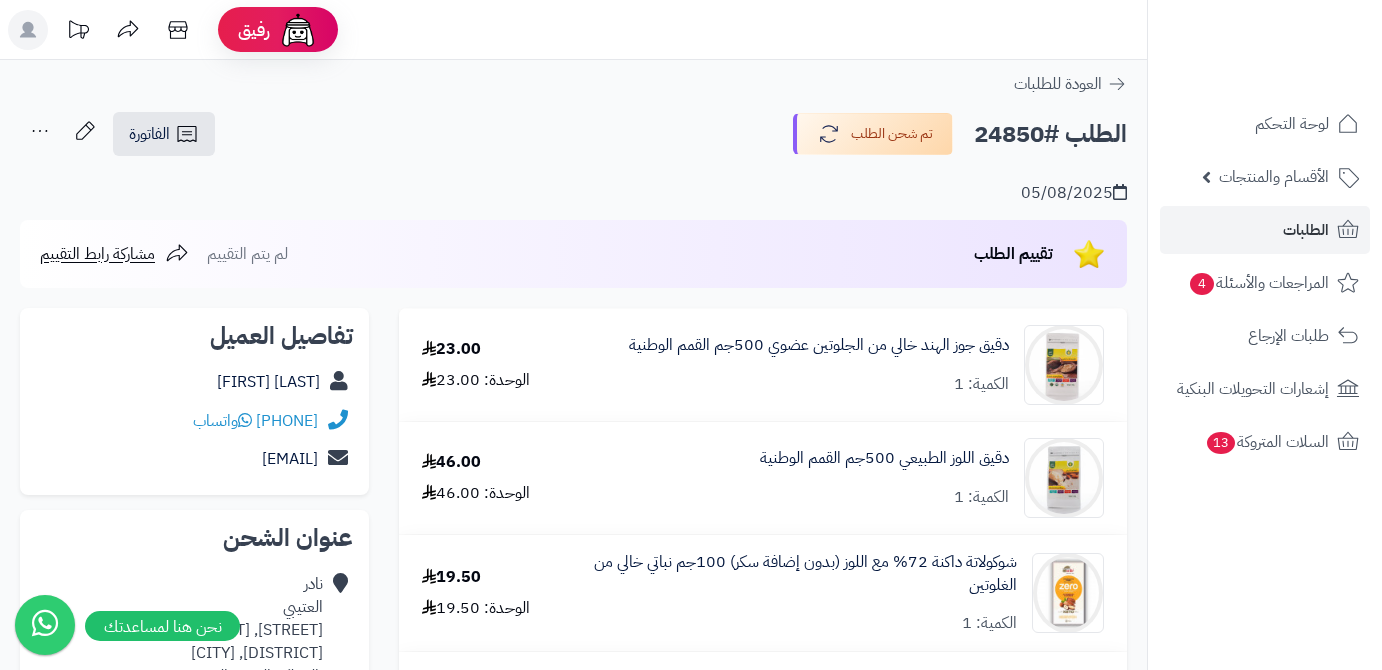 scroll, scrollTop: 0, scrollLeft: 0, axis: both 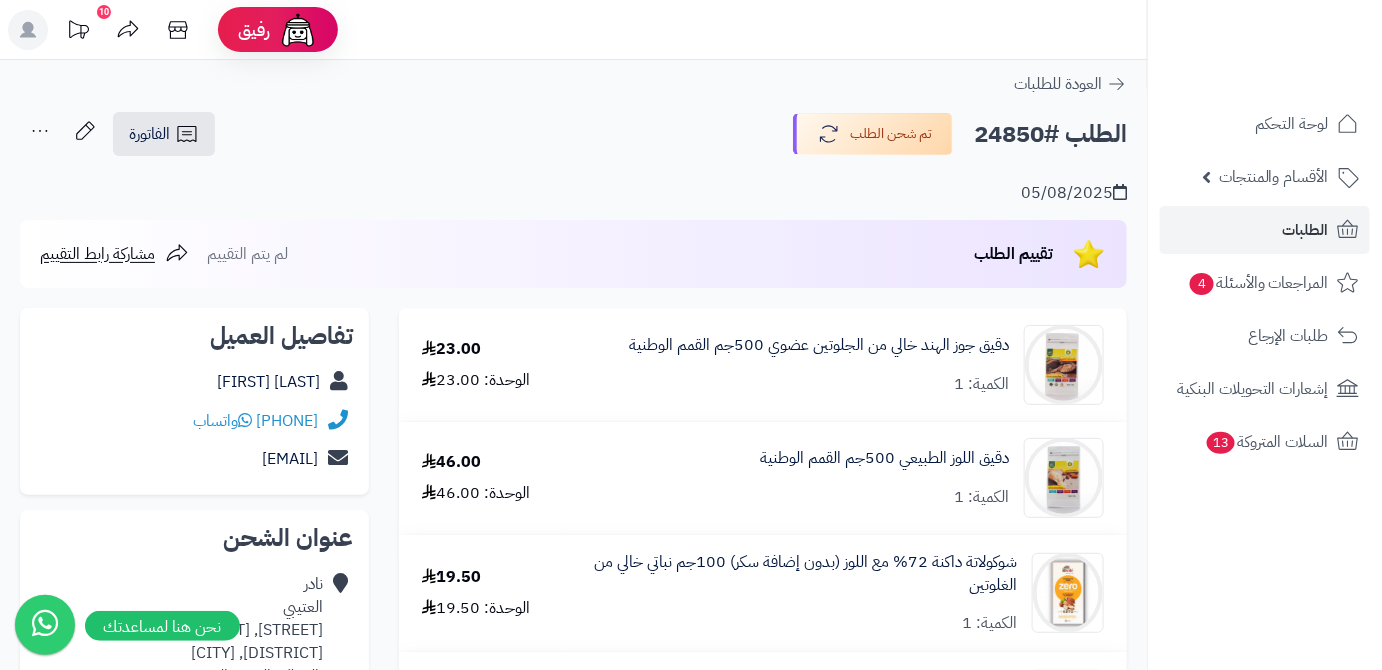 drag, startPoint x: 0, startPoint y: 0, endPoint x: 427, endPoint y: 173, distance: 460.71466 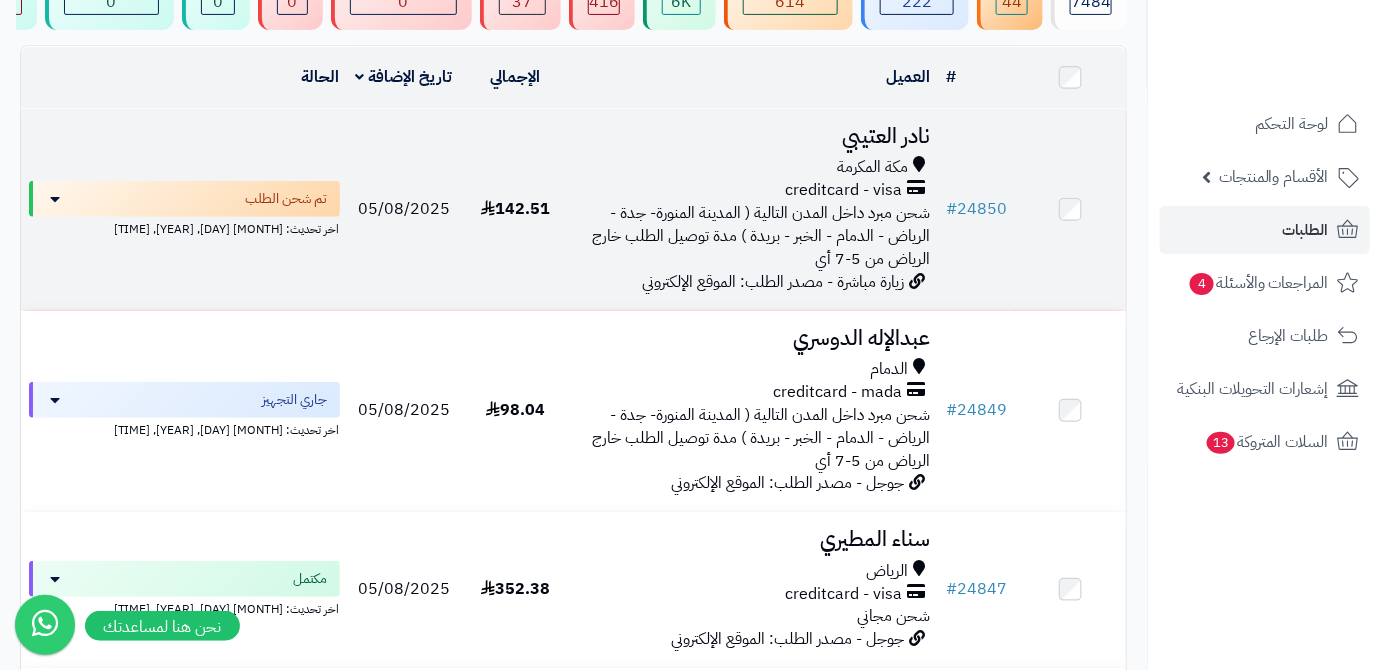 scroll, scrollTop: 272, scrollLeft: 0, axis: vertical 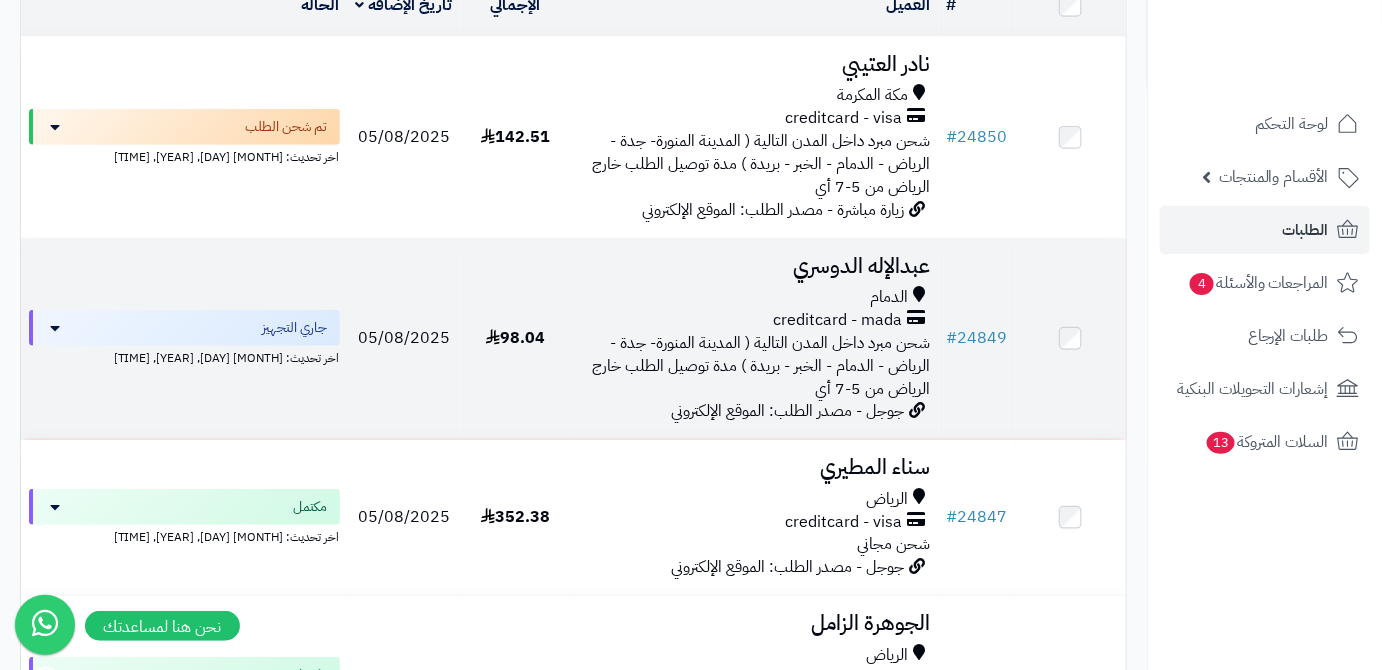 click on "الدمام" at bounding box center (755, 297) 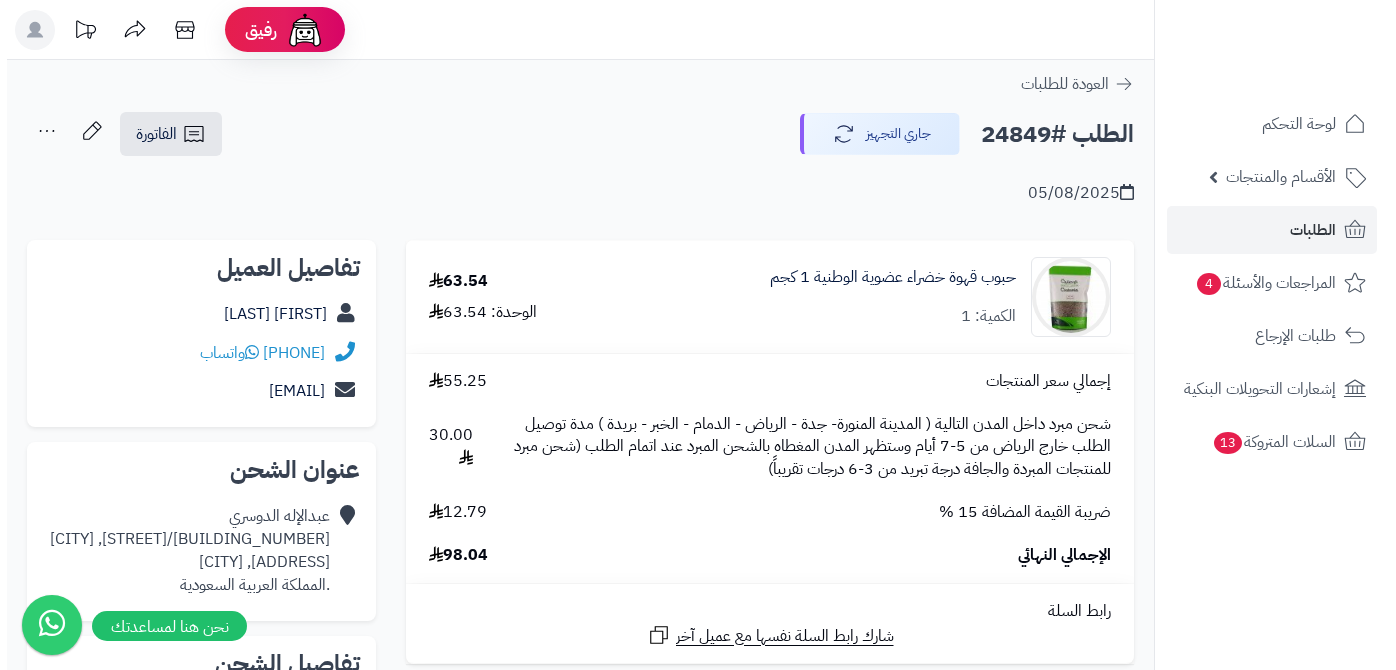 scroll, scrollTop: 0, scrollLeft: 0, axis: both 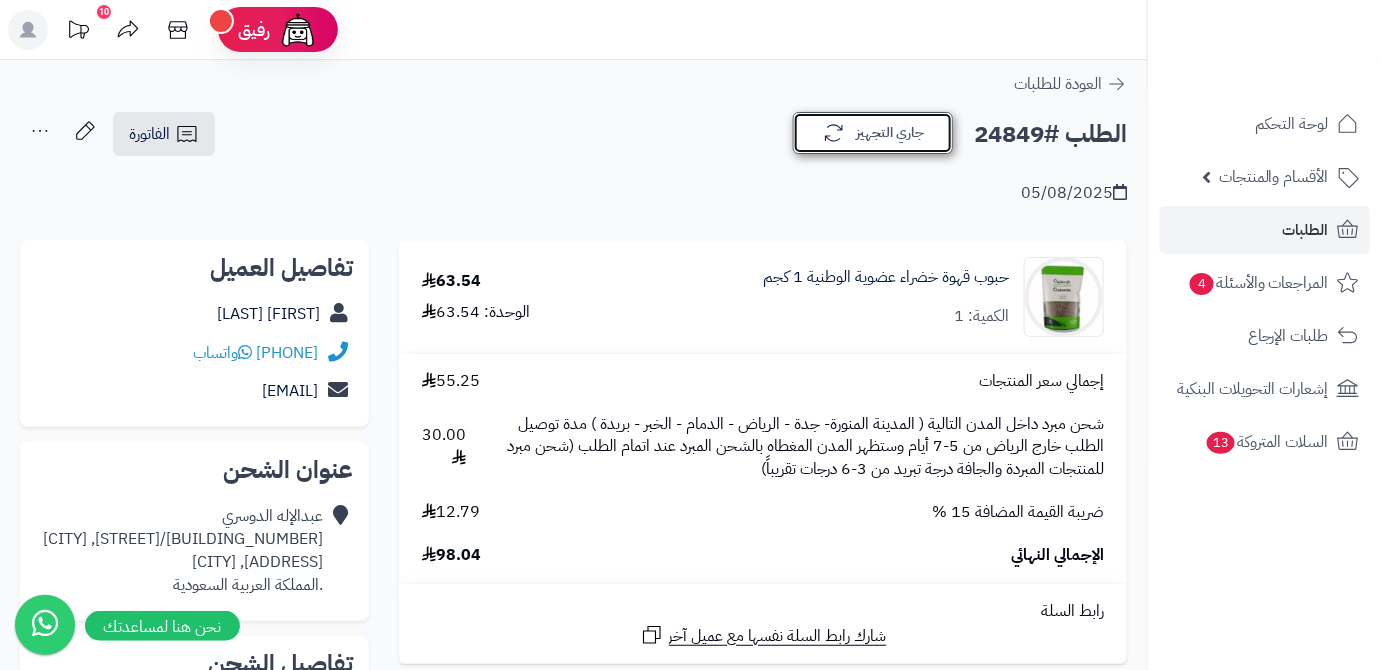 click on "جاري التجهيز" at bounding box center [873, 133] 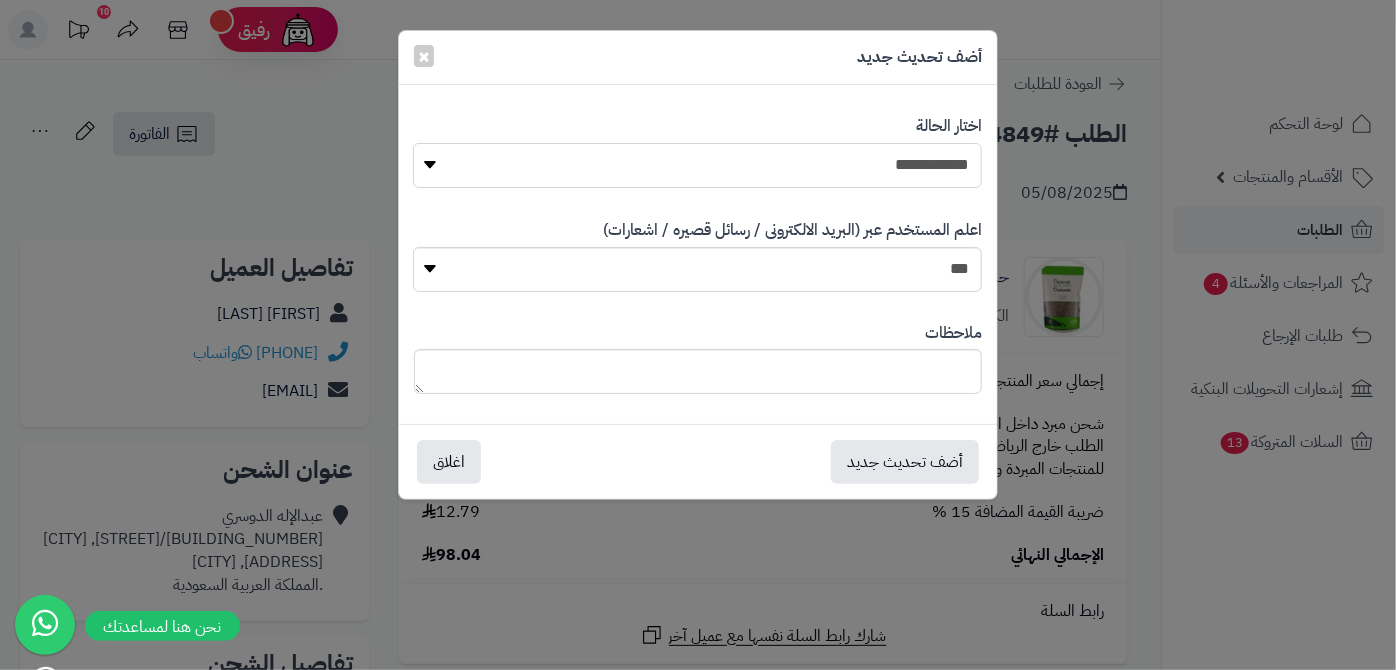 click on "**********" at bounding box center (697, 165) 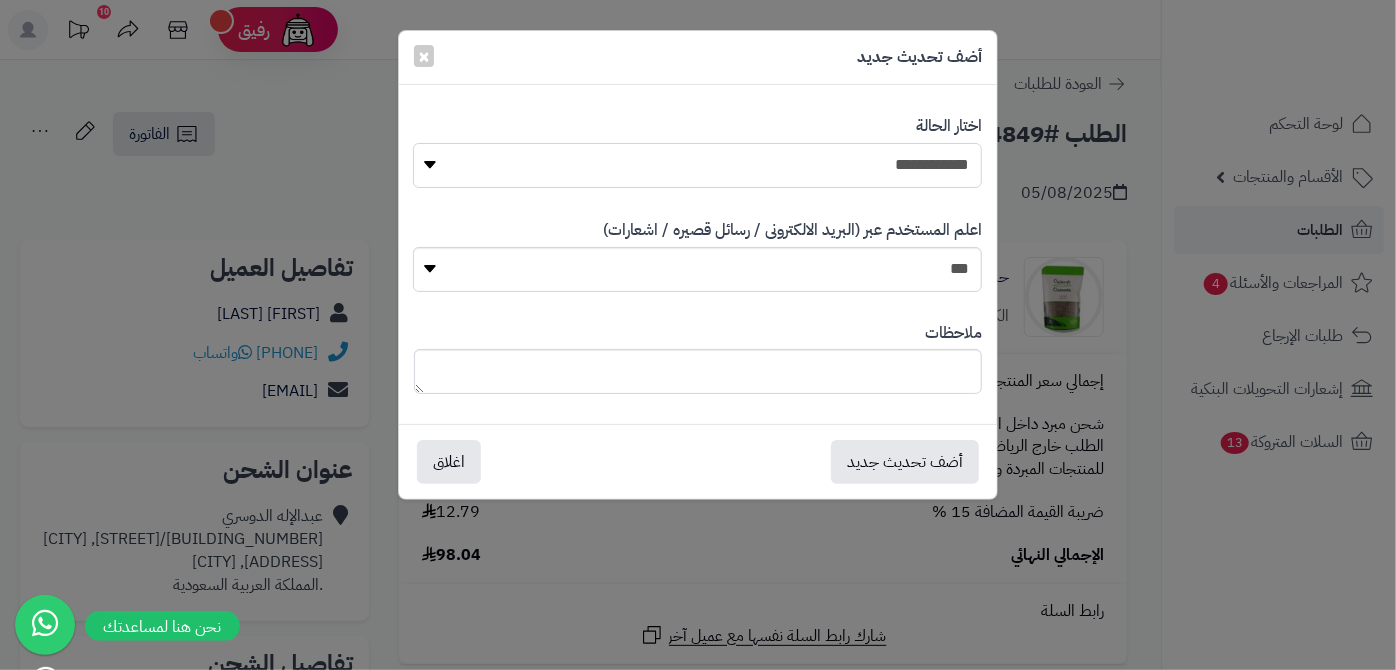 select on "*" 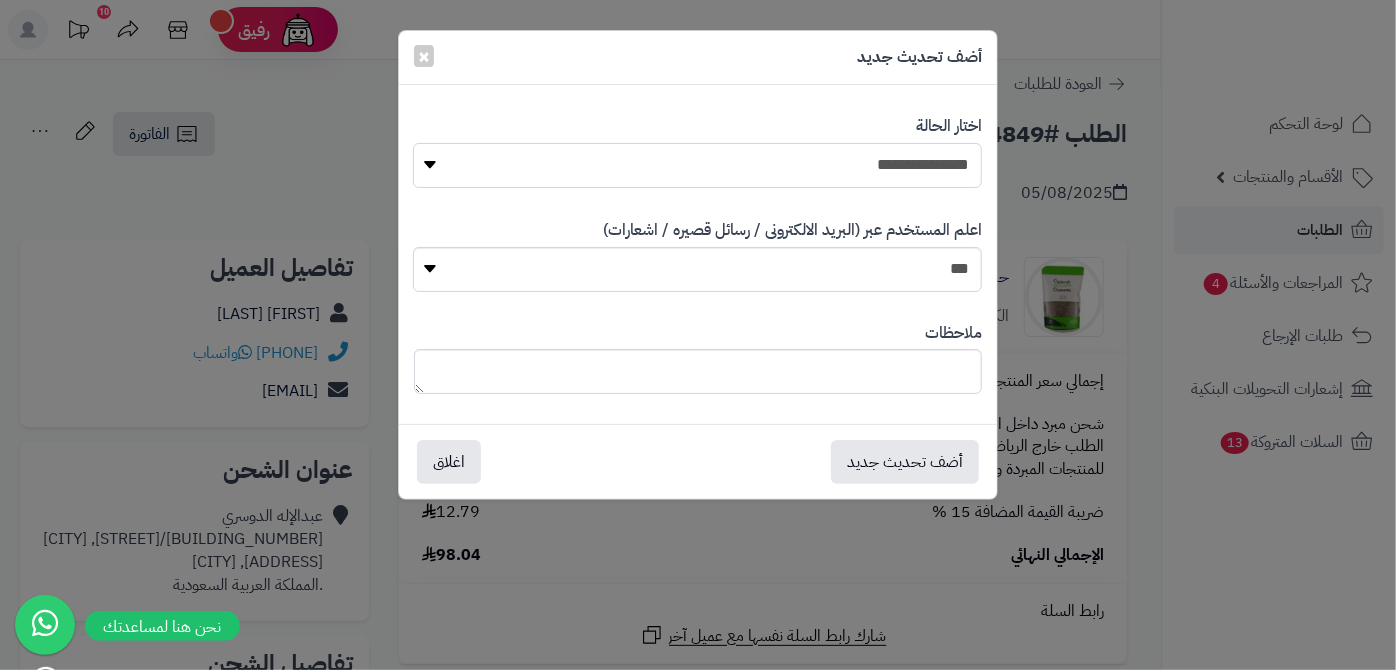 click on "**********" at bounding box center (697, 165) 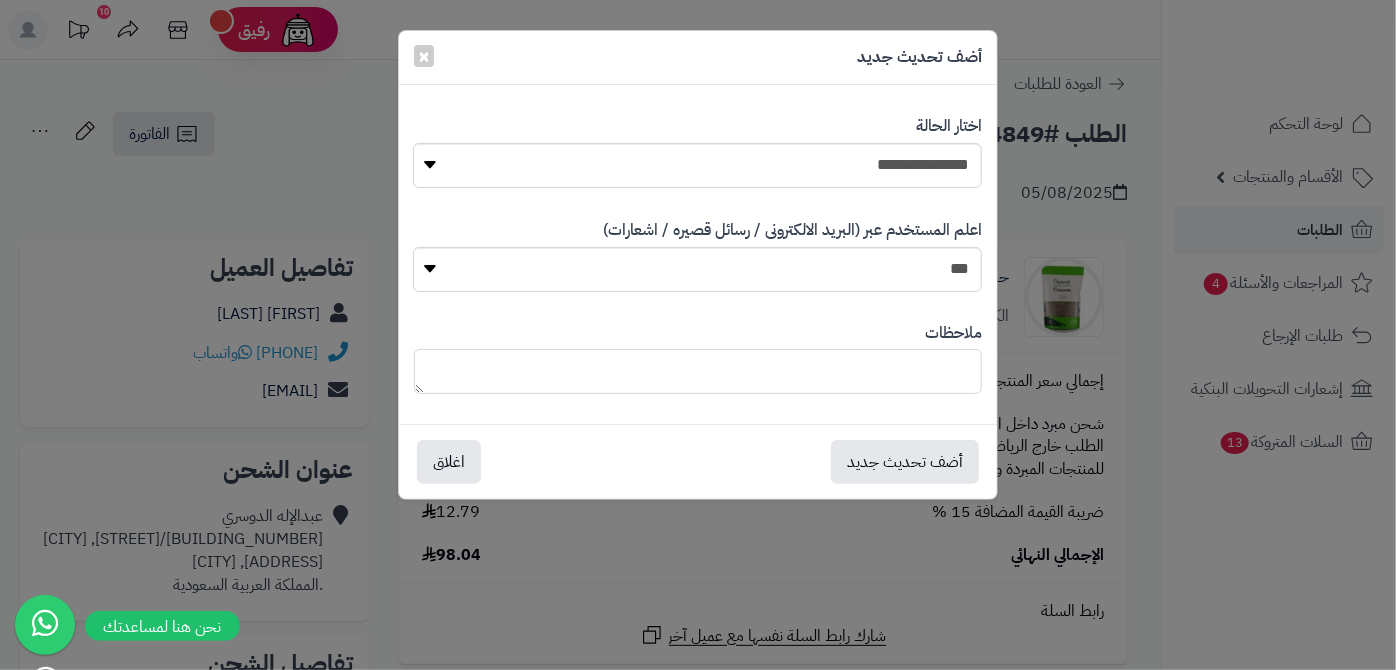 paste on "**********" 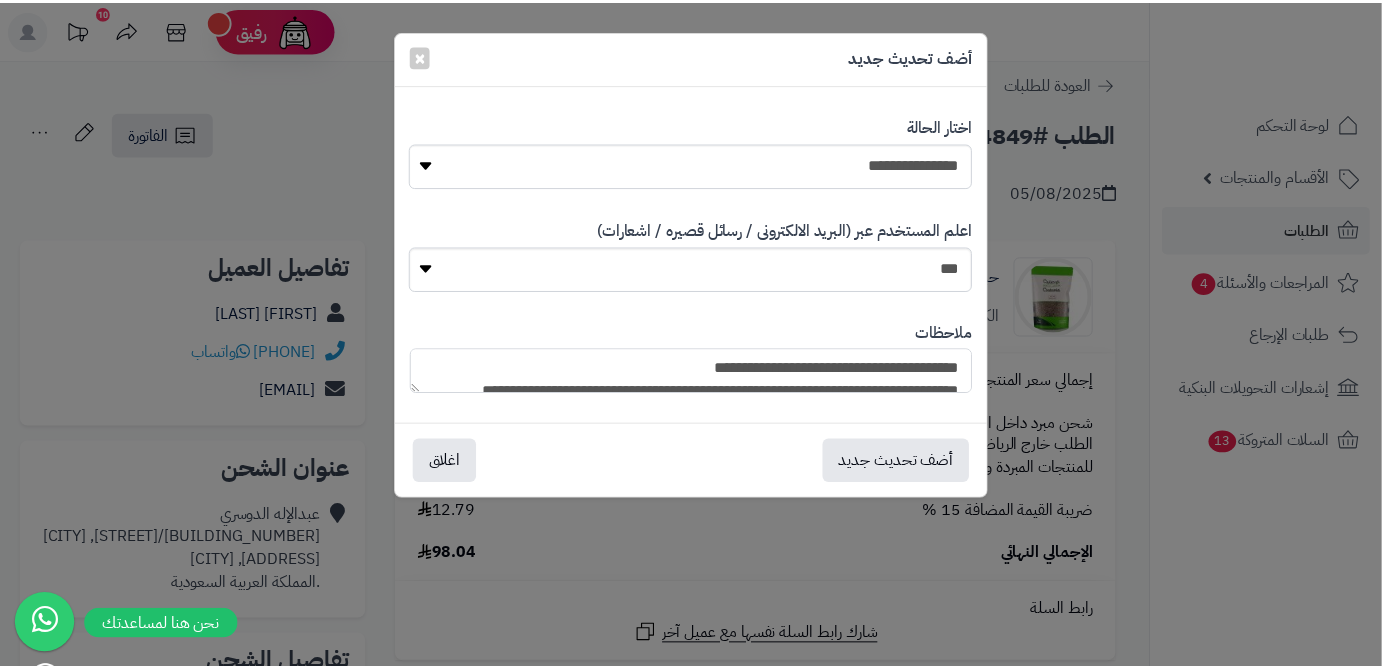 scroll, scrollTop: 193, scrollLeft: 0, axis: vertical 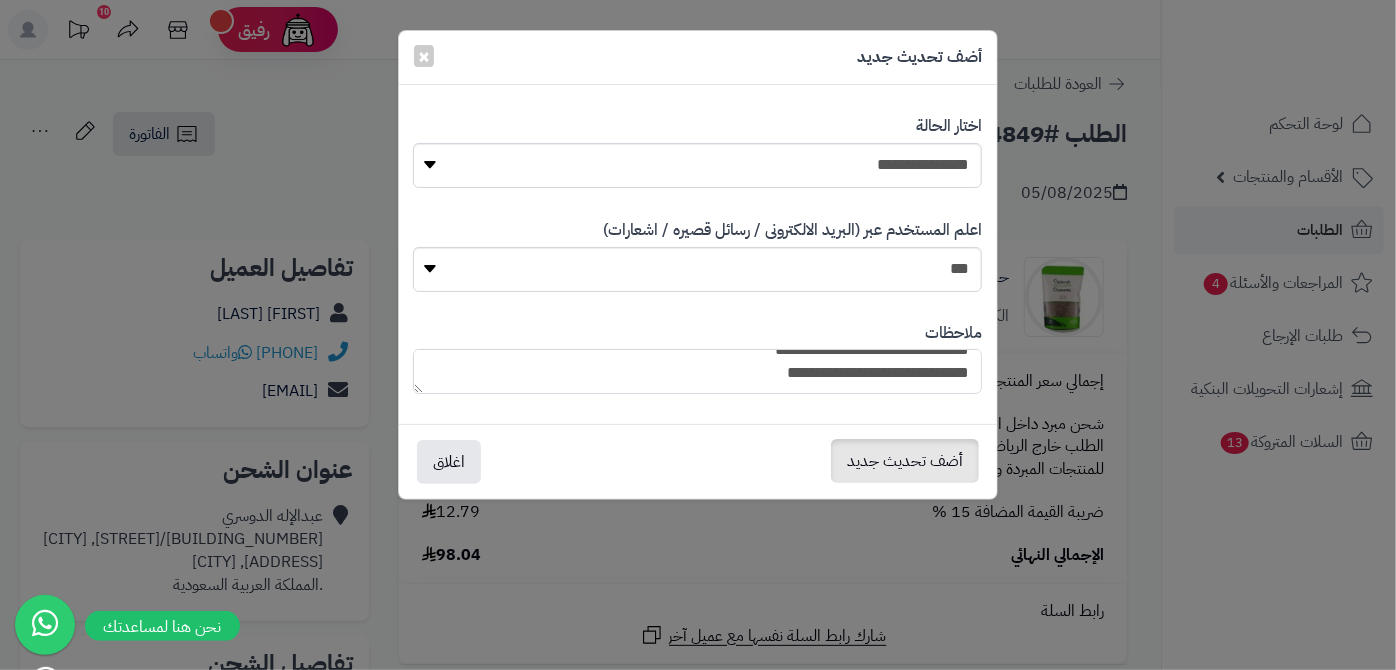 type on "**********" 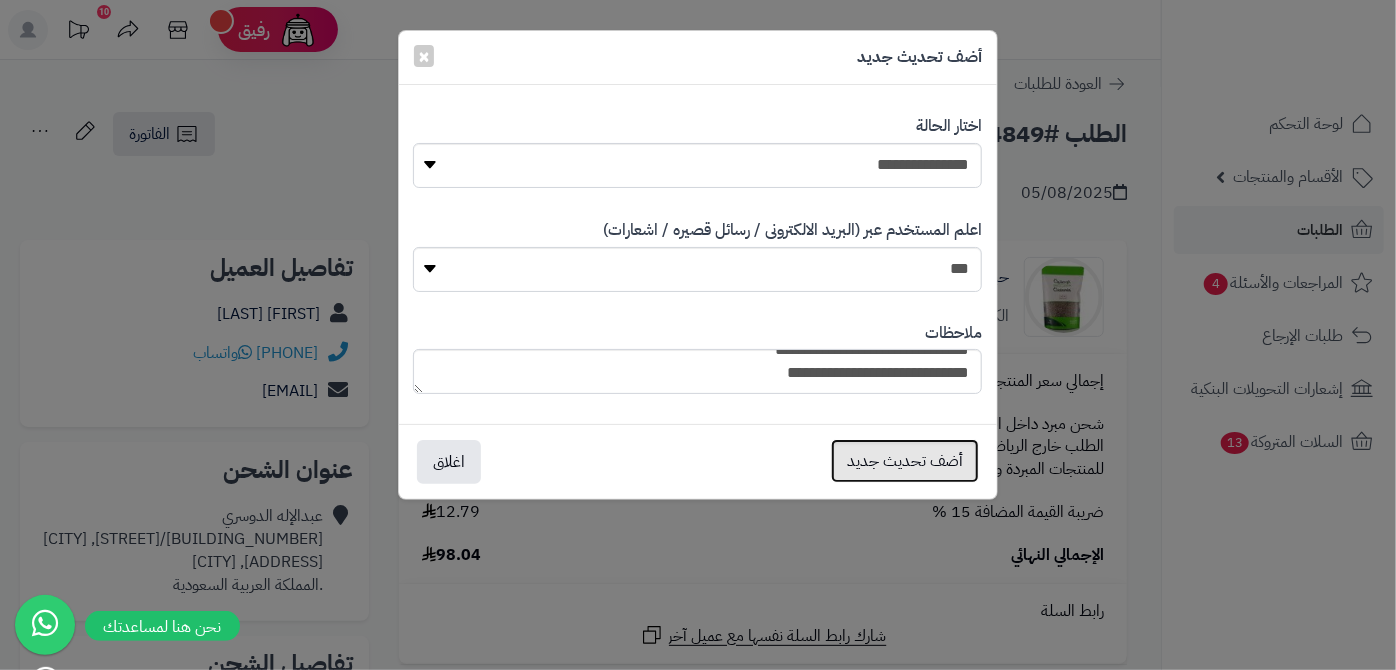 click on "أضف تحديث جديد" at bounding box center (905, 461) 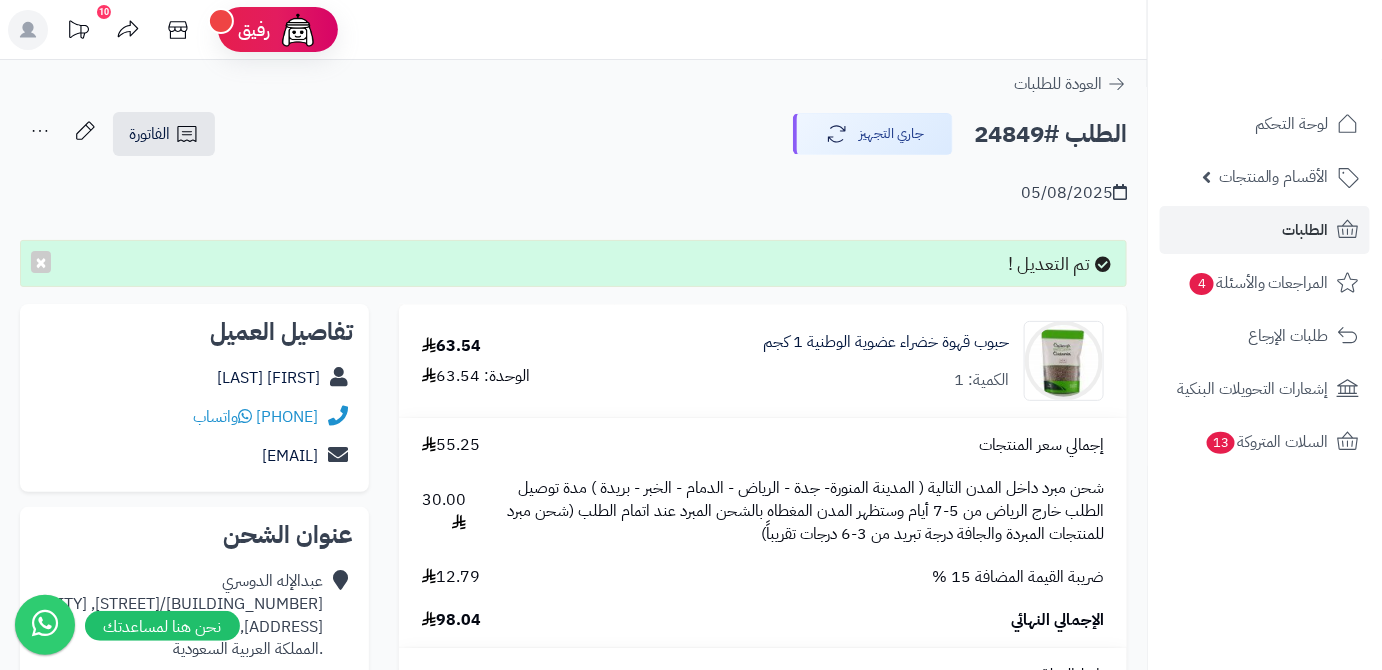 scroll, scrollTop: 316, scrollLeft: 0, axis: vertical 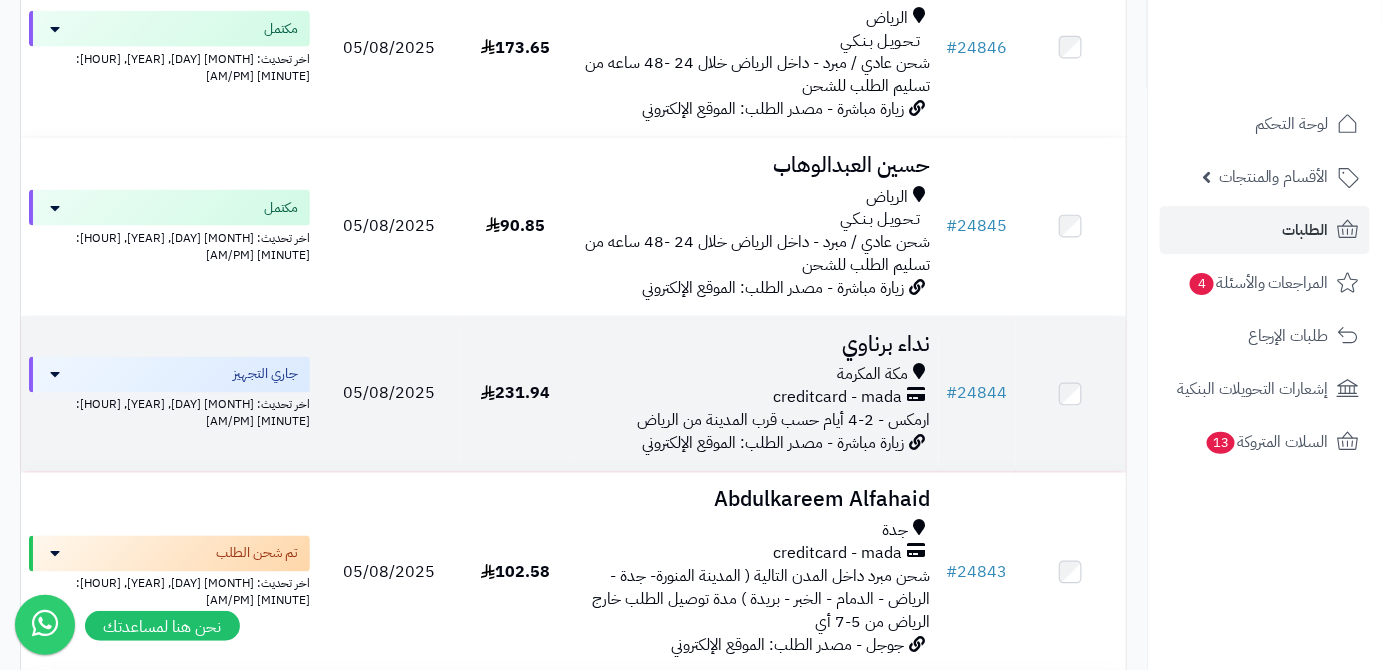 click on "نداء برناوي" at bounding box center (755, 344) 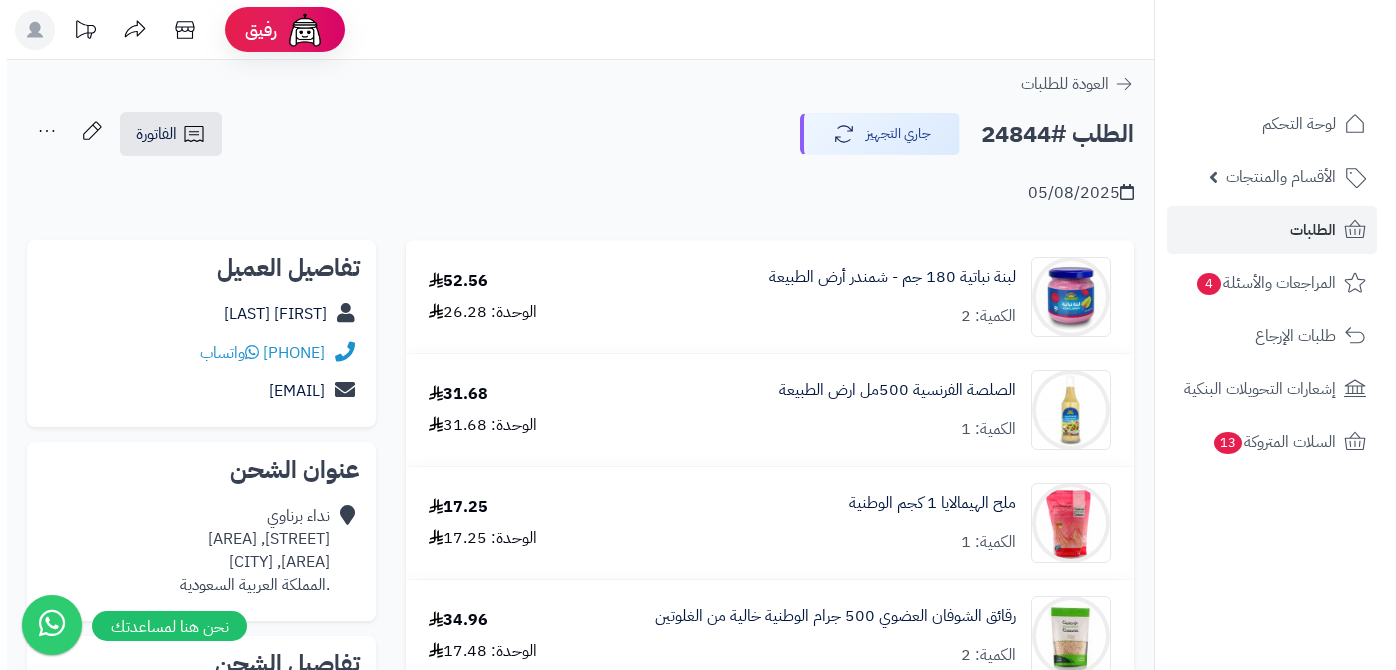 scroll, scrollTop: 0, scrollLeft: 0, axis: both 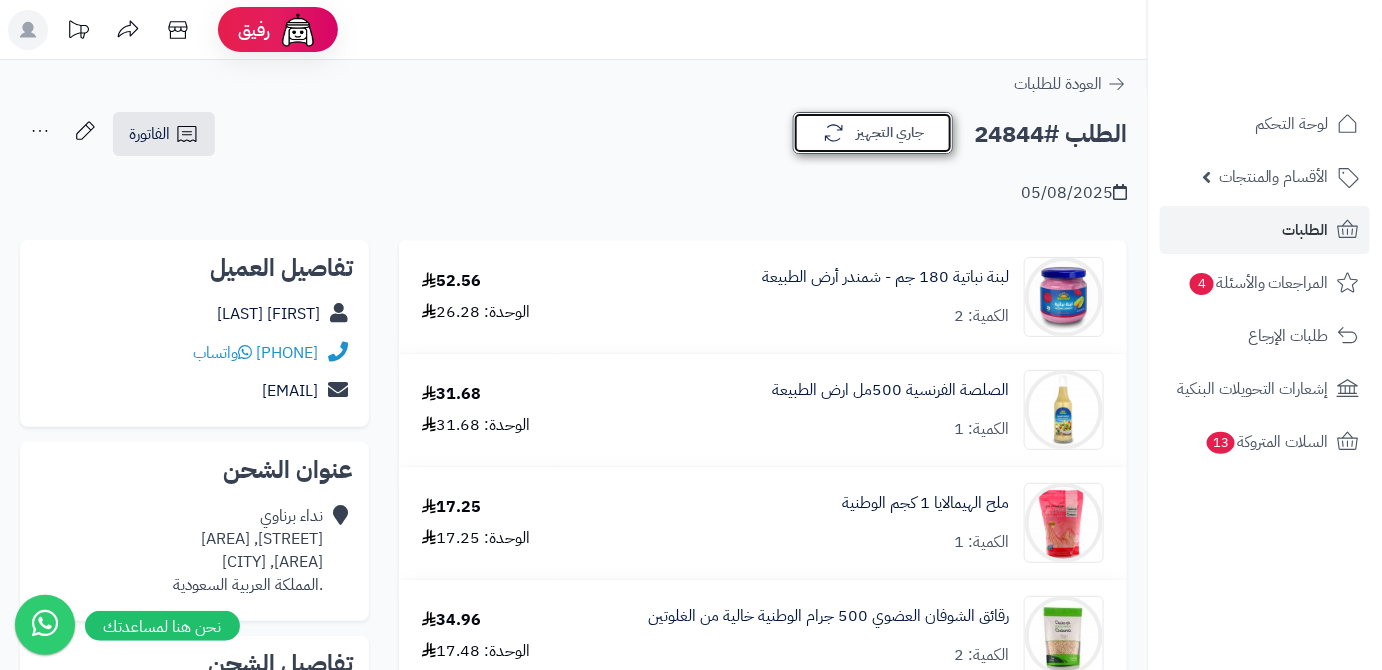 click on "جاري التجهيز" at bounding box center [873, 133] 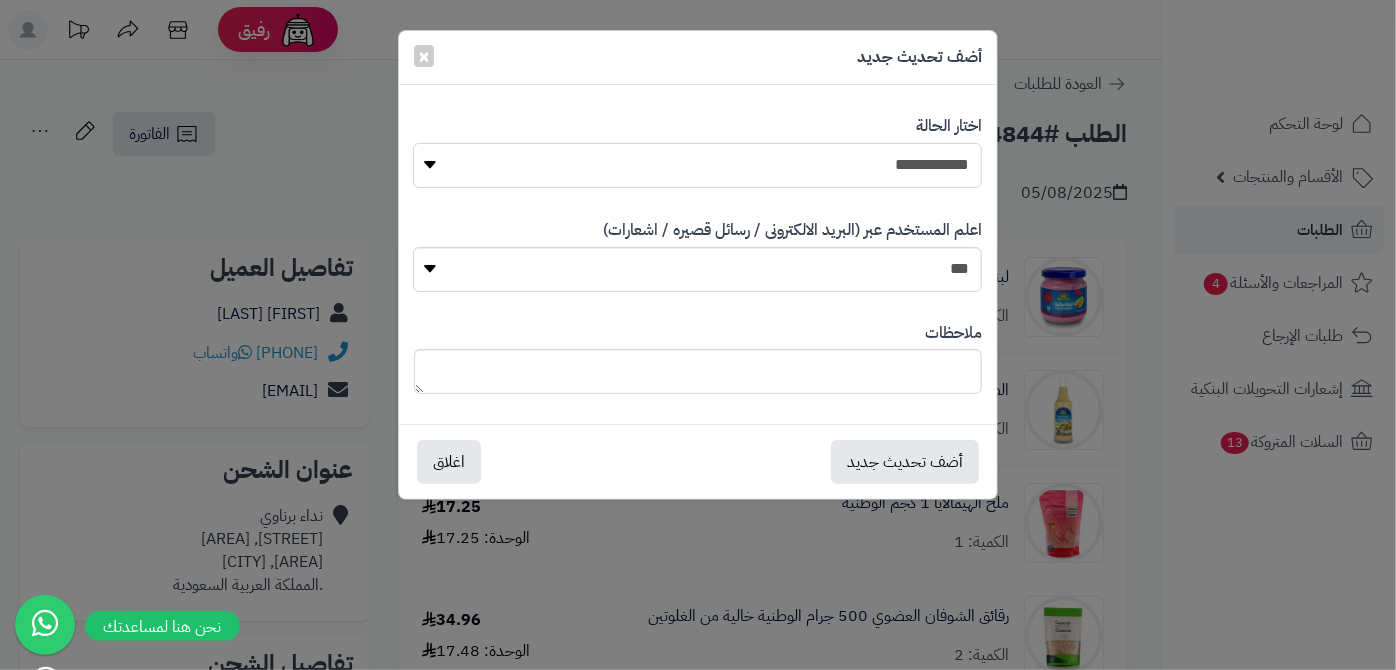 click on "**********" at bounding box center (697, 165) 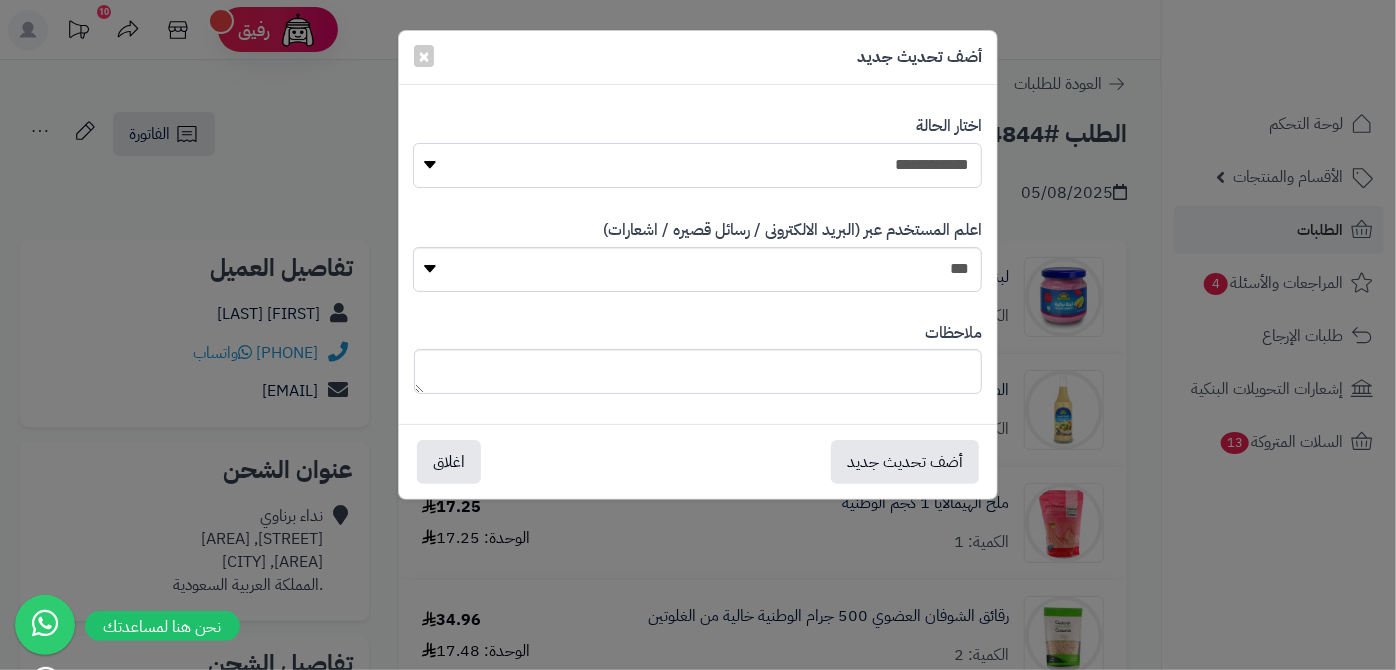 select on "*" 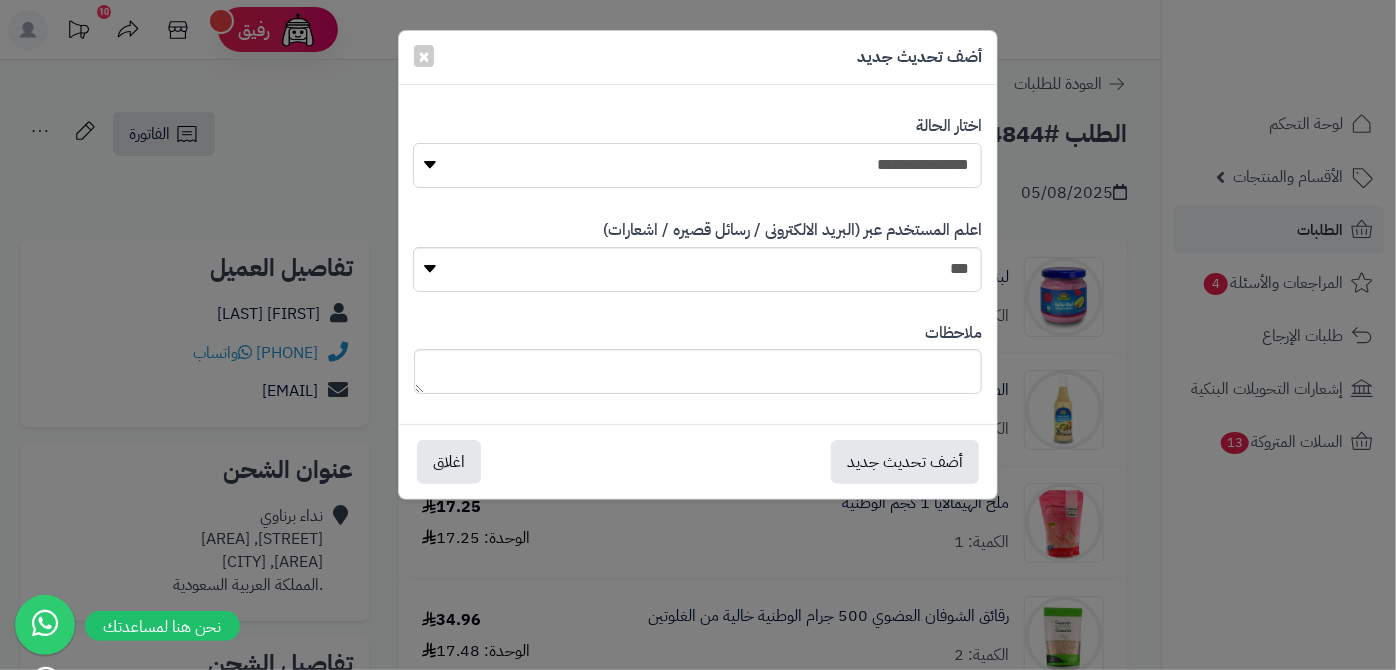 click on "**********" at bounding box center (697, 165) 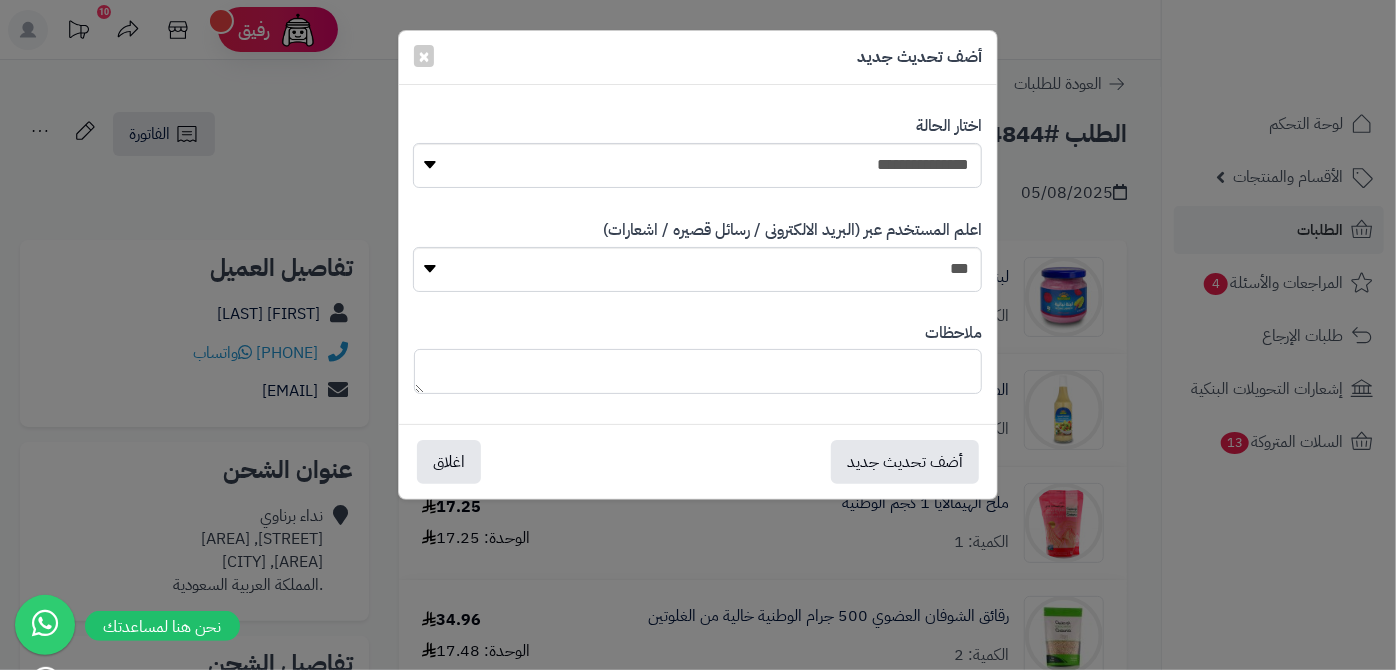paste on "**********" 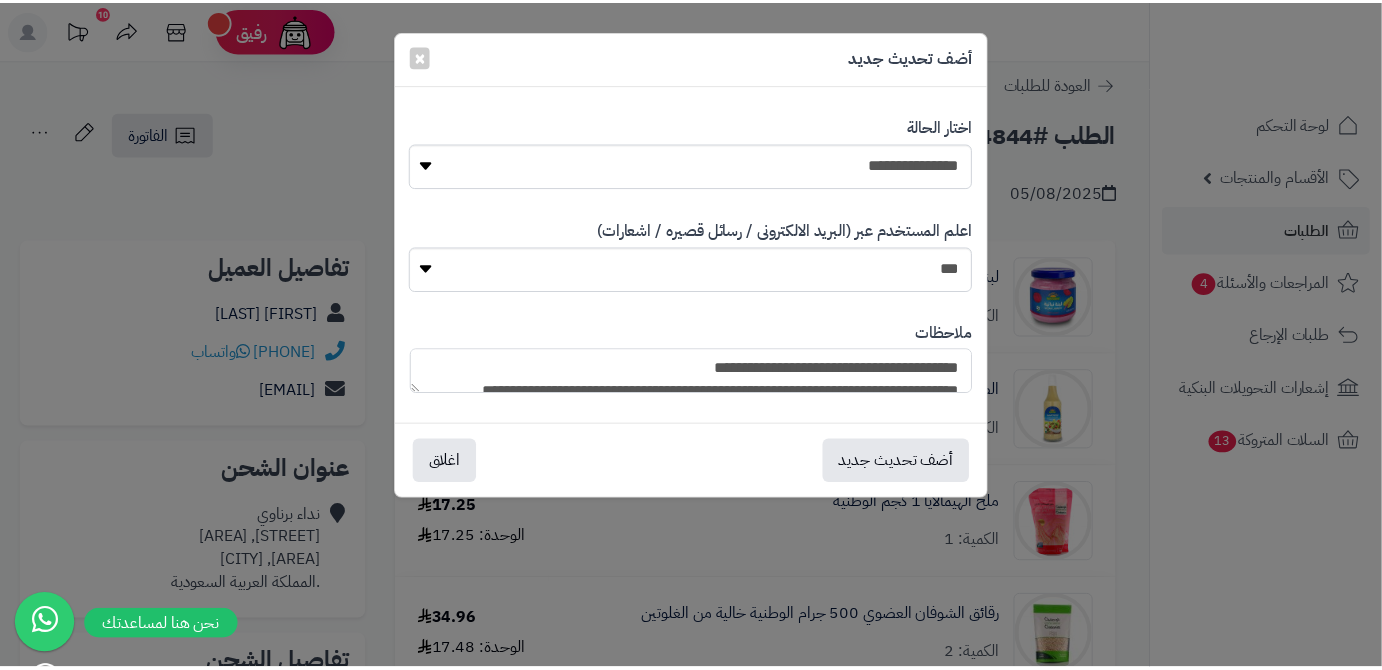 scroll, scrollTop: 193, scrollLeft: 0, axis: vertical 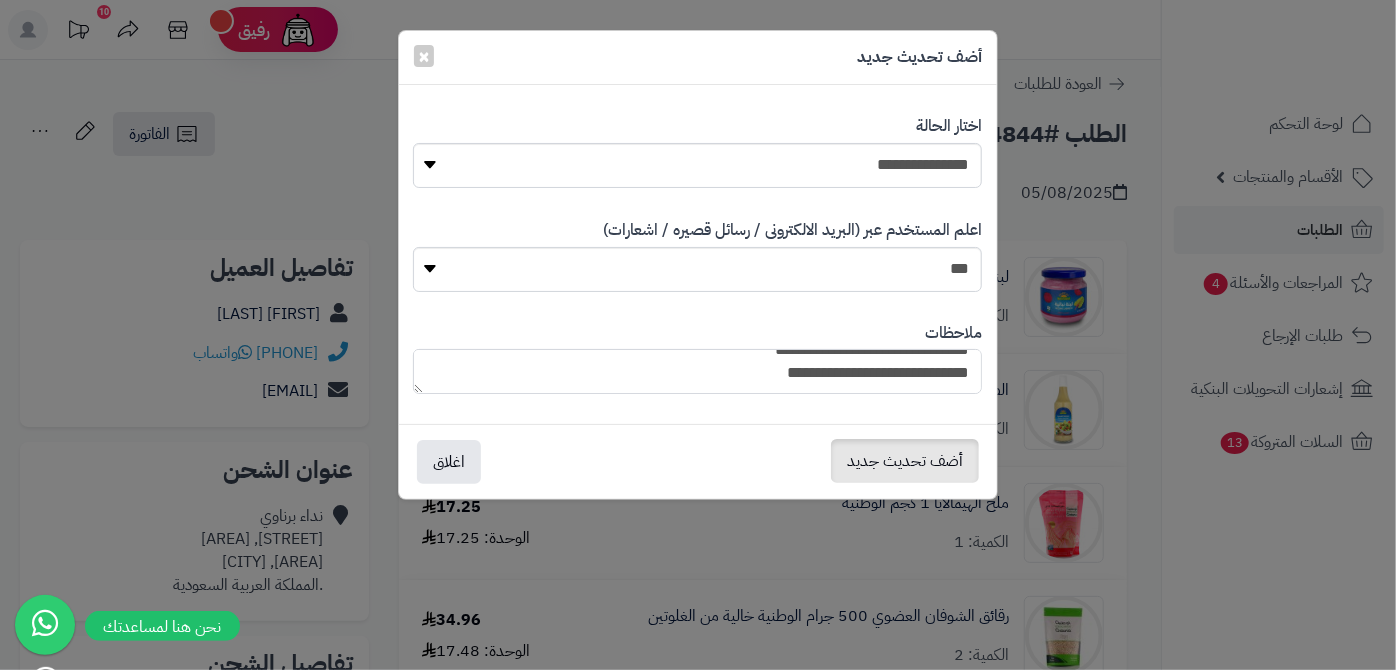 type on "**********" 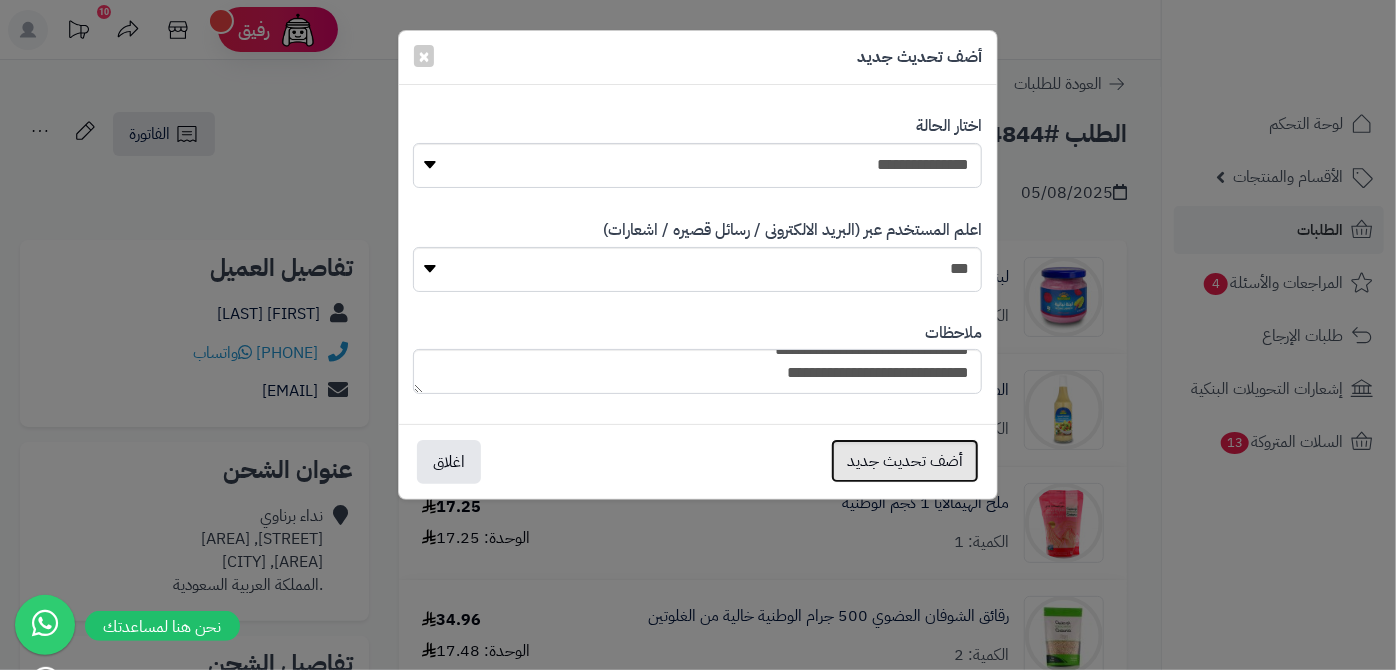 click on "أضف تحديث جديد" at bounding box center (905, 461) 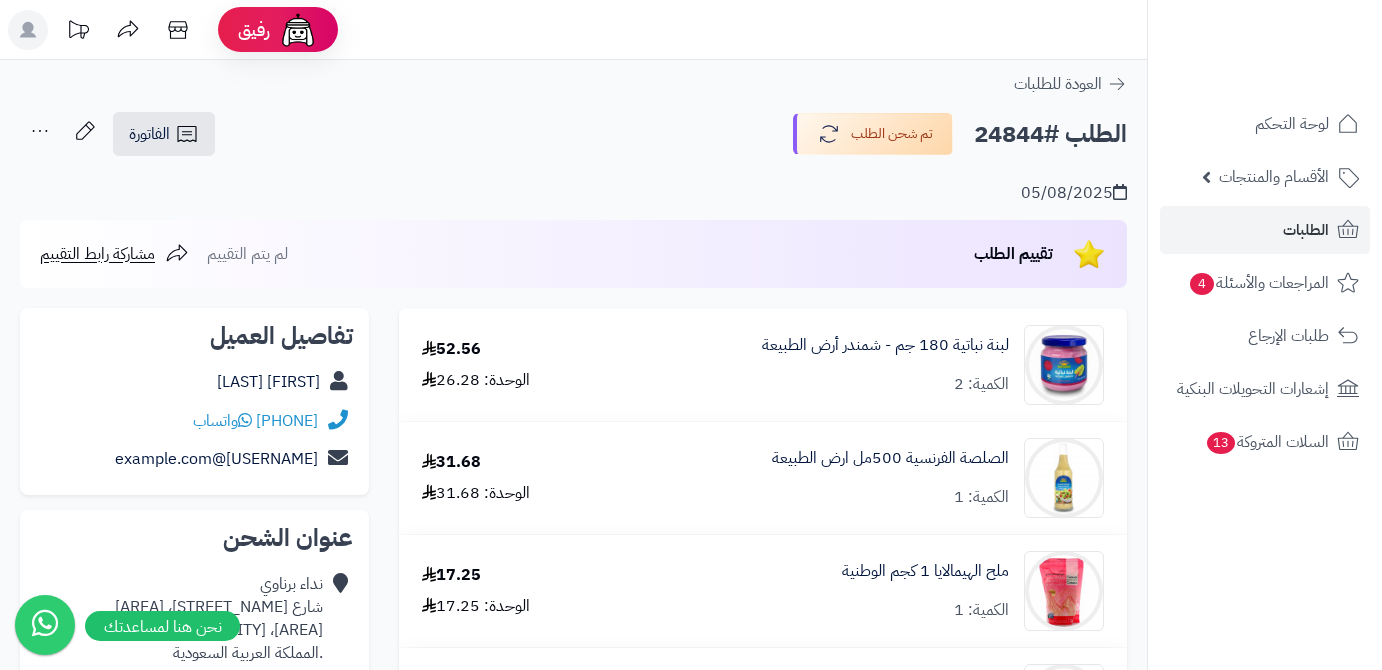 scroll, scrollTop: 0, scrollLeft: 0, axis: both 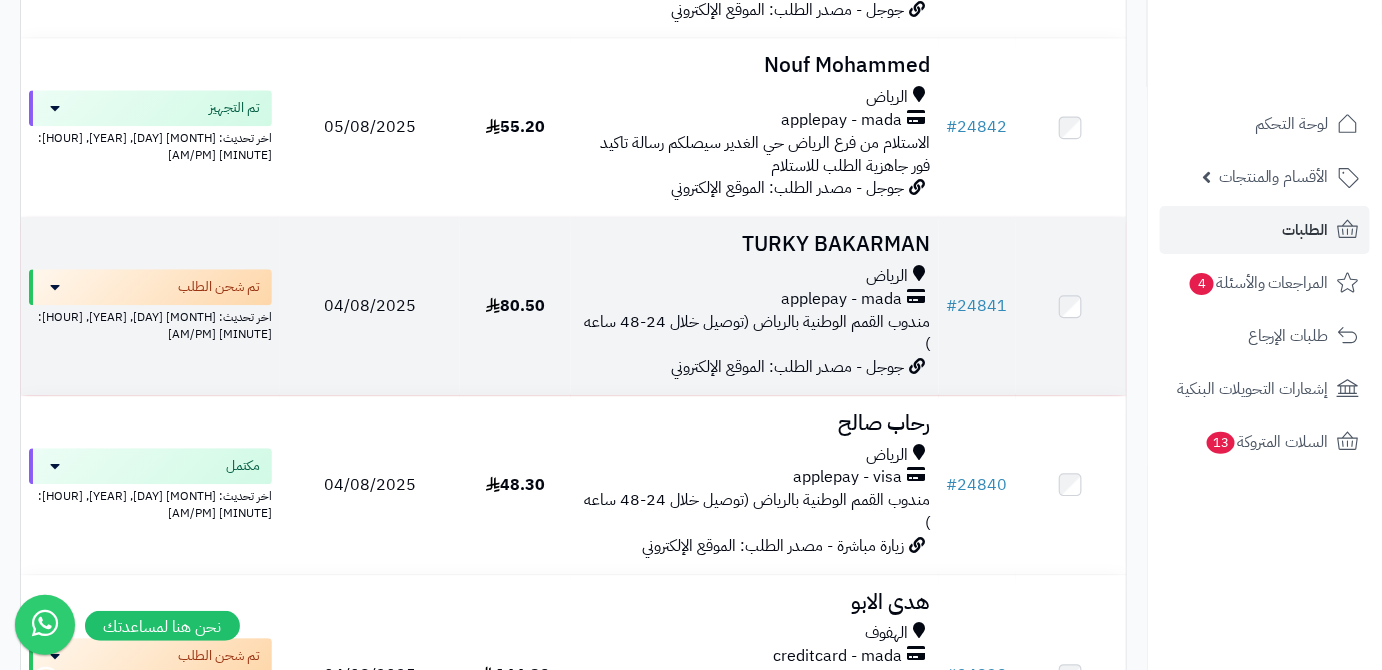 click on "TURKY BAKARMAN" at bounding box center (755, 244) 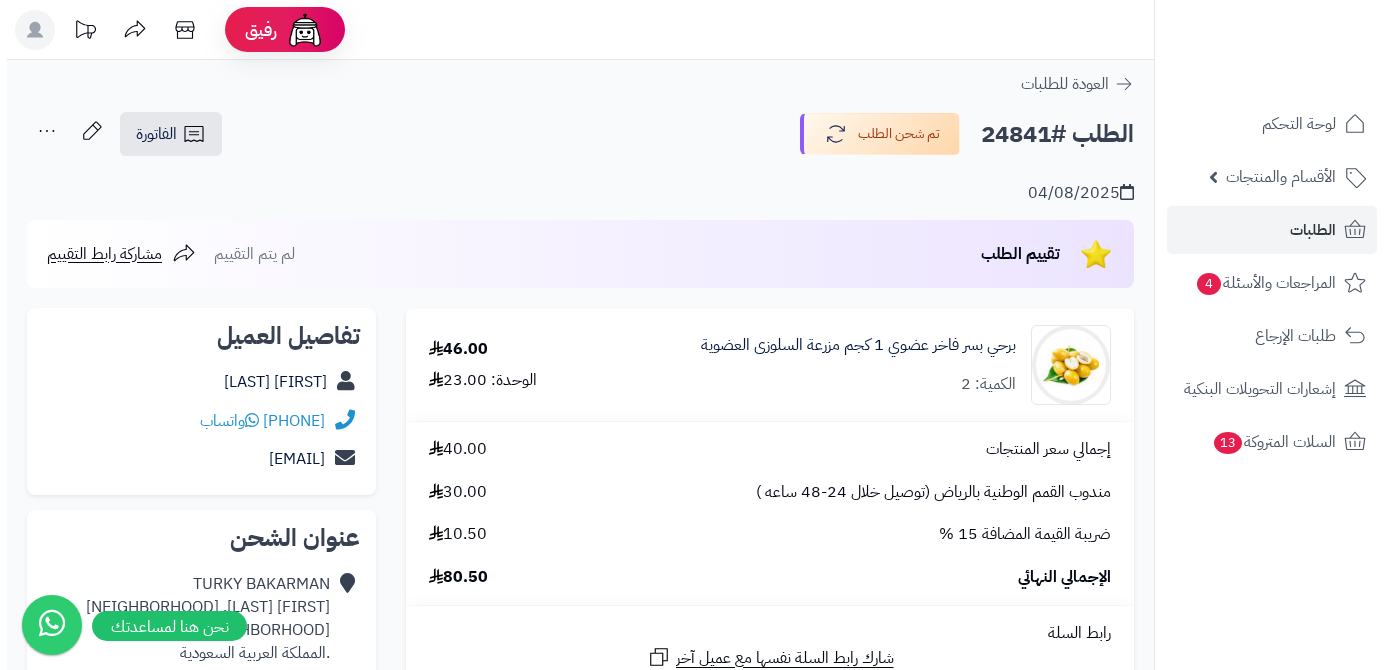 scroll, scrollTop: 0, scrollLeft: 0, axis: both 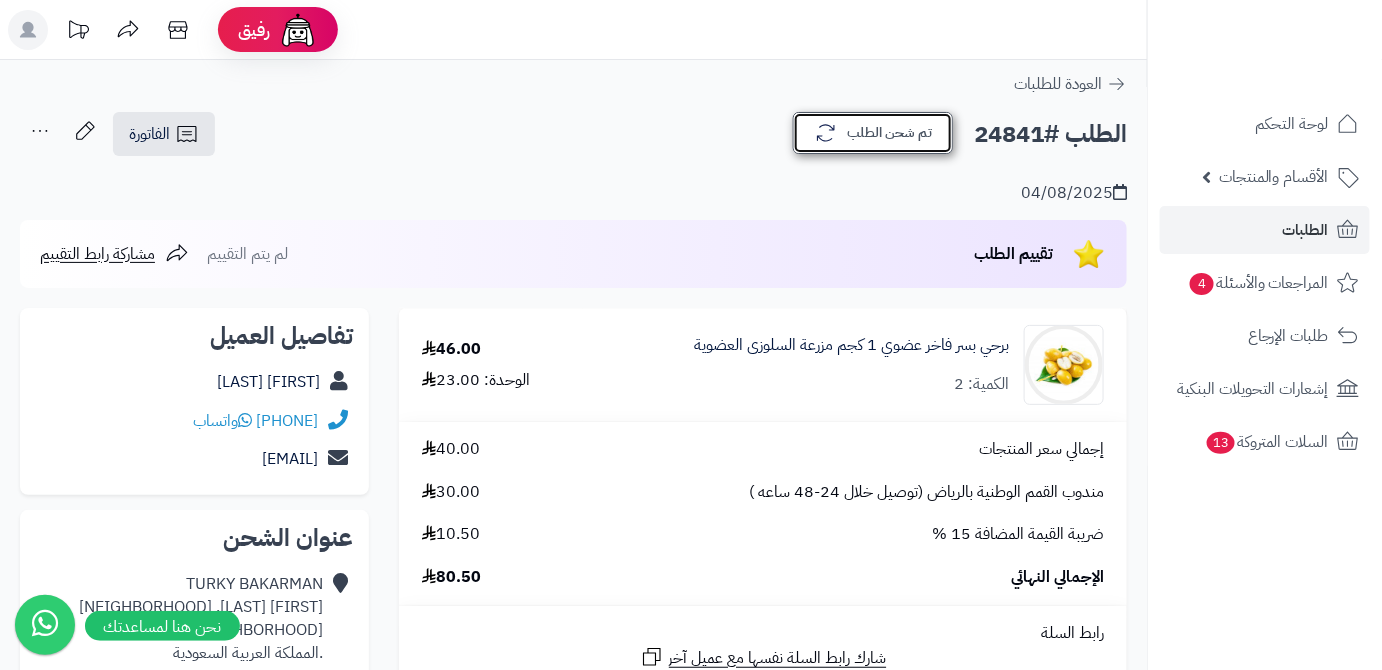 click on "تم شحن الطلب" at bounding box center [873, 133] 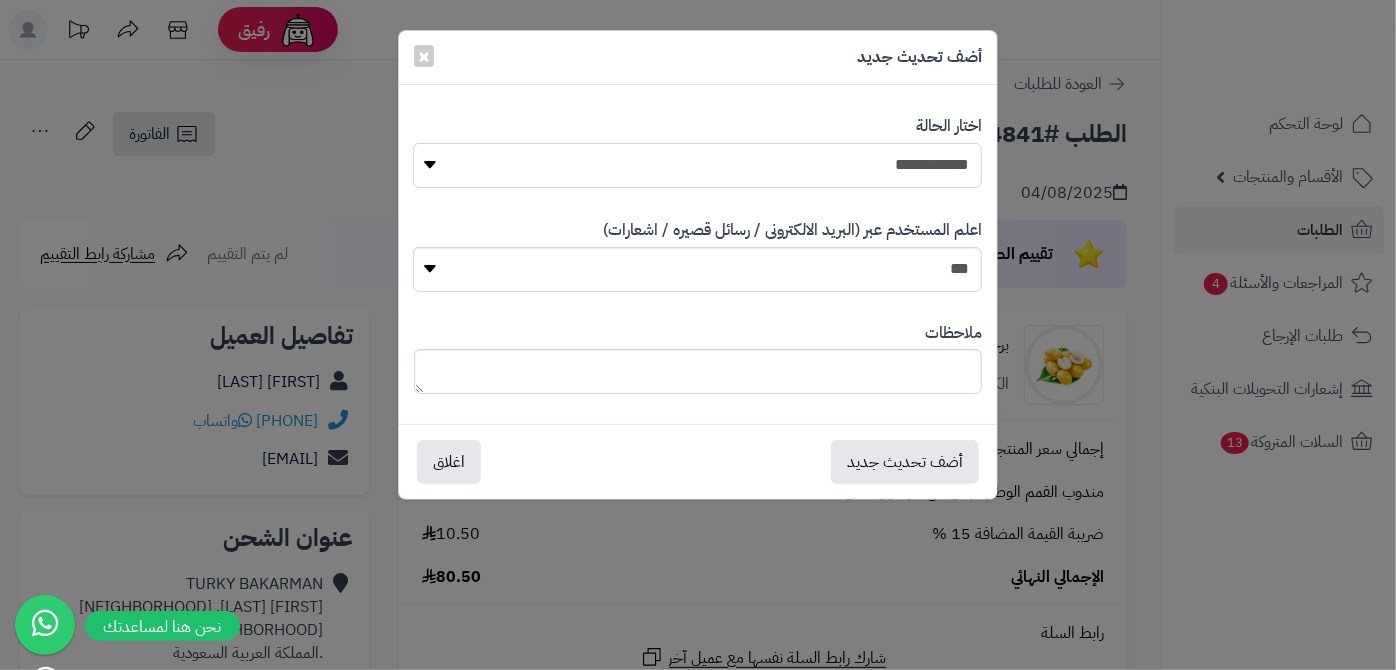 drag, startPoint x: 877, startPoint y: 157, endPoint x: 876, endPoint y: 181, distance: 24.020824 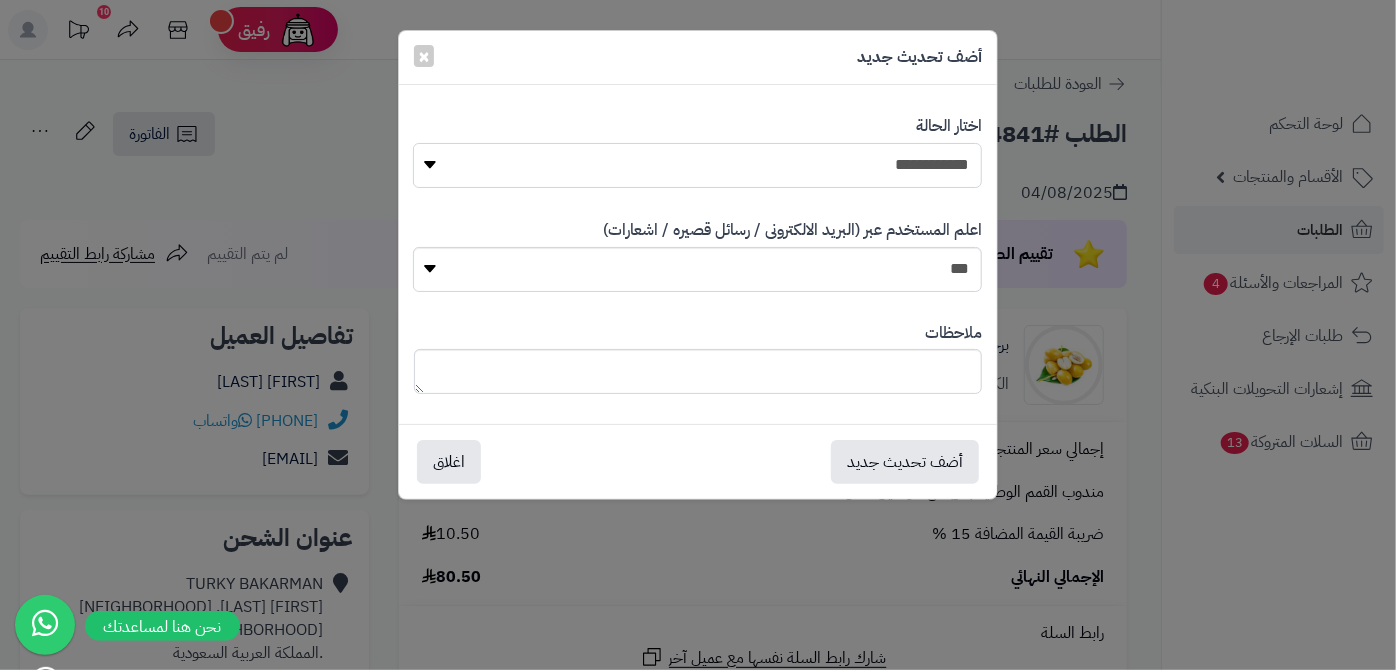 select on "*" 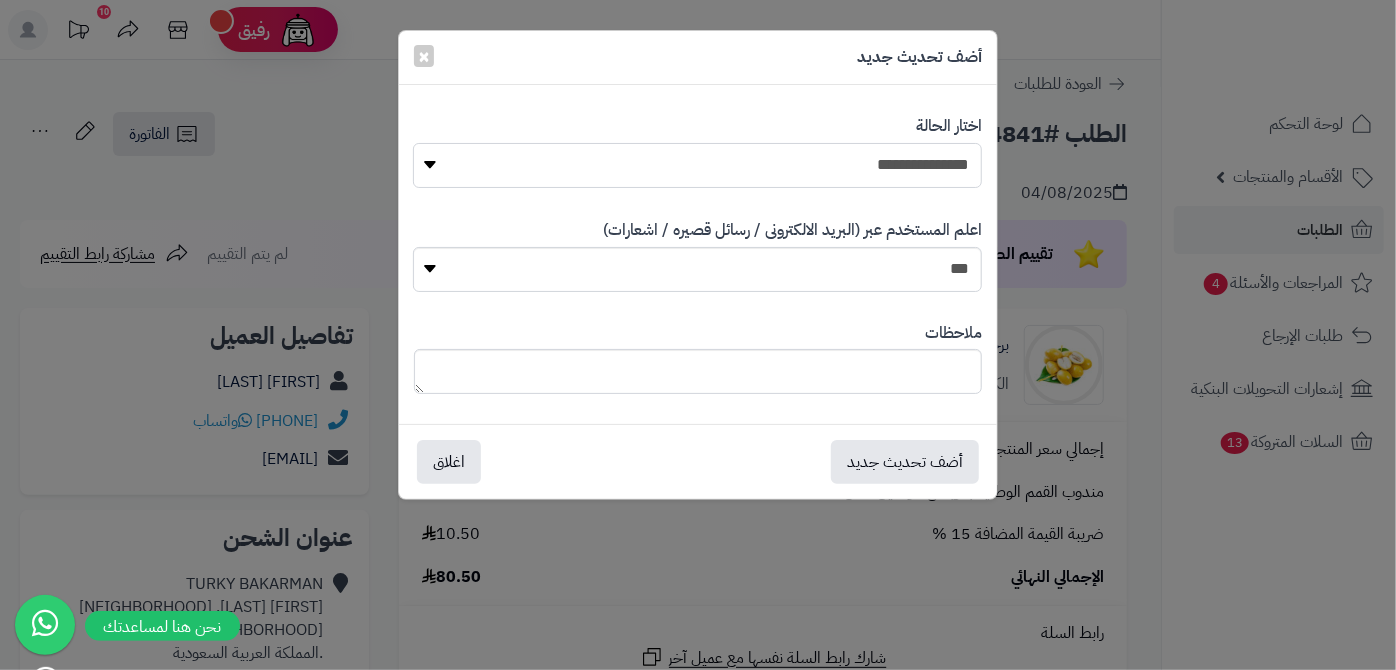 click on "**********" at bounding box center [697, 165] 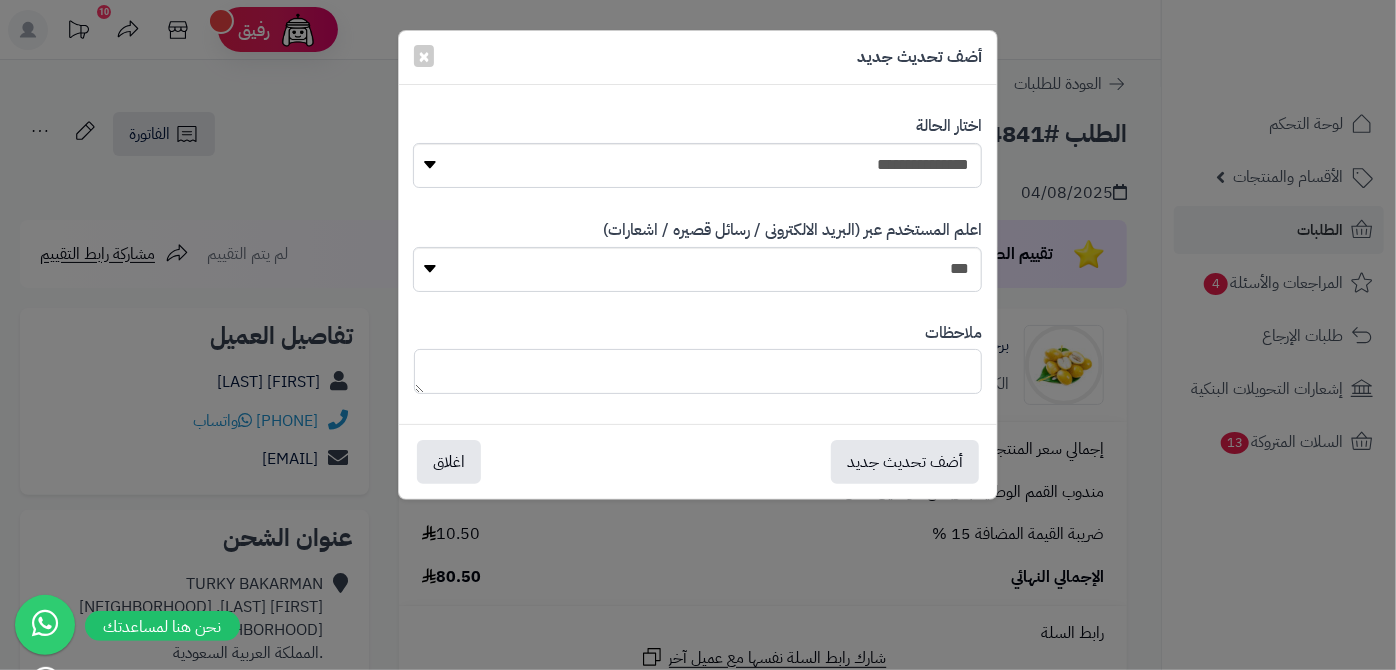 paste on "**********" 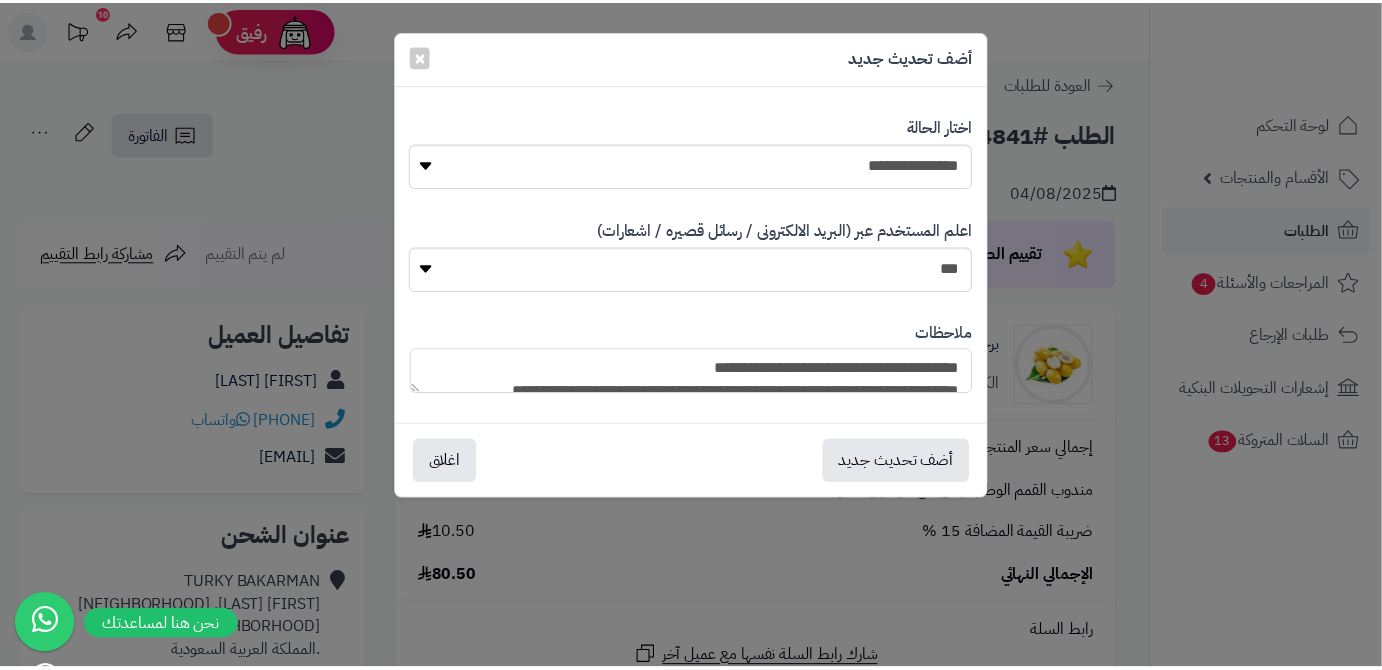 scroll, scrollTop: 193, scrollLeft: 0, axis: vertical 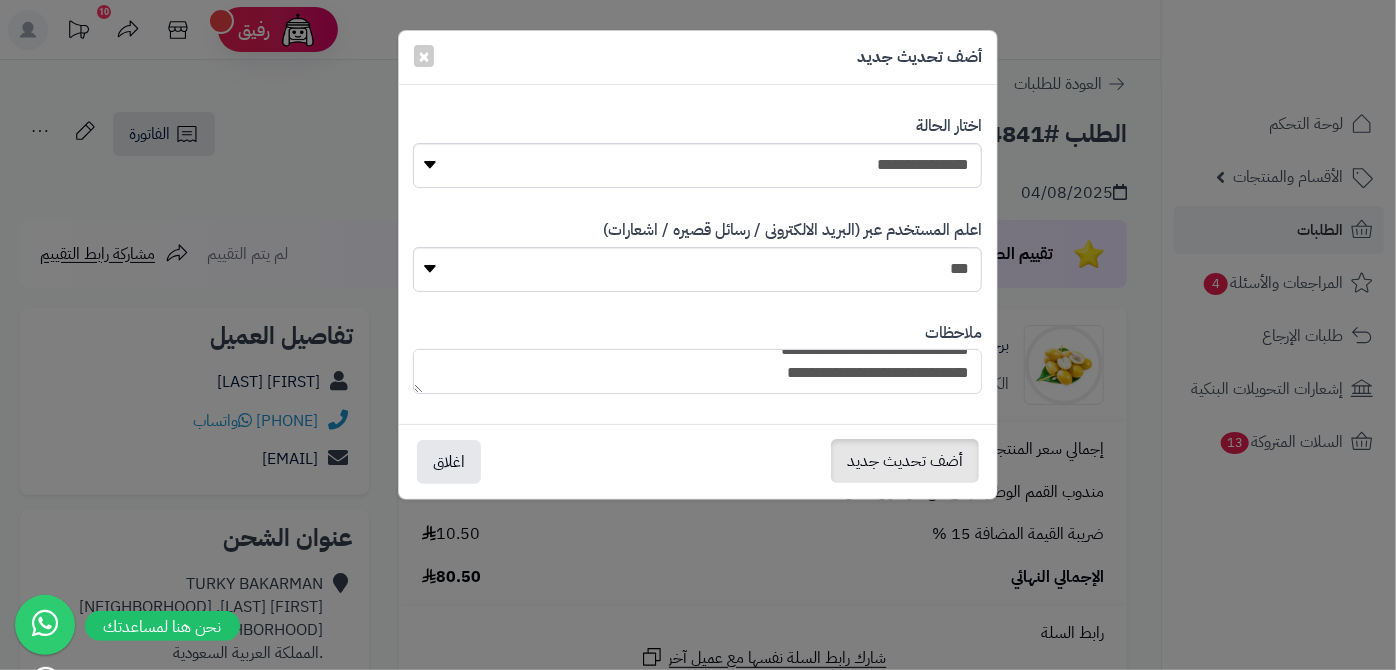 type on "**********" 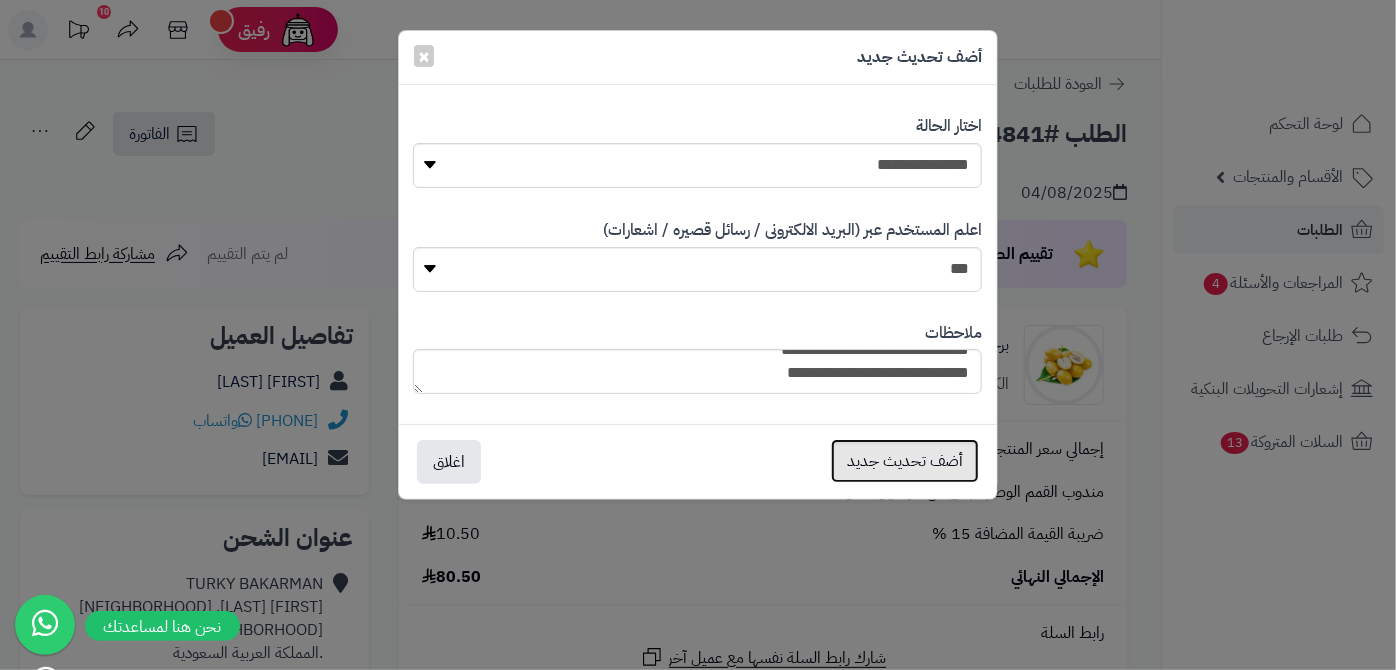 click on "أضف تحديث جديد" at bounding box center [905, 461] 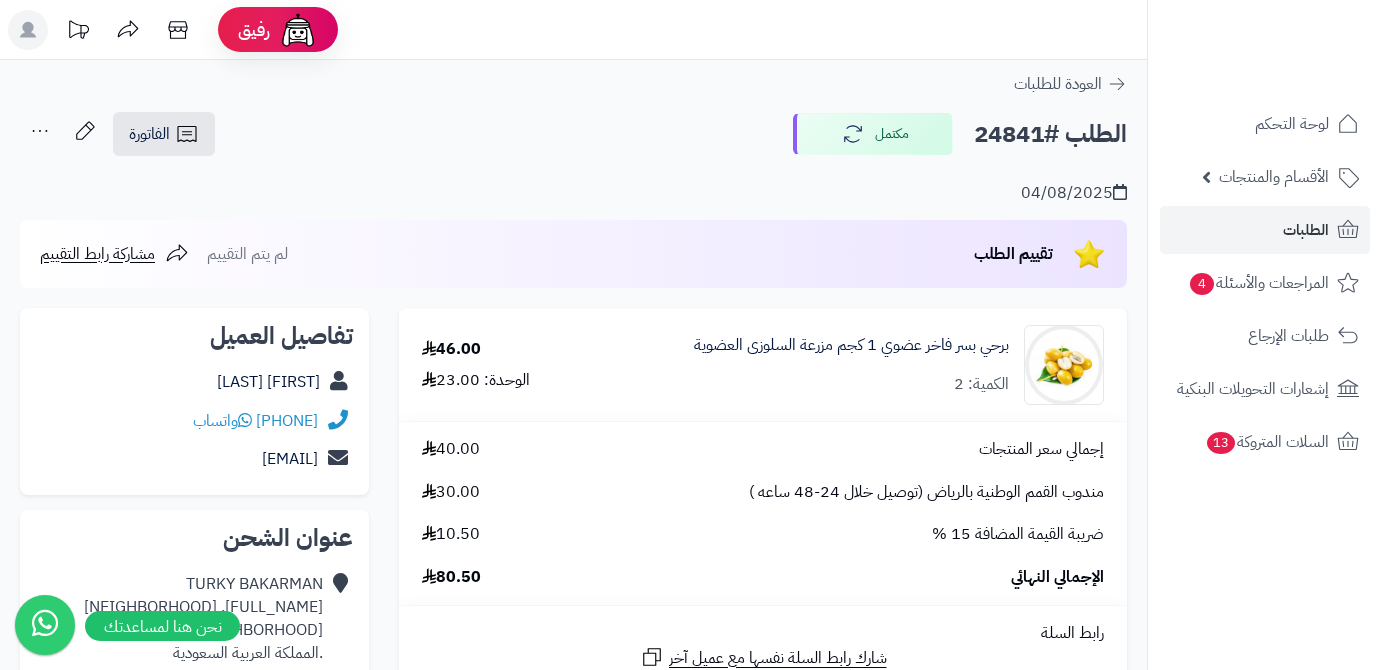 scroll, scrollTop: 0, scrollLeft: 0, axis: both 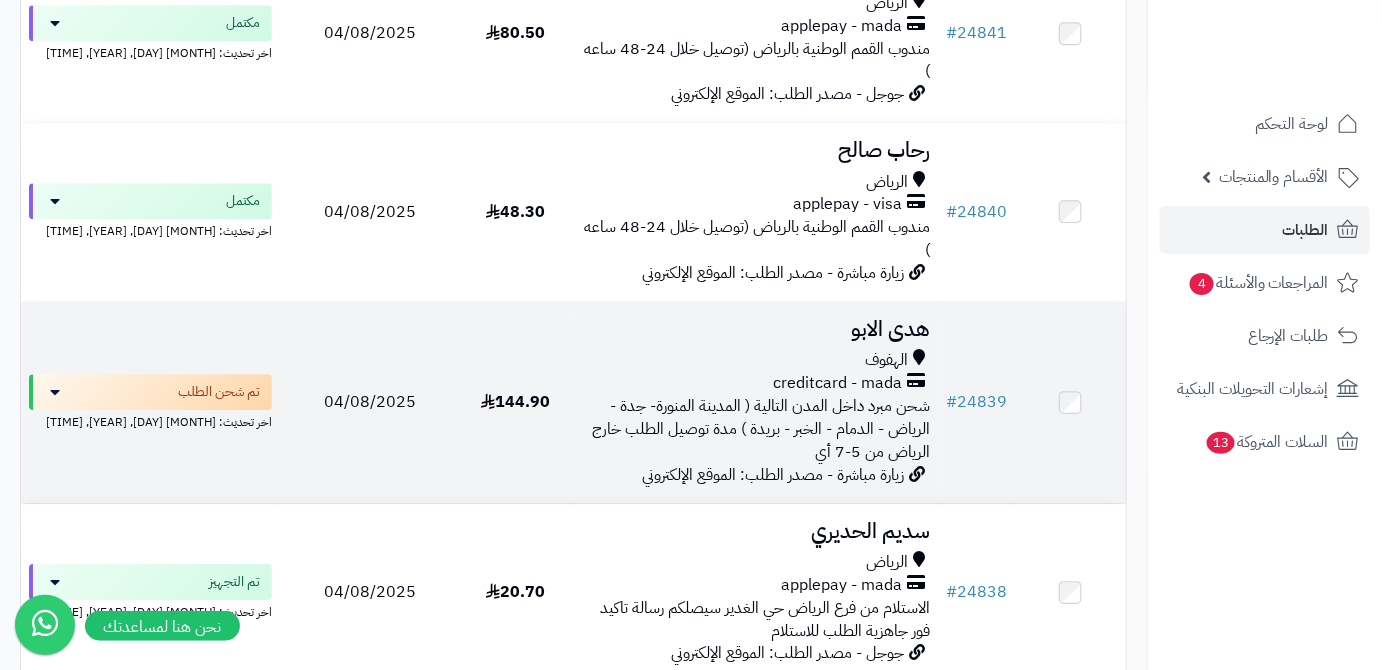 click on "هدى الابو" at bounding box center [755, 329] 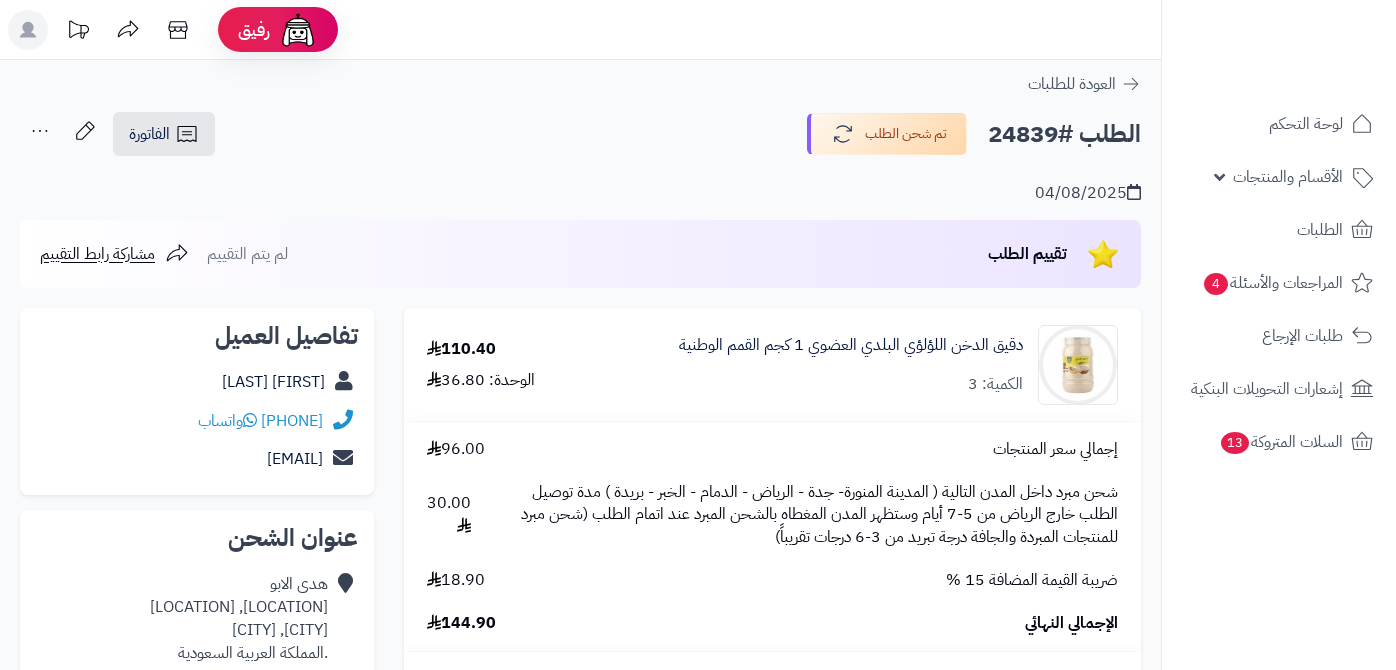 scroll, scrollTop: 0, scrollLeft: 0, axis: both 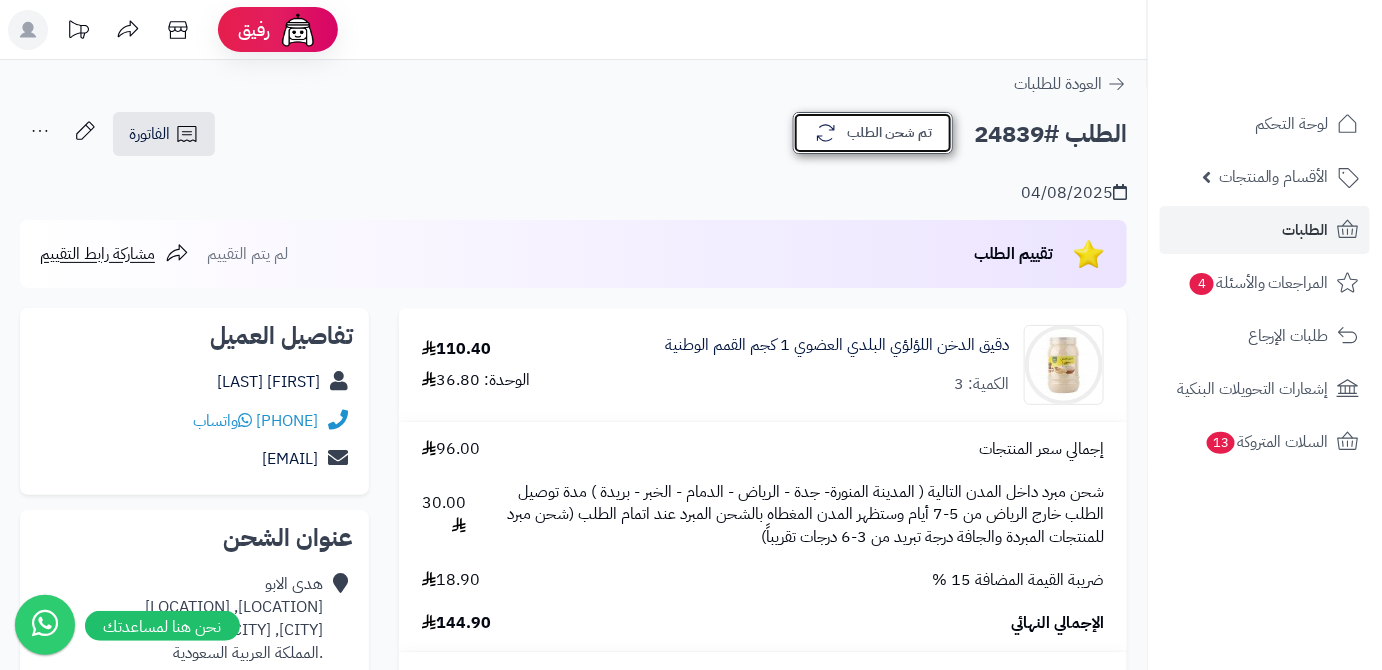 click on "تم شحن الطلب" at bounding box center [873, 133] 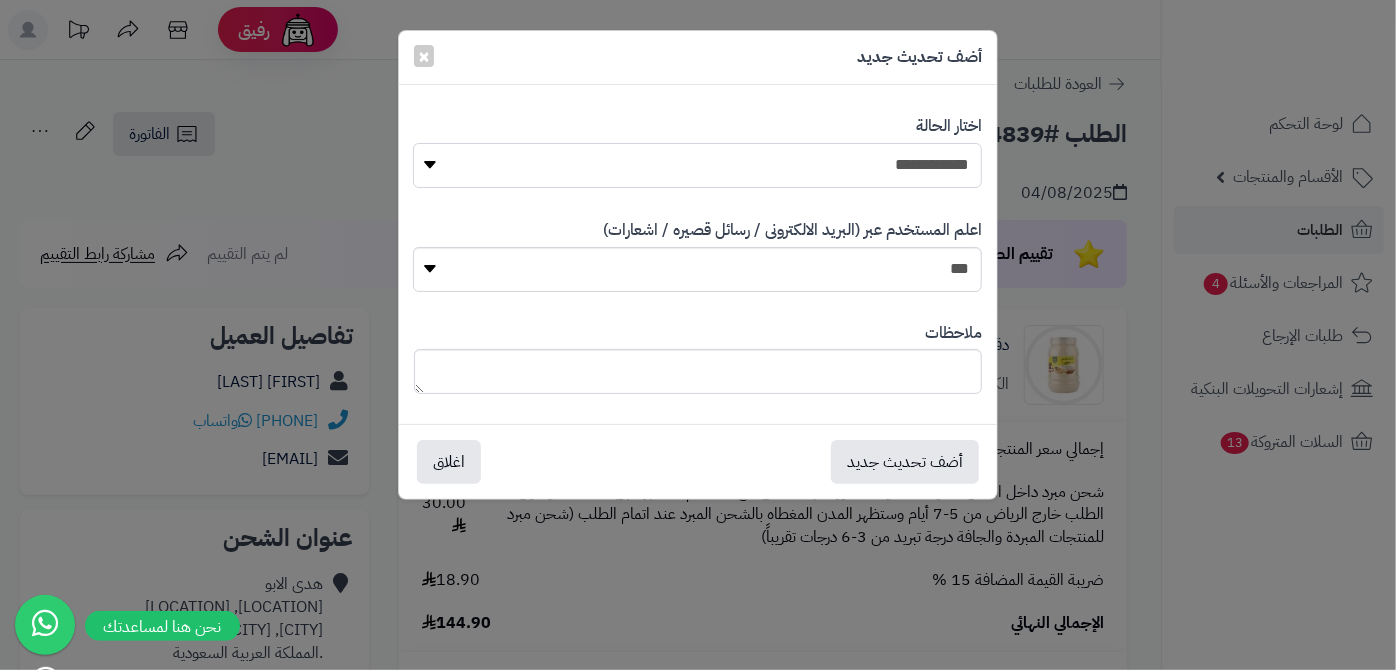 click on "**********" at bounding box center (697, 165) 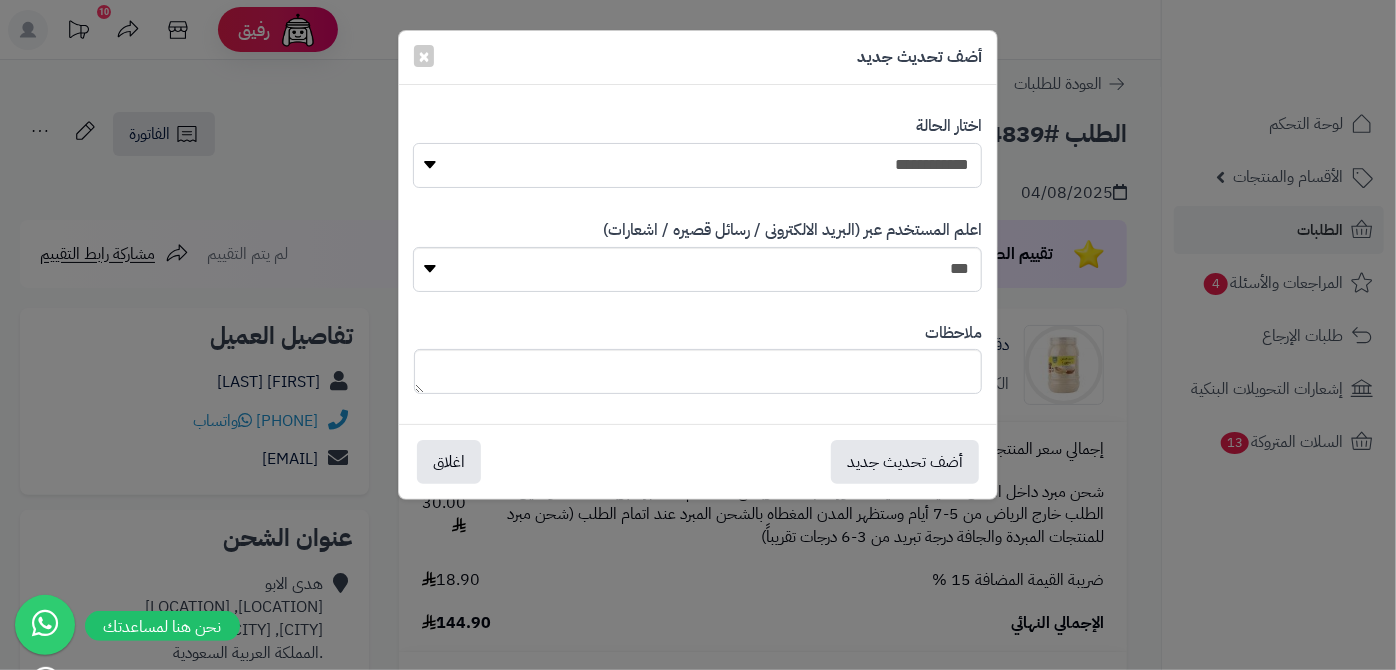 select on "*" 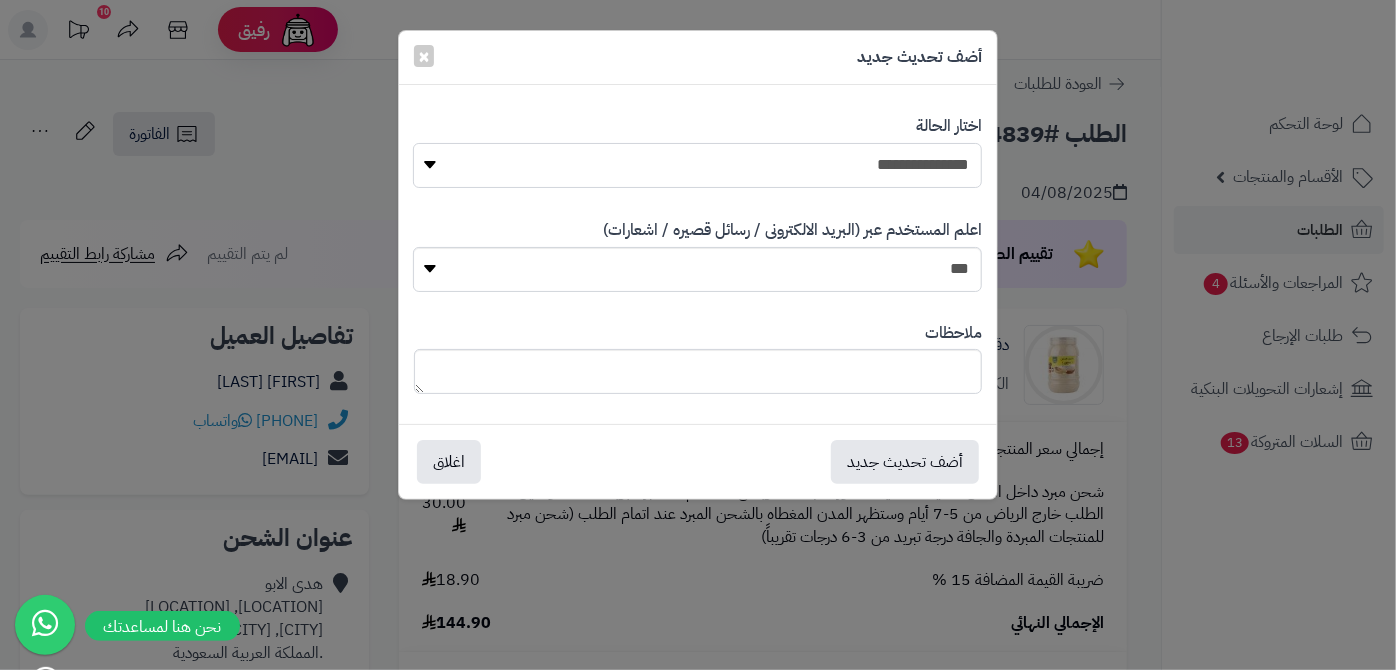 click on "**********" at bounding box center (697, 165) 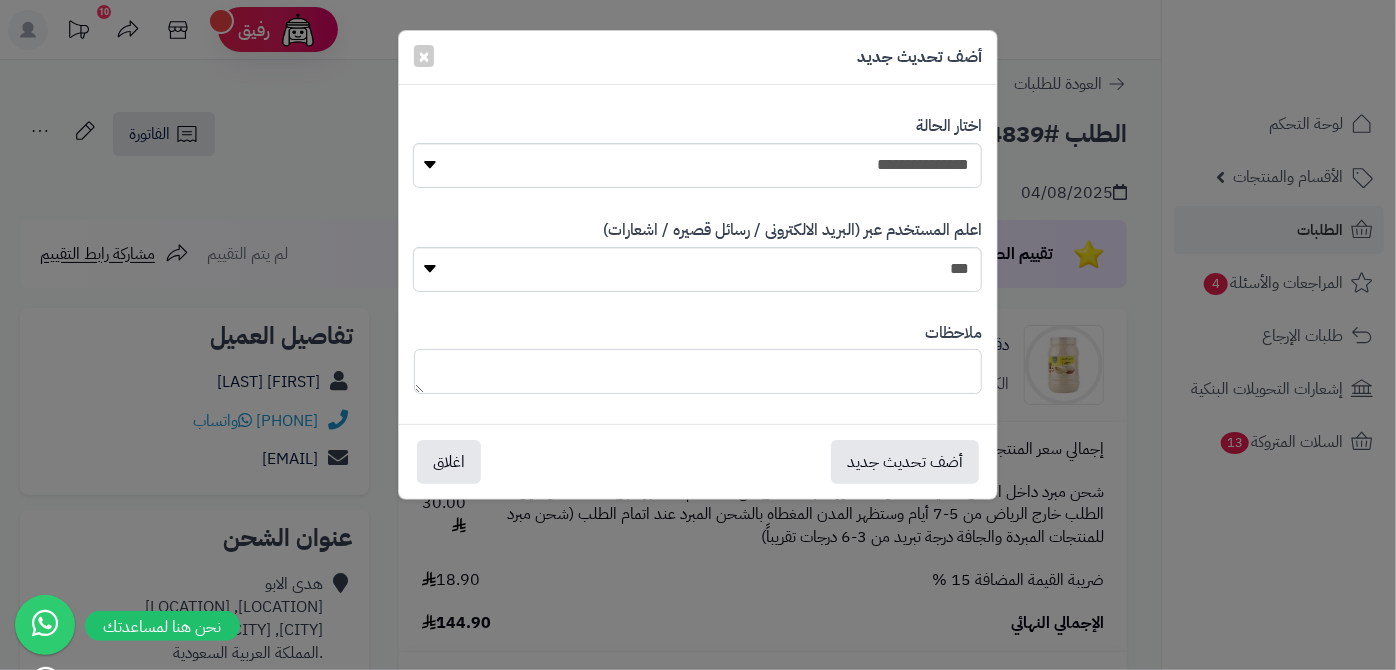paste on "**********" 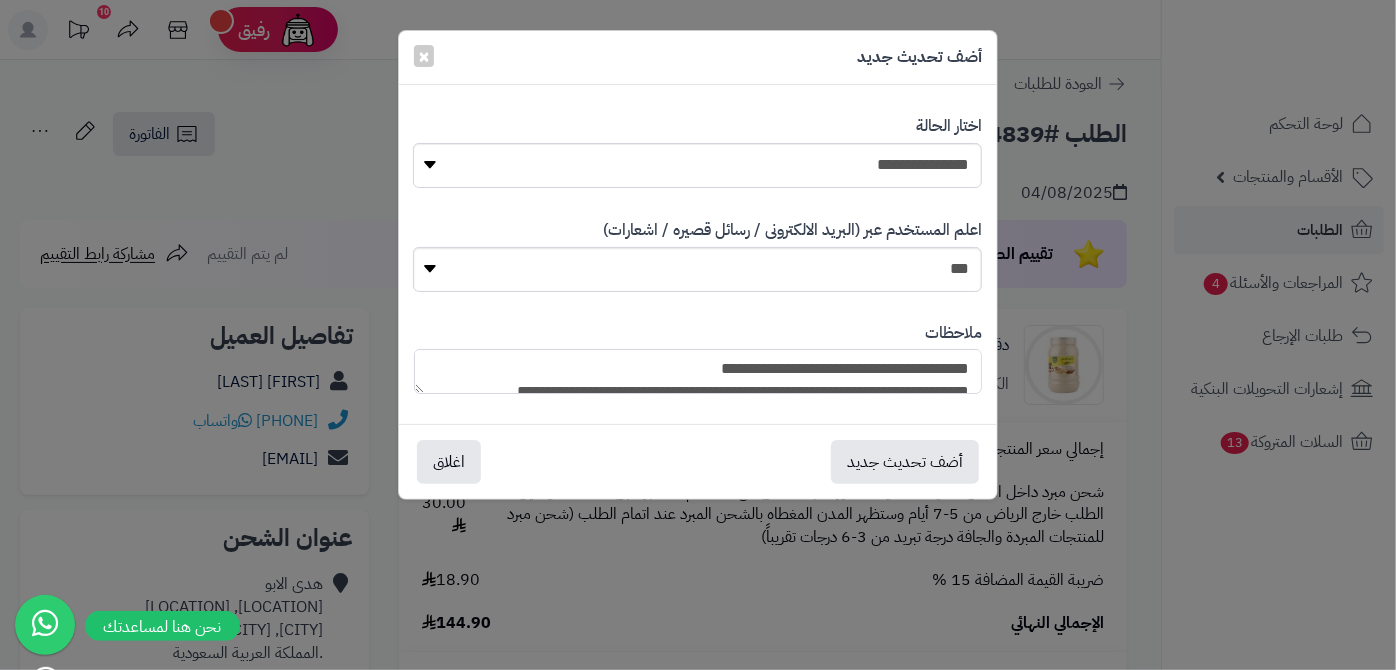 scroll, scrollTop: 193, scrollLeft: 0, axis: vertical 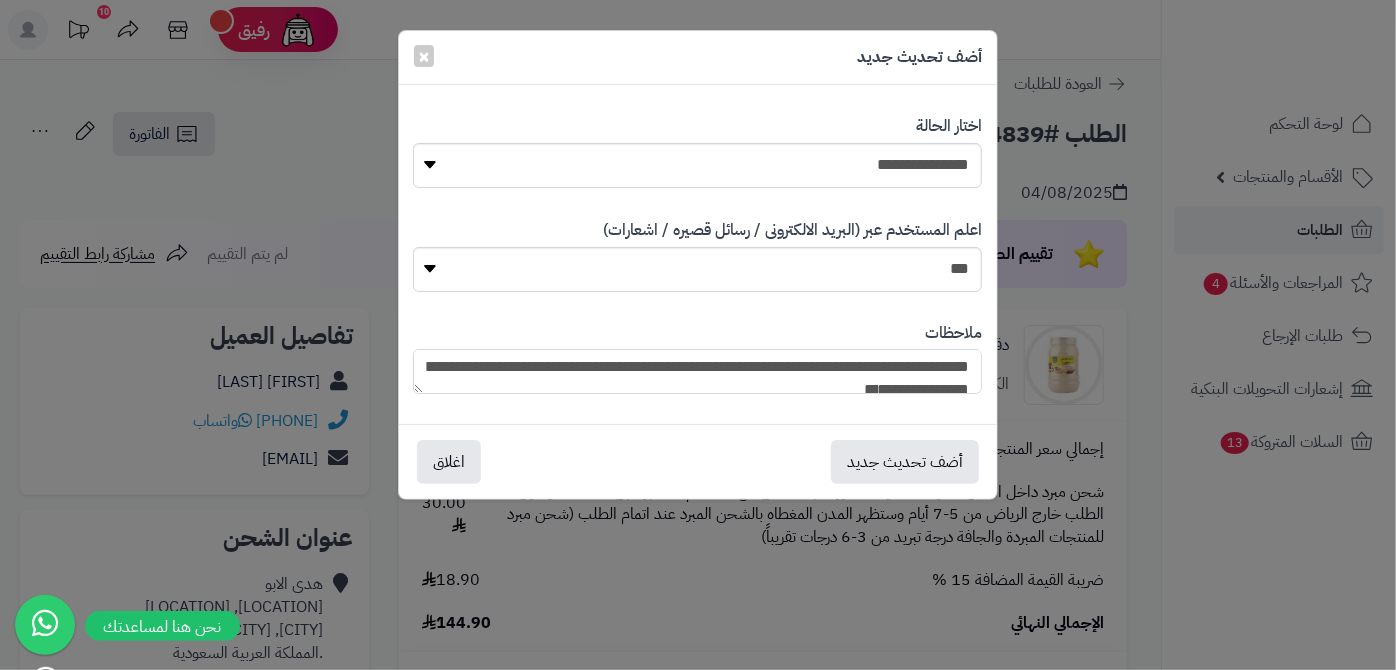 click on "**********" at bounding box center [697, 371] 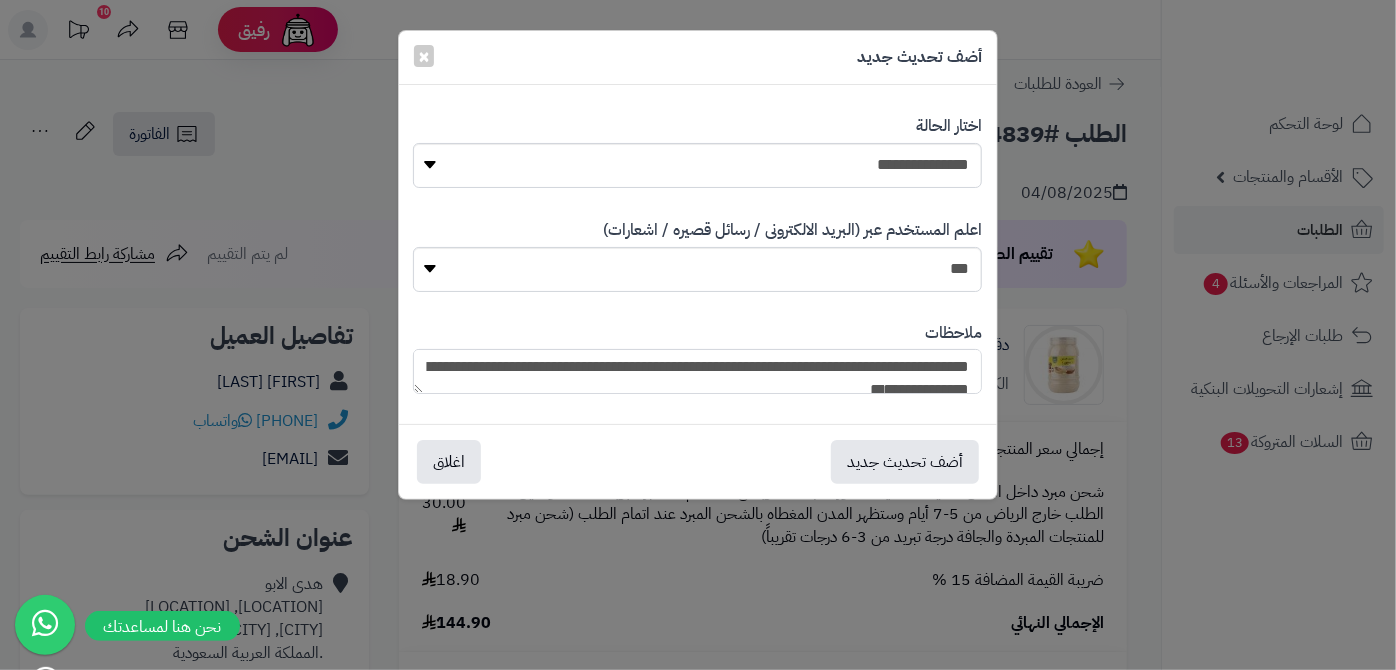 click on "**********" at bounding box center (697, 371) 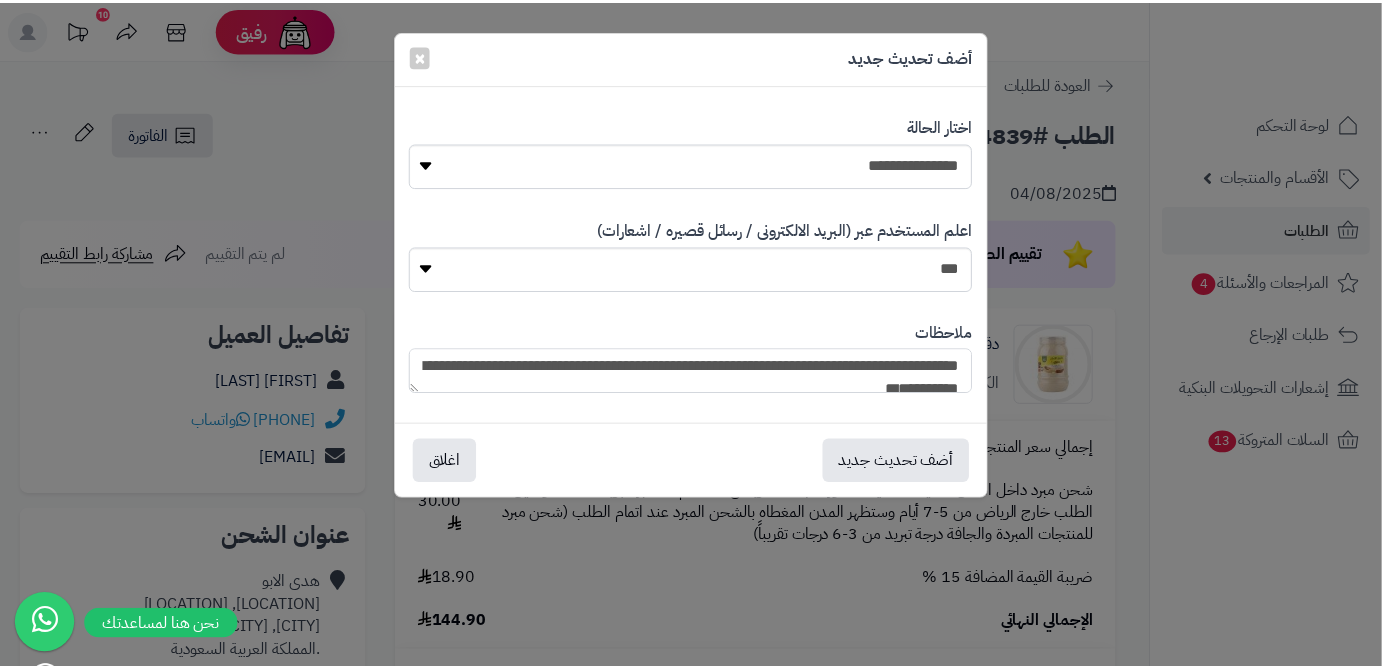 scroll, scrollTop: 56, scrollLeft: 0, axis: vertical 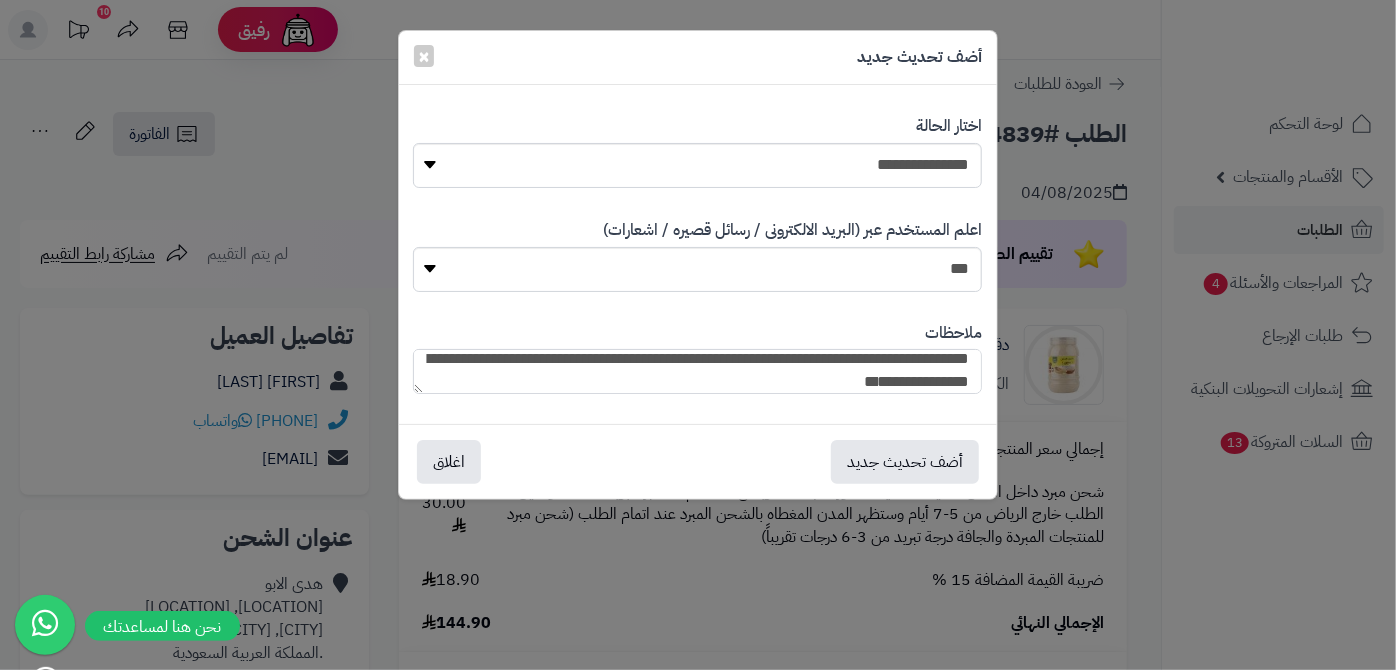 click on "**********" at bounding box center [697, 371] 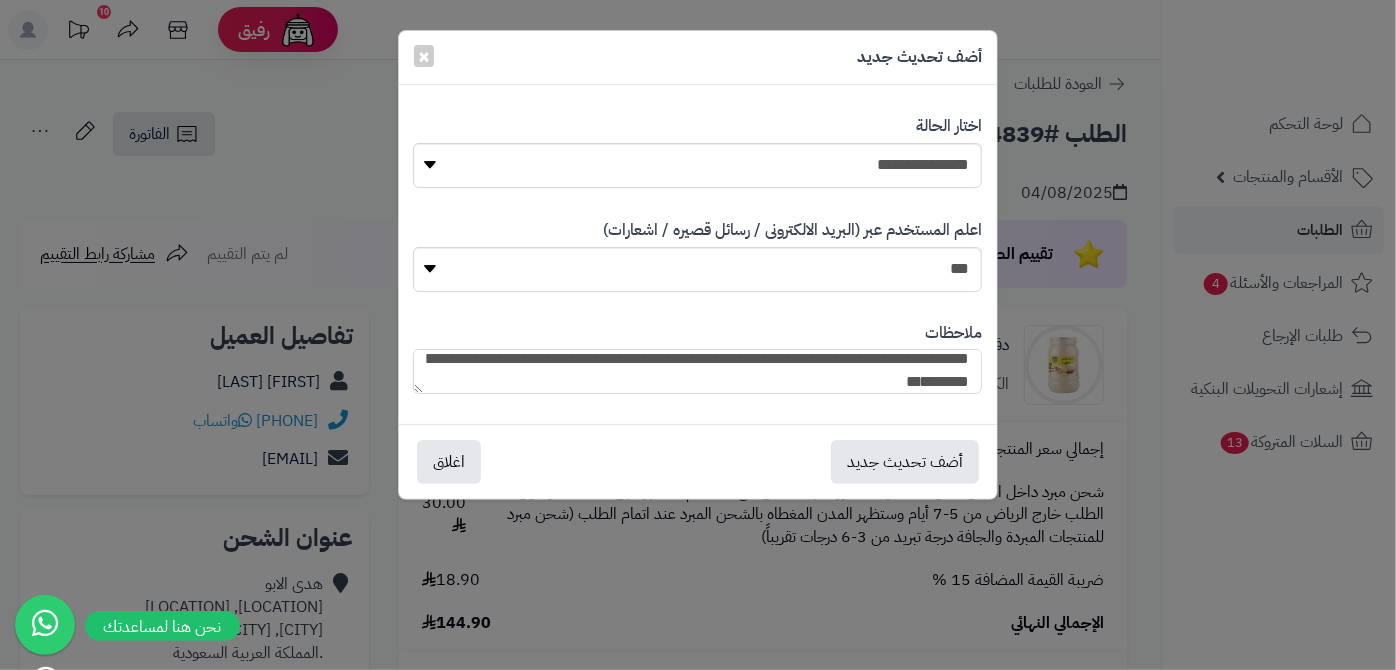 click on "**********" at bounding box center [697, 371] 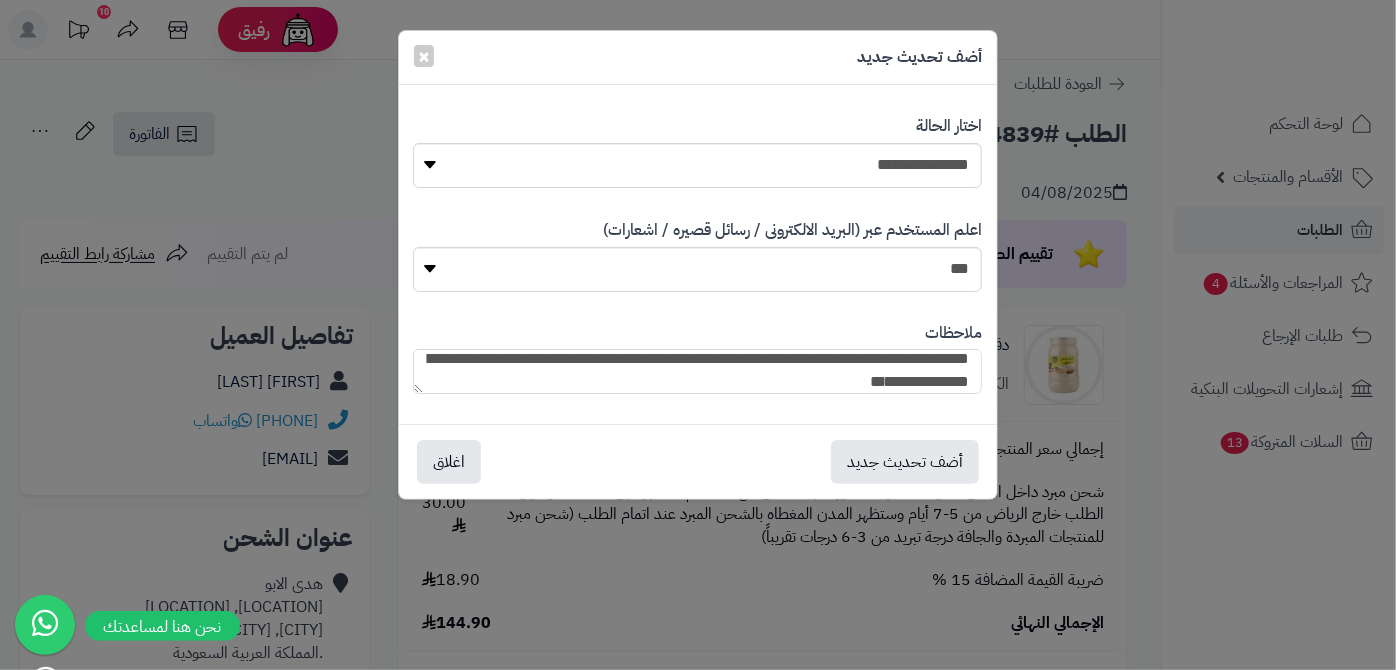 type on "**********" 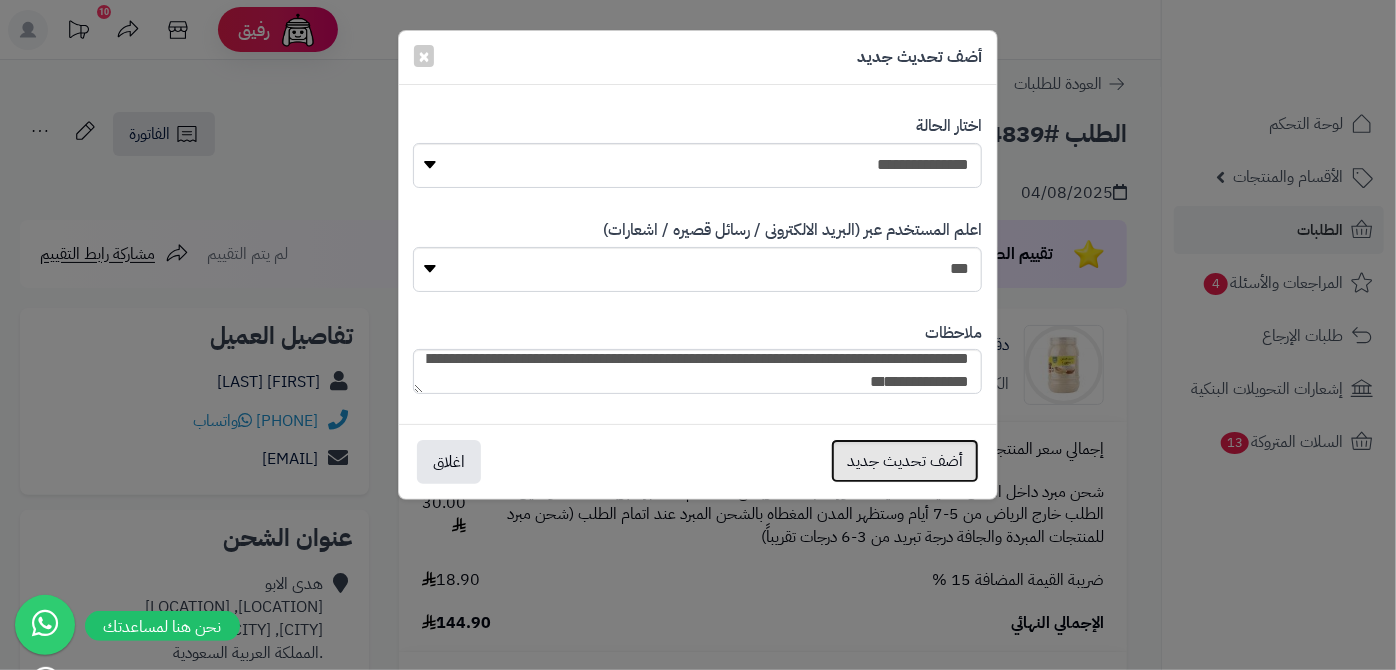 click on "أضف تحديث جديد" at bounding box center (905, 461) 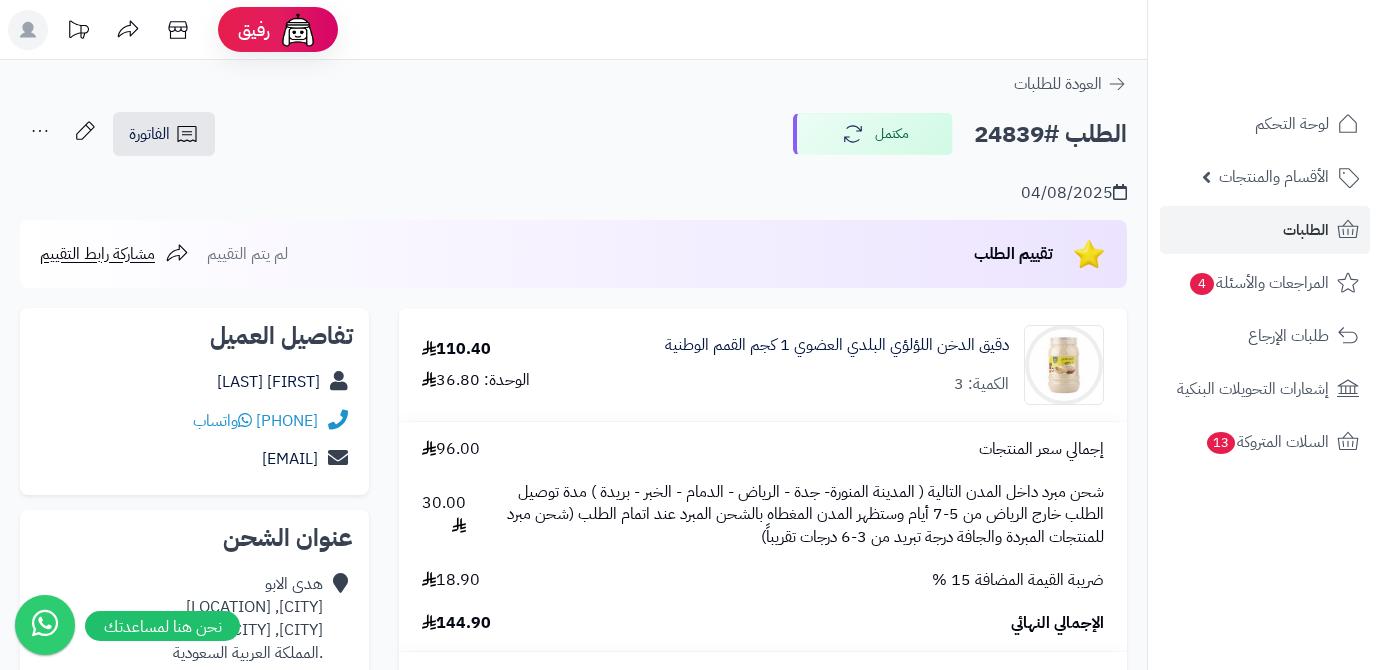 scroll, scrollTop: 0, scrollLeft: 0, axis: both 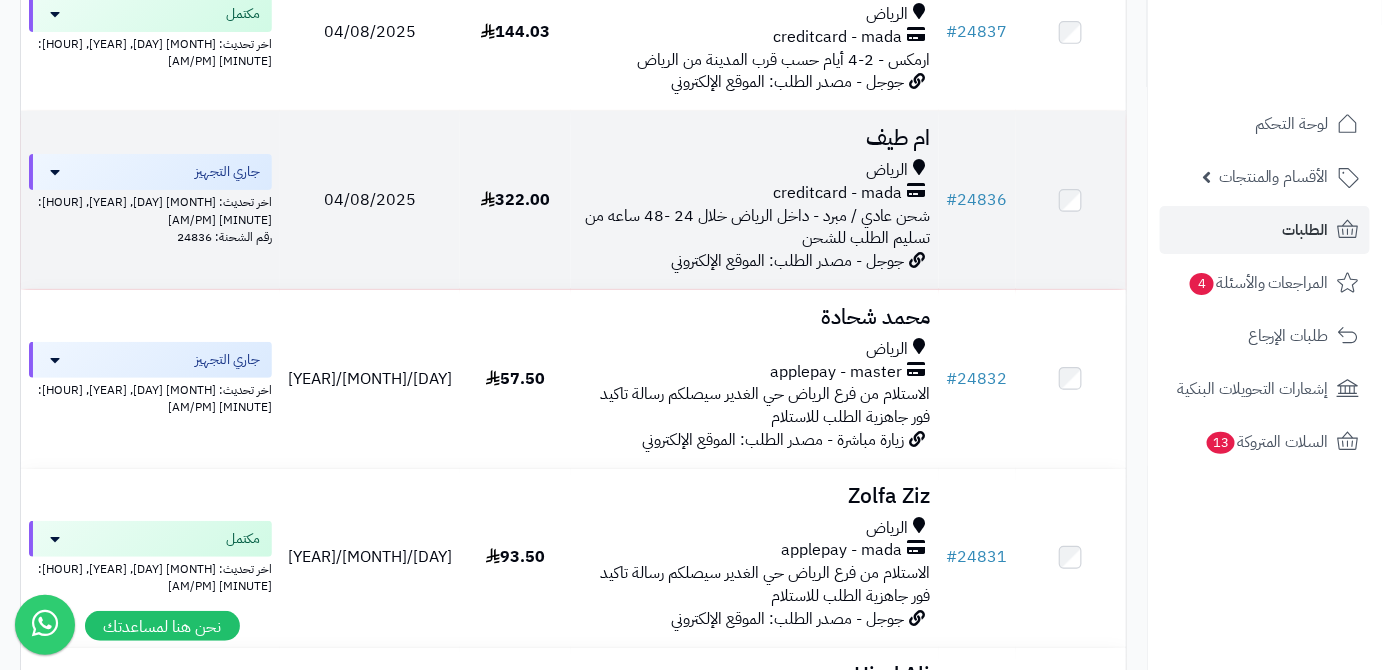 click on "ام طيف
الرياض
creditcard - mada
شحن عادي / مبرد   - داخل الرياض خلال 24 -48 ساعه من تسليم الطلب للشحن
جوجل       -
مصدر الطلب:
الموقع الإلكتروني" at bounding box center (755, 200) 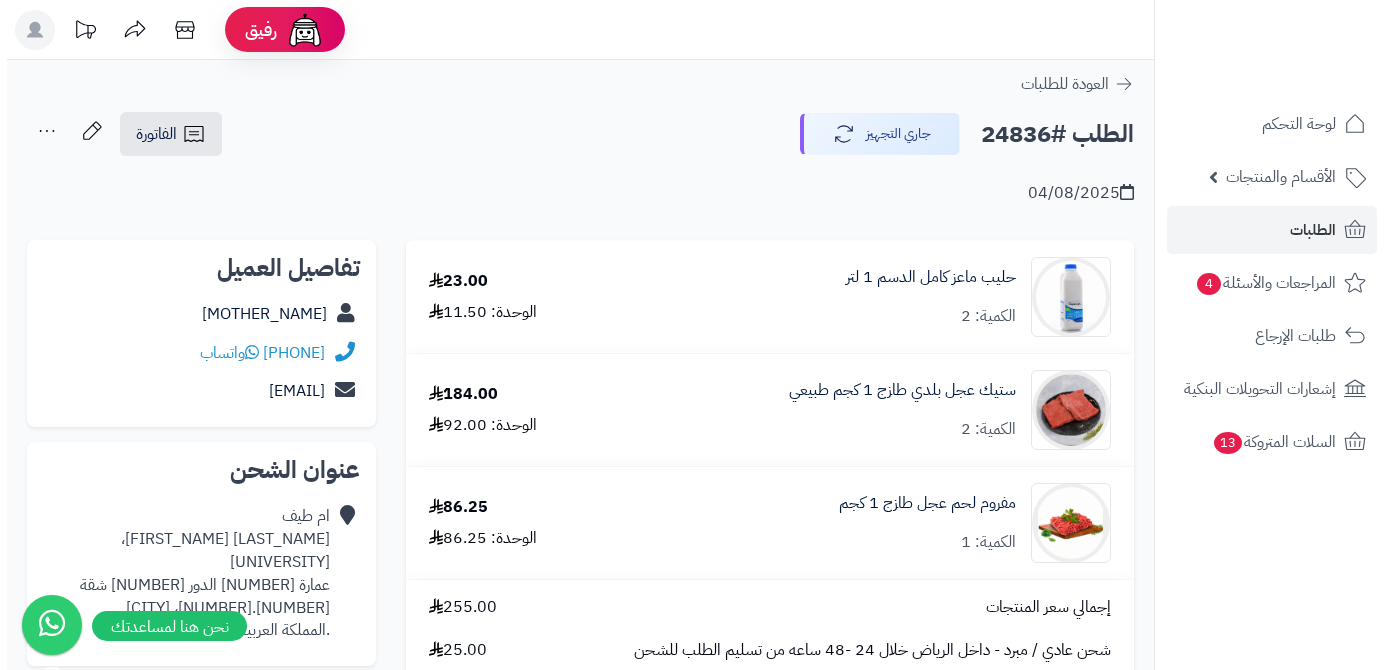 scroll, scrollTop: 0, scrollLeft: 0, axis: both 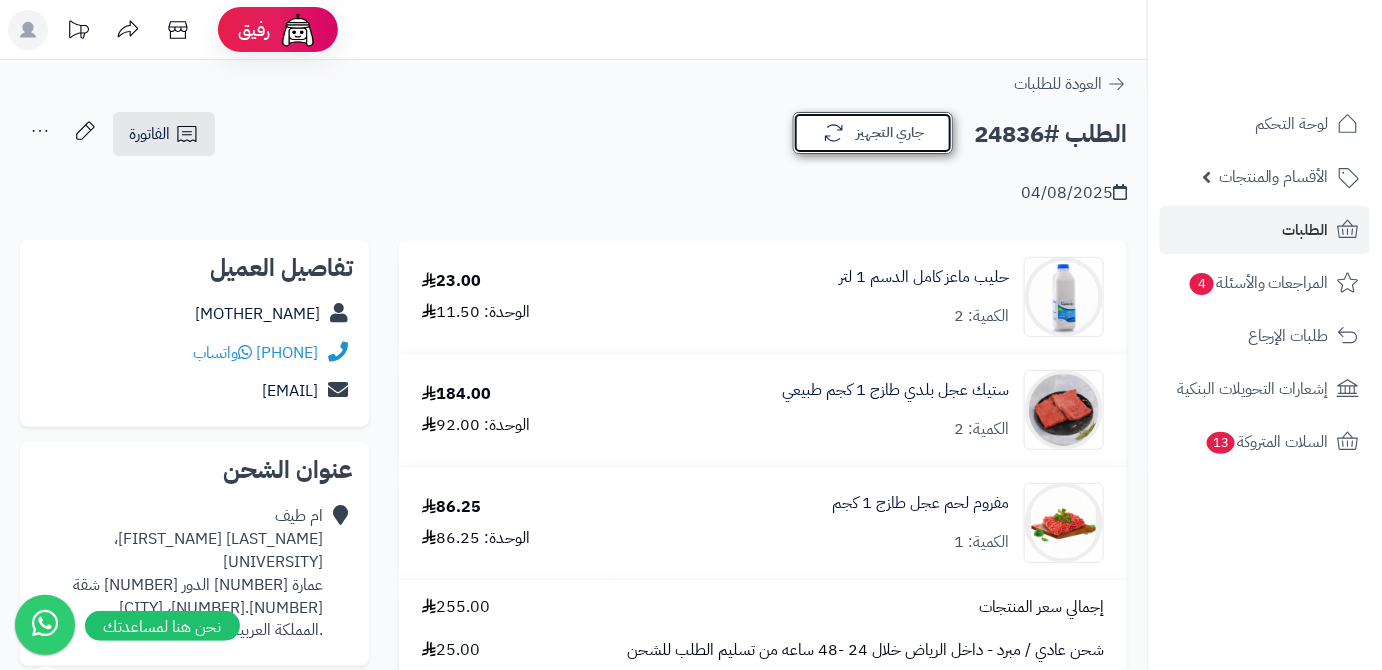 click on "جاري التجهيز" at bounding box center [873, 133] 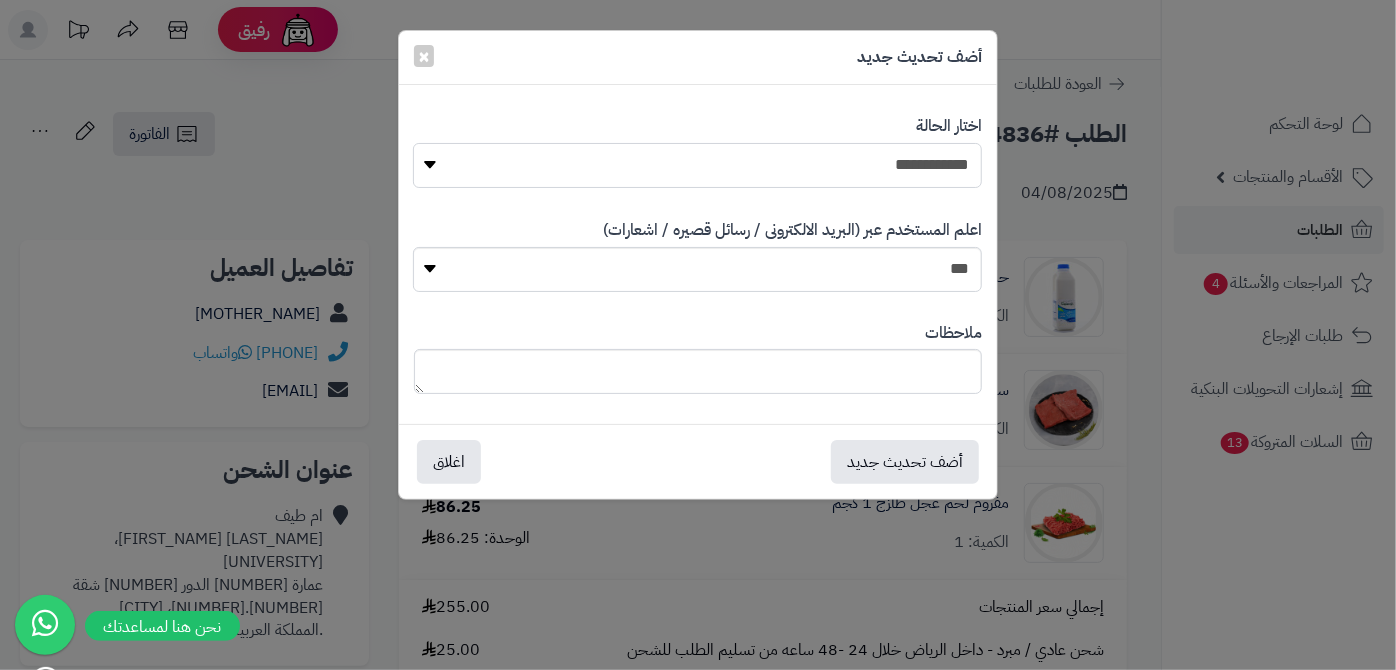 drag, startPoint x: 898, startPoint y: 166, endPoint x: 899, endPoint y: 184, distance: 18.027756 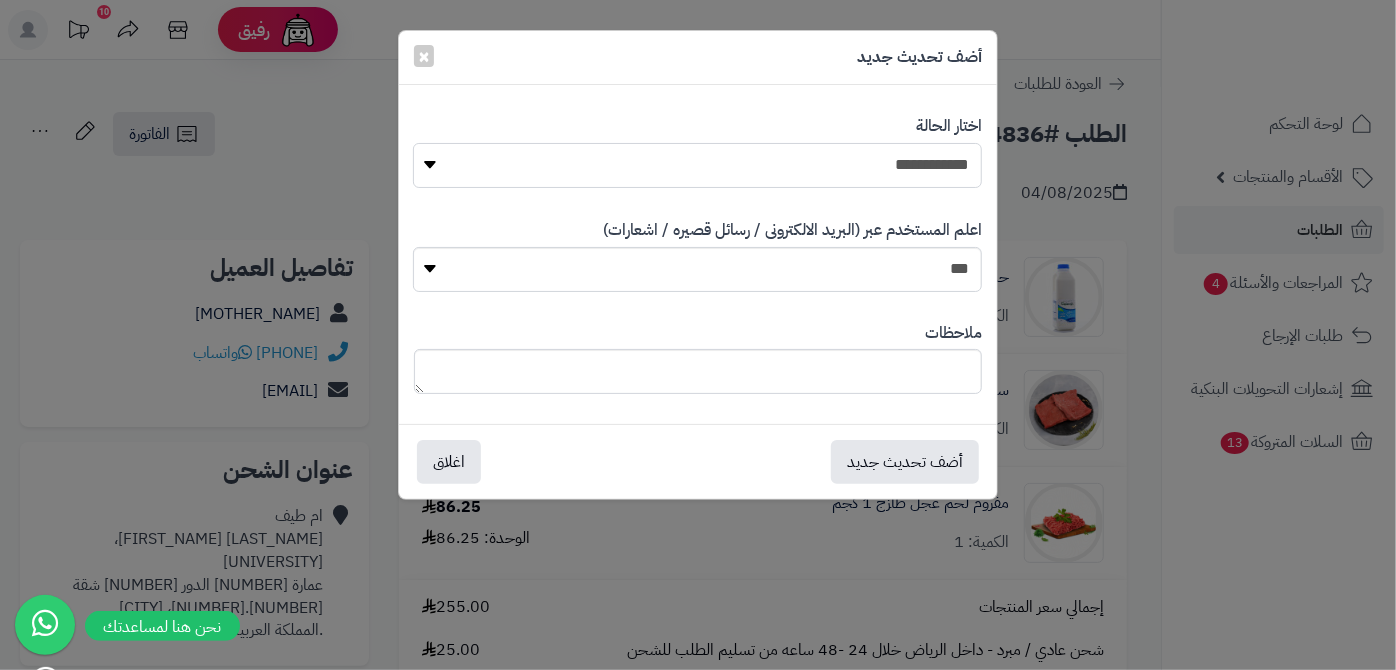 select on "*" 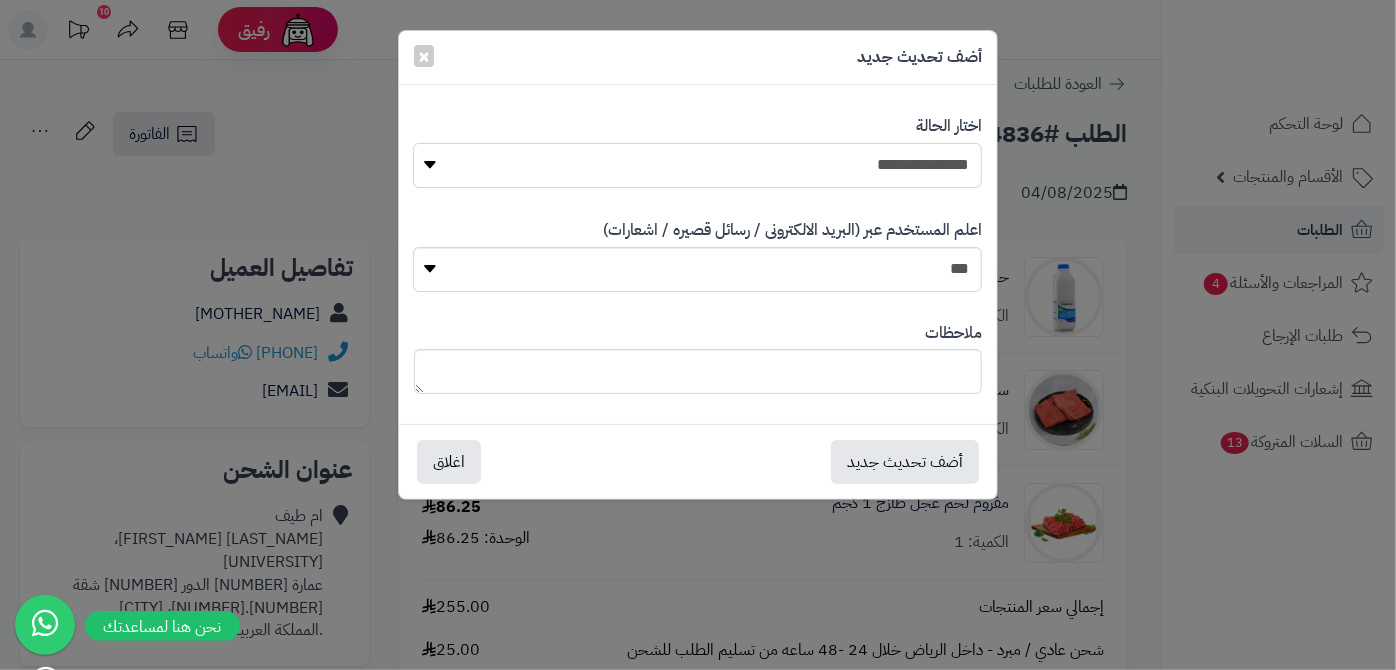 click on "**********" at bounding box center [697, 165] 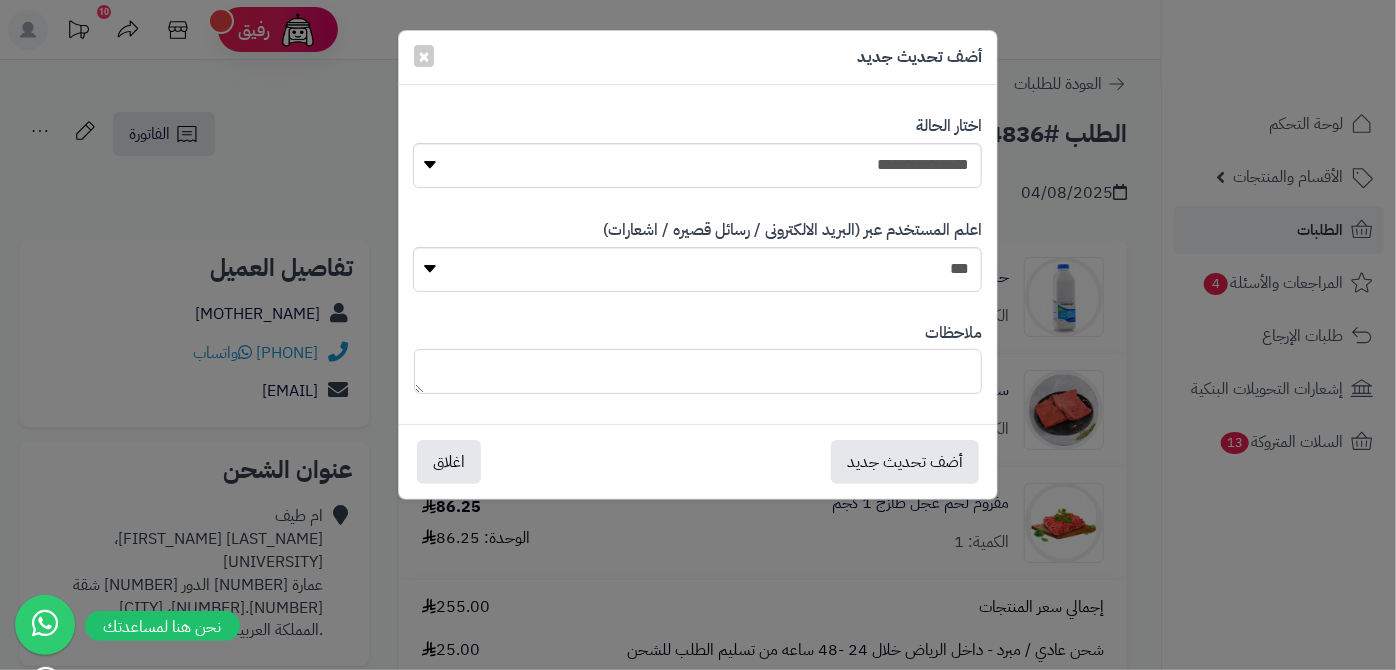 paste on "**********" 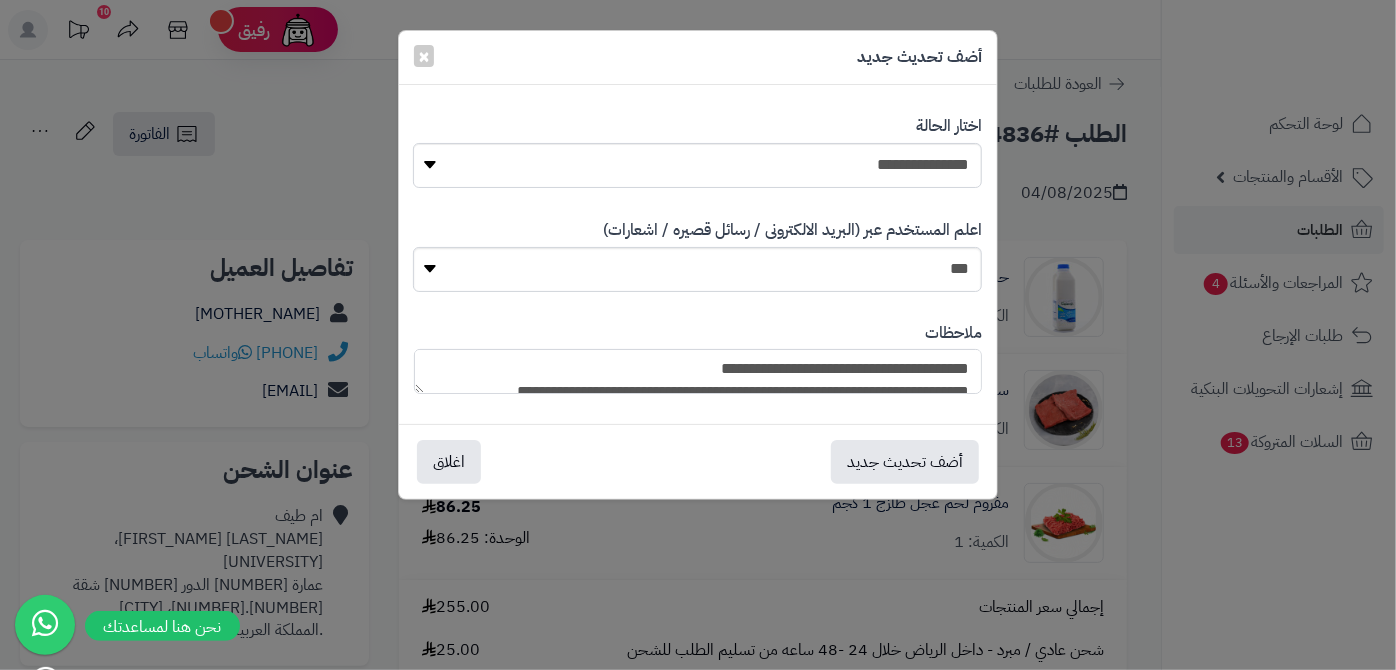 scroll, scrollTop: 193, scrollLeft: 0, axis: vertical 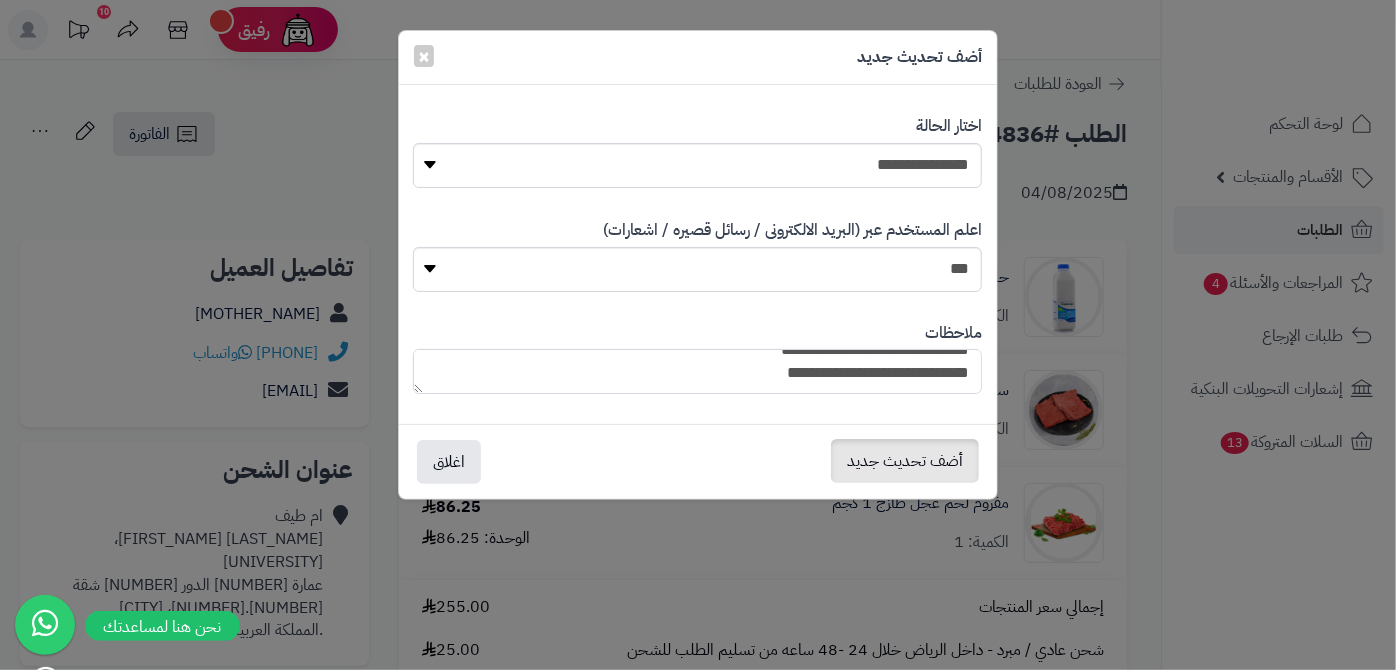 type on "**********" 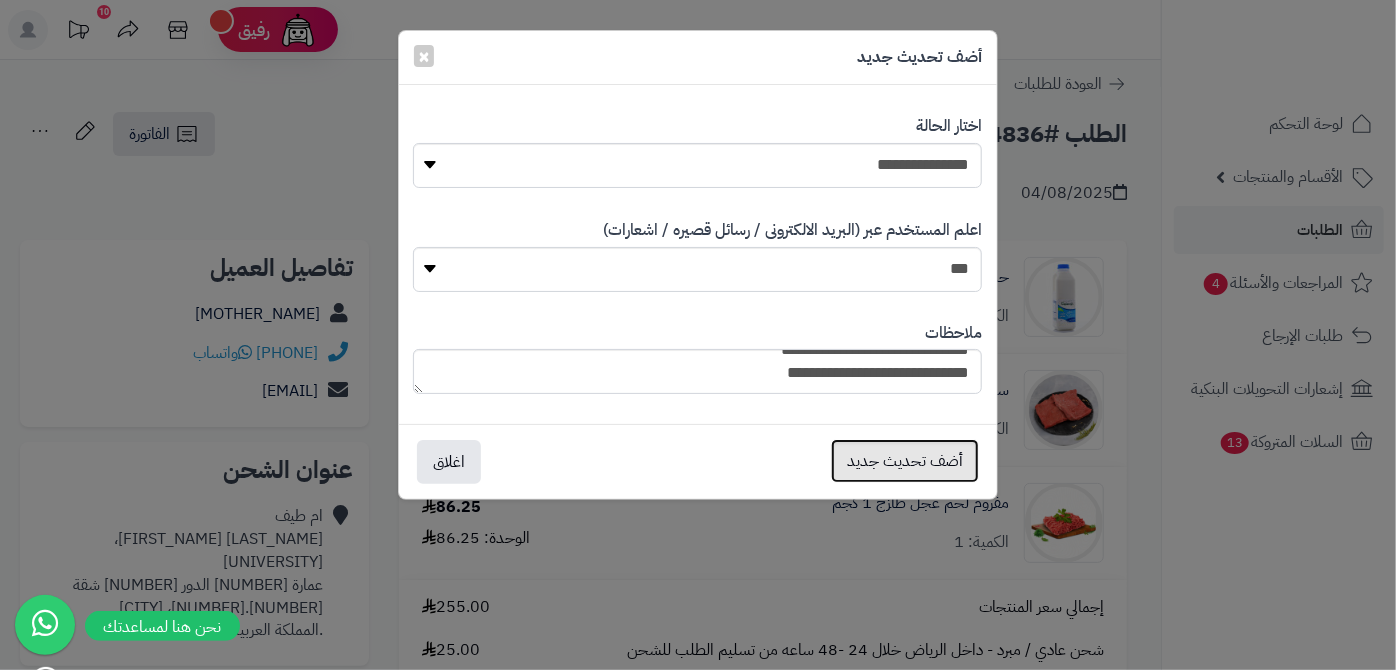 click on "أضف تحديث جديد" at bounding box center [905, 461] 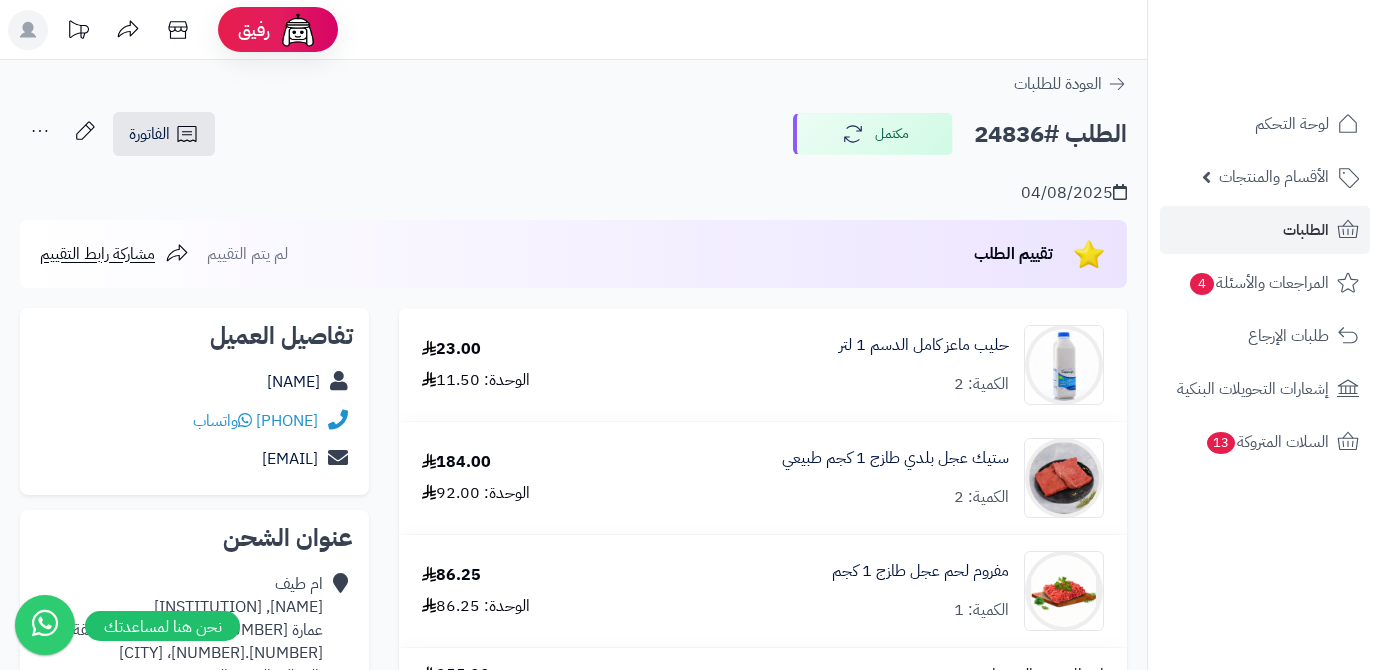 scroll, scrollTop: 0, scrollLeft: 0, axis: both 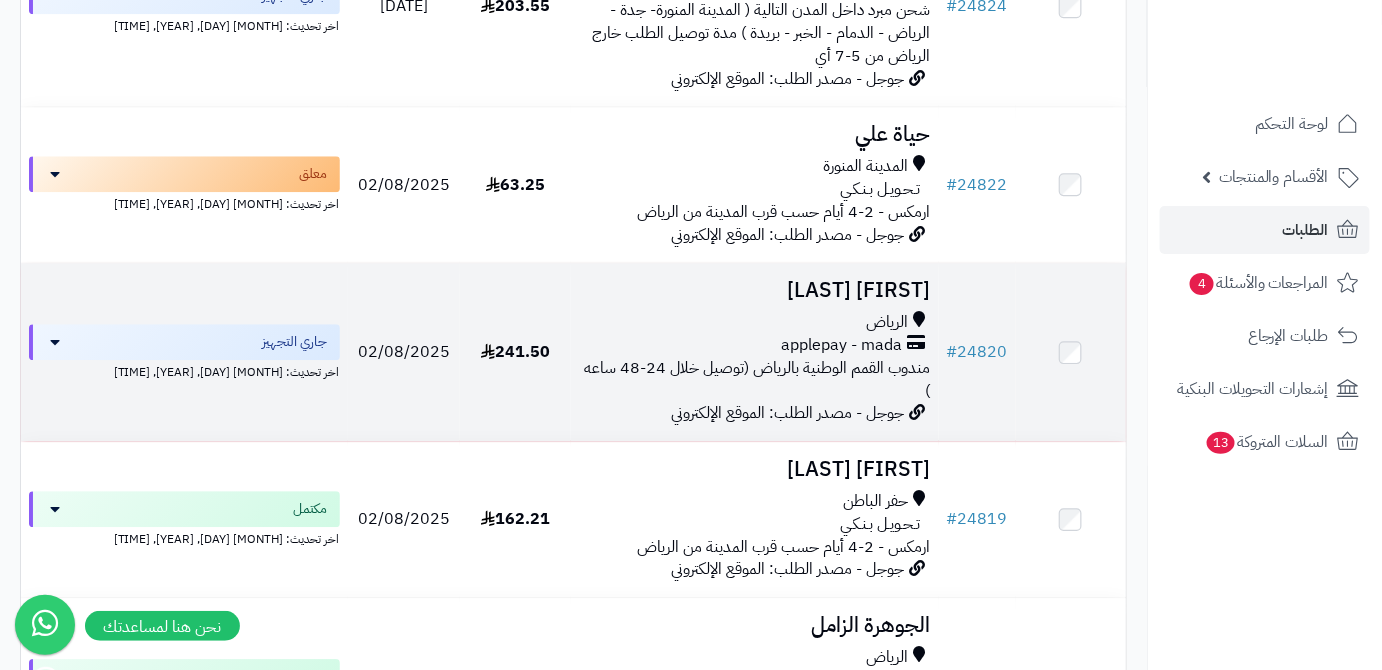 click on "[FIRST] [LAST]" at bounding box center [755, 290] 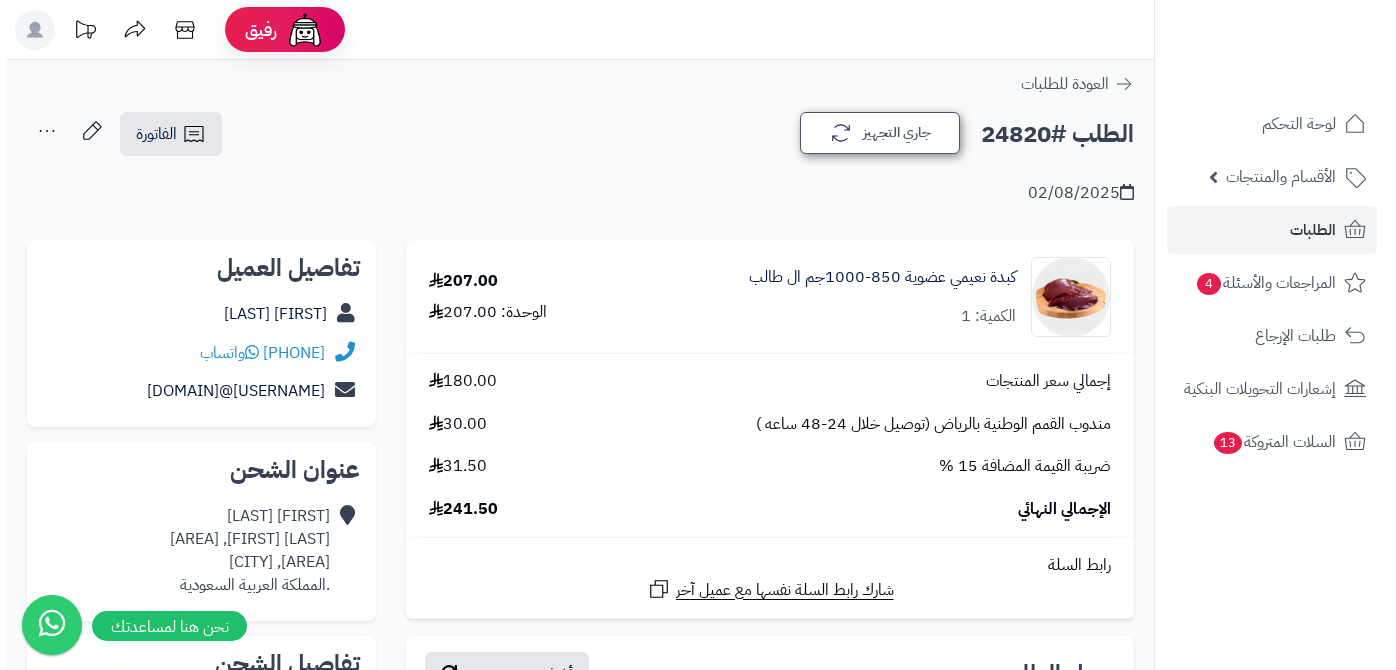 scroll, scrollTop: 0, scrollLeft: 0, axis: both 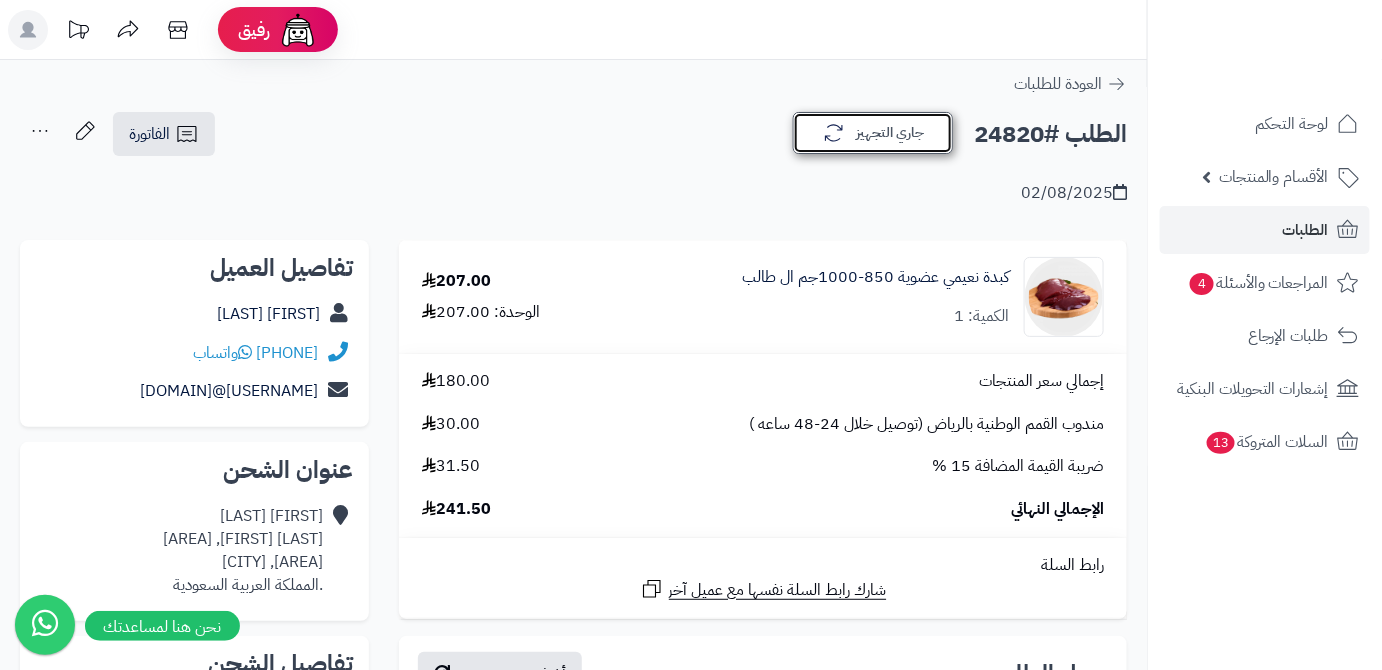click on "جاري التجهيز" at bounding box center (873, 133) 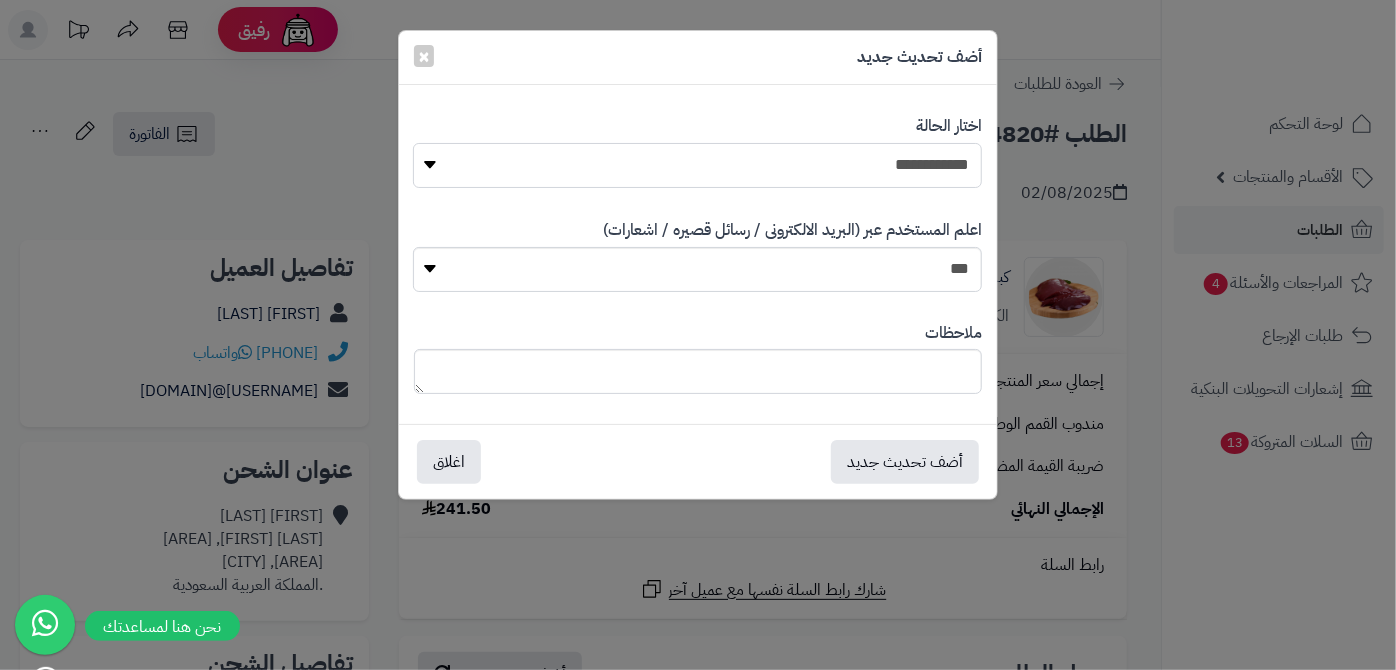 click on "**********" at bounding box center (697, 165) 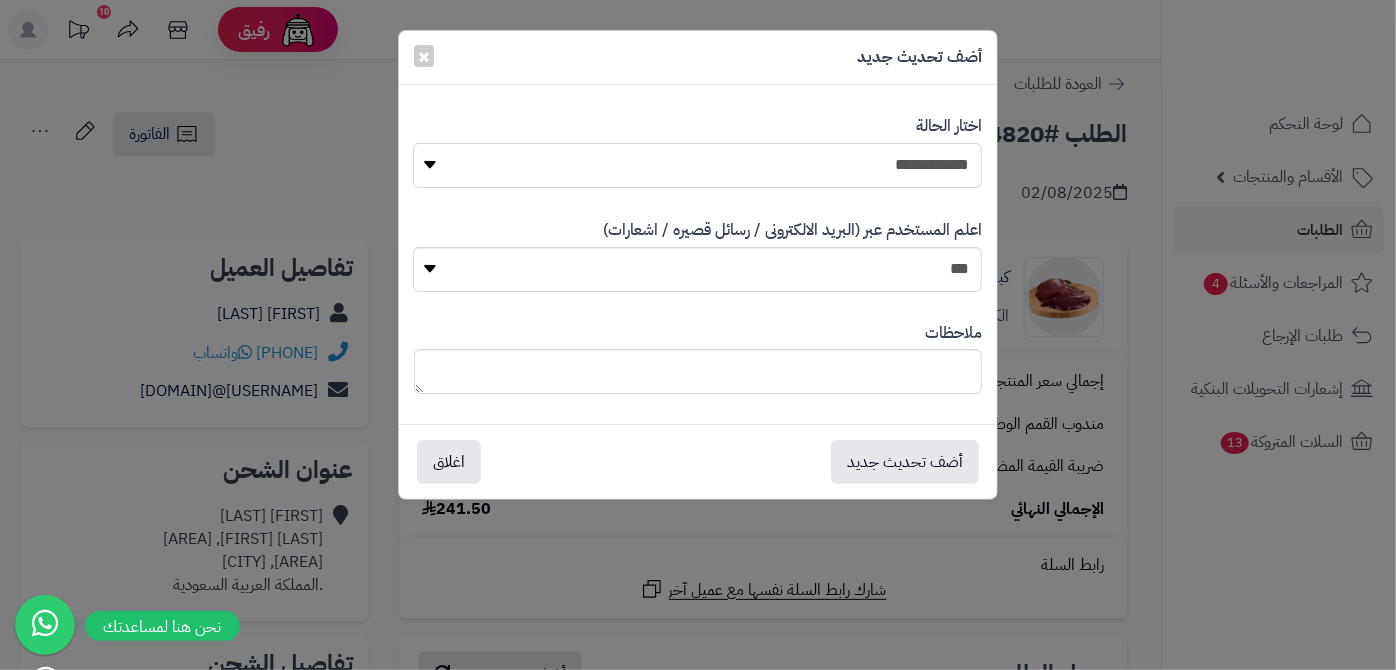 select on "*" 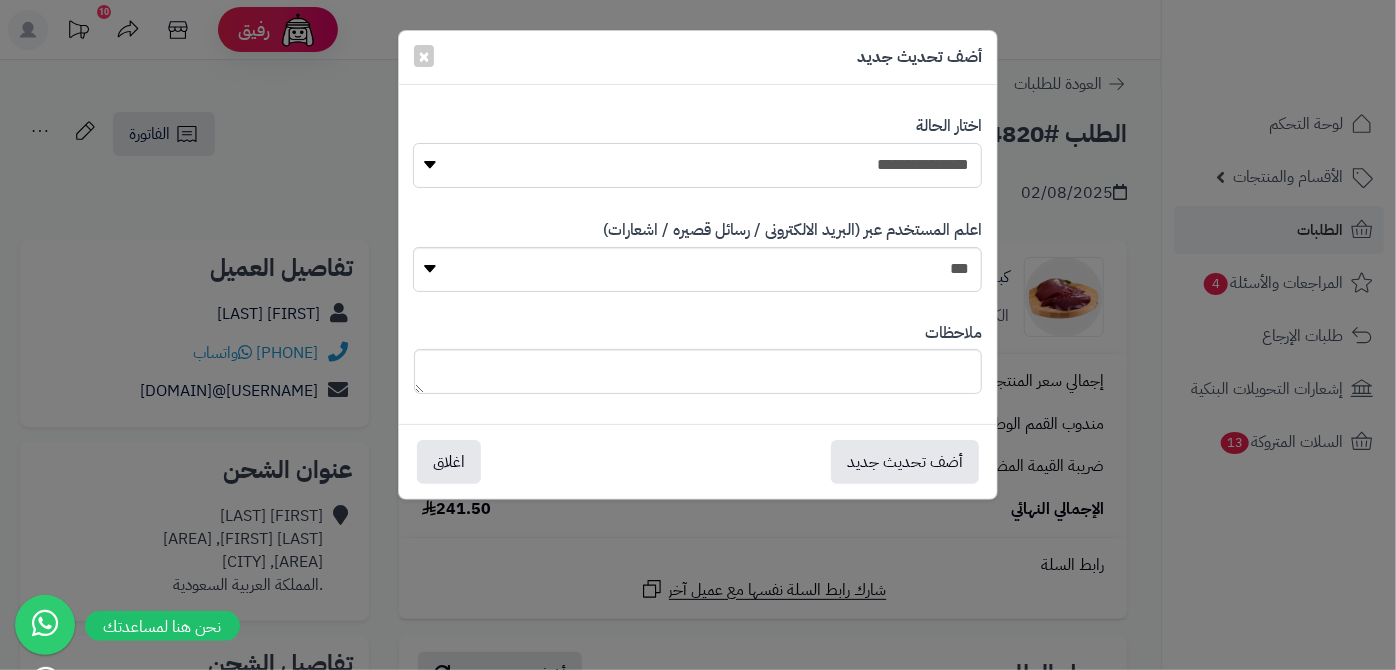 click on "**********" at bounding box center [697, 165] 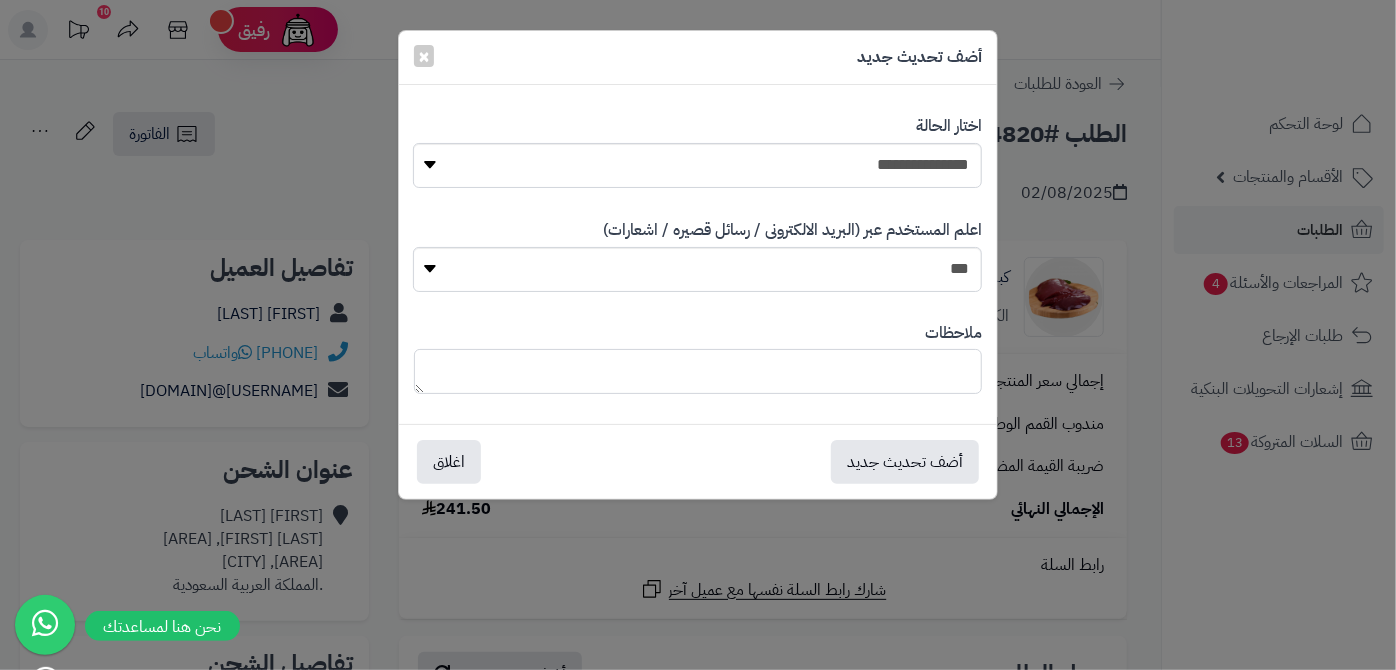 paste on "**********" 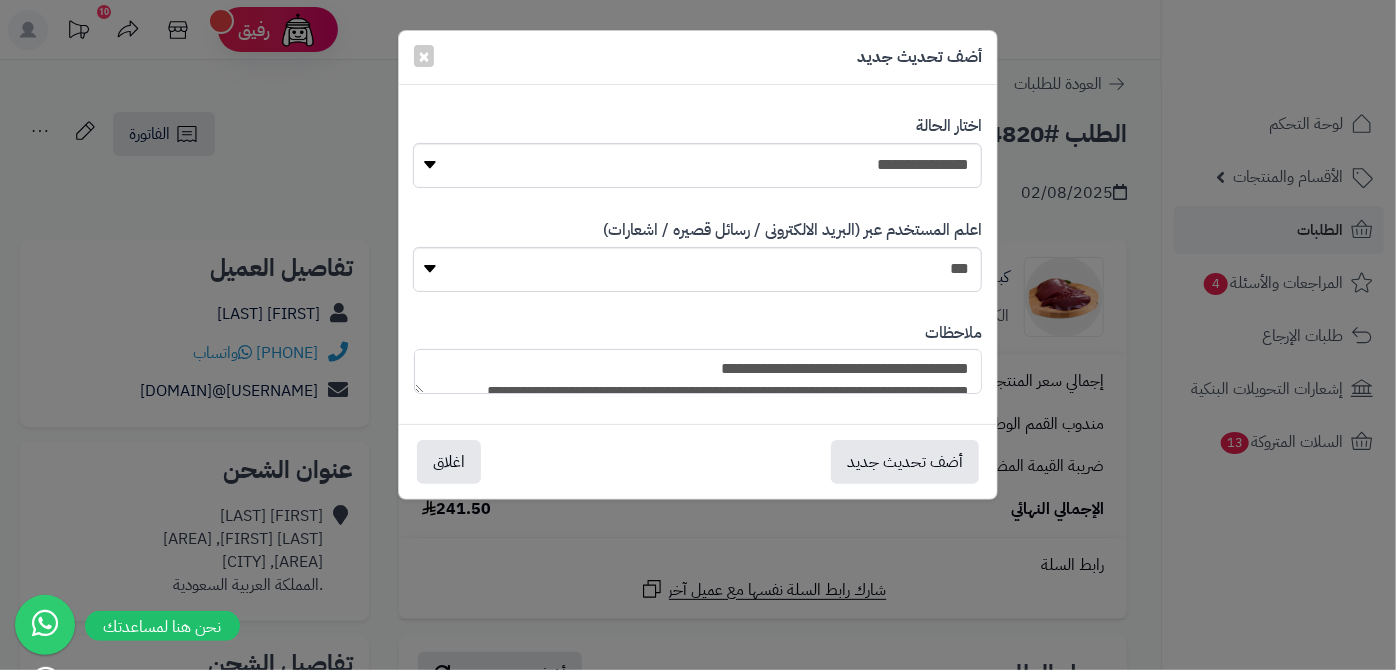 scroll, scrollTop: 193, scrollLeft: 0, axis: vertical 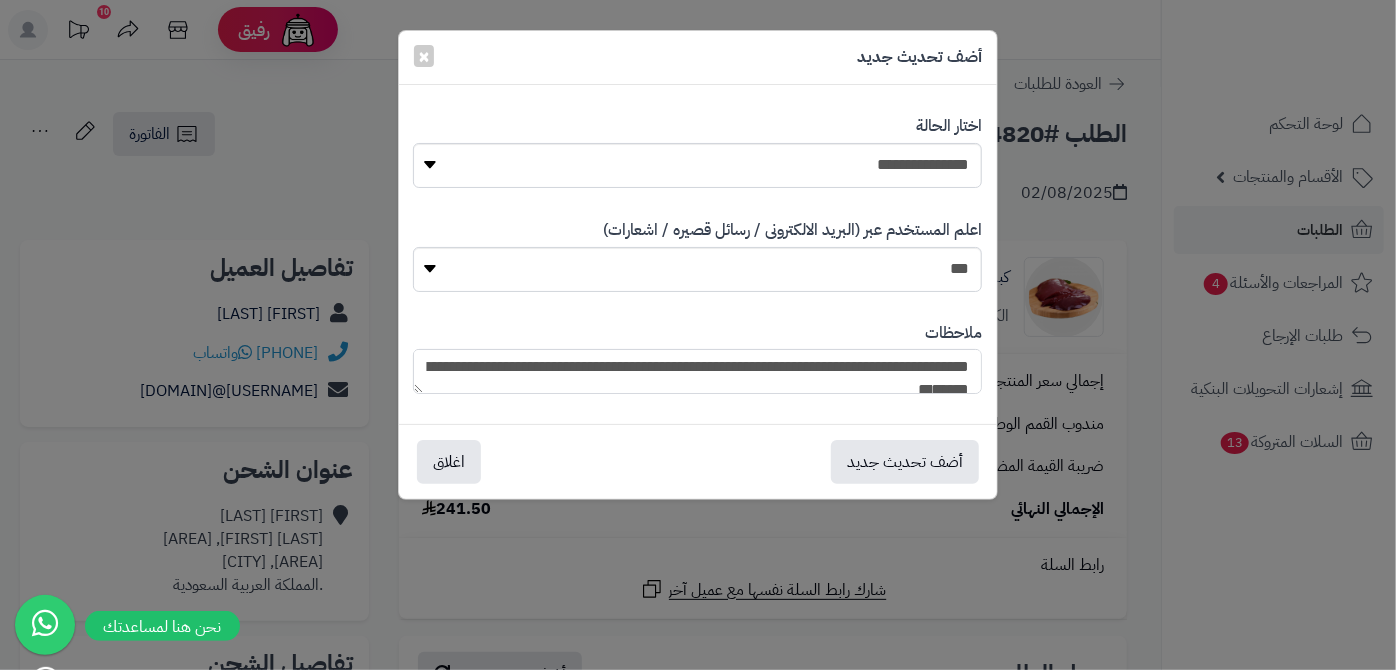 click on "**********" at bounding box center (697, 371) 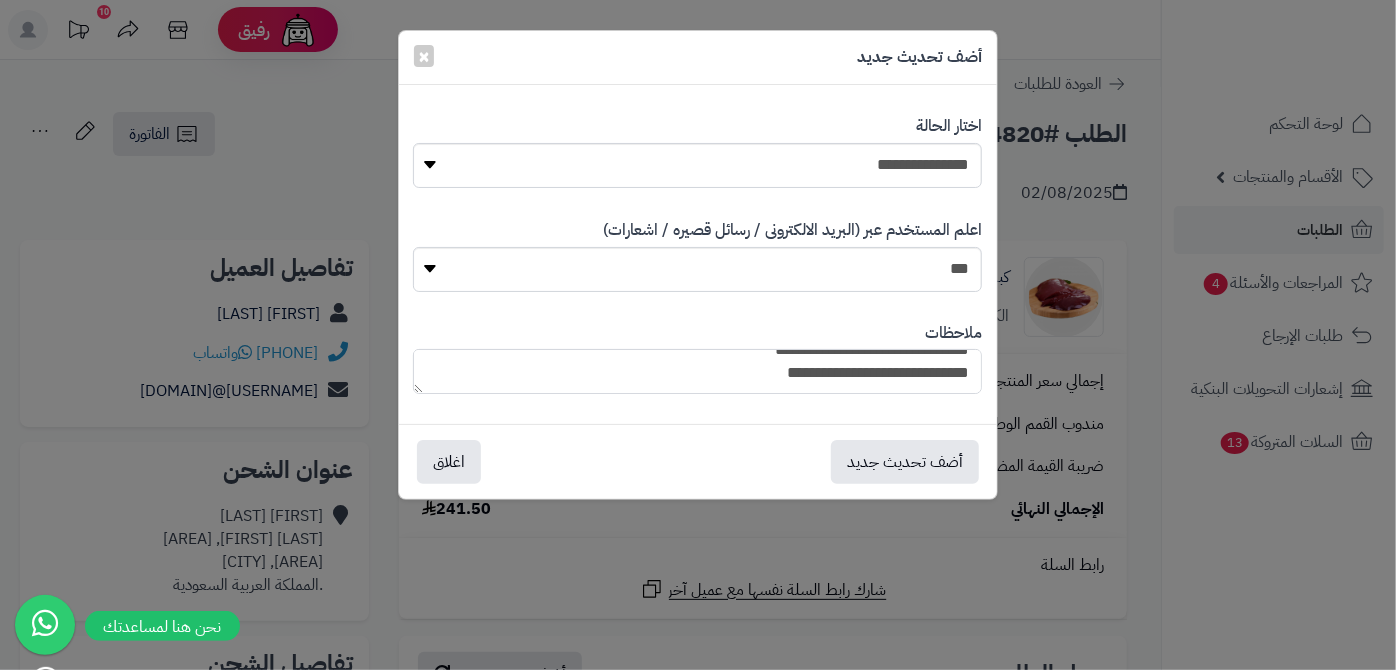 drag, startPoint x: 740, startPoint y: 376, endPoint x: 756, endPoint y: 383, distance: 17.464249 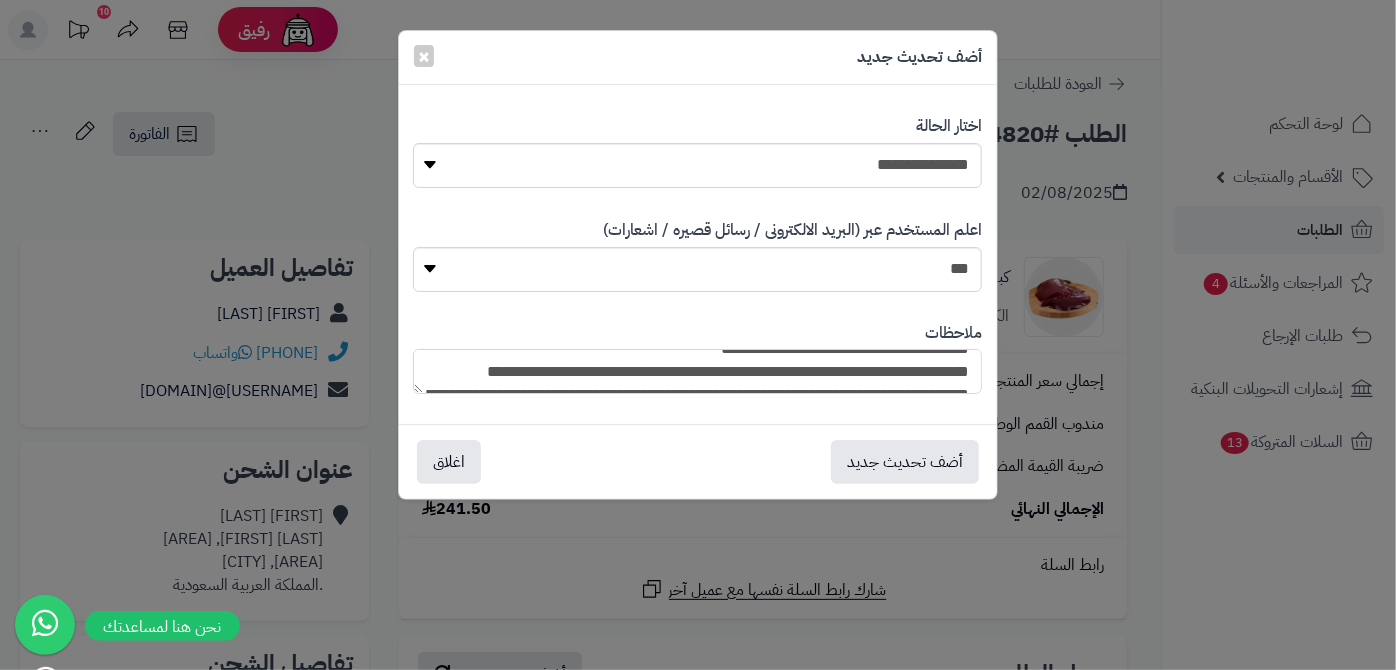 scroll, scrollTop: 18, scrollLeft: 0, axis: vertical 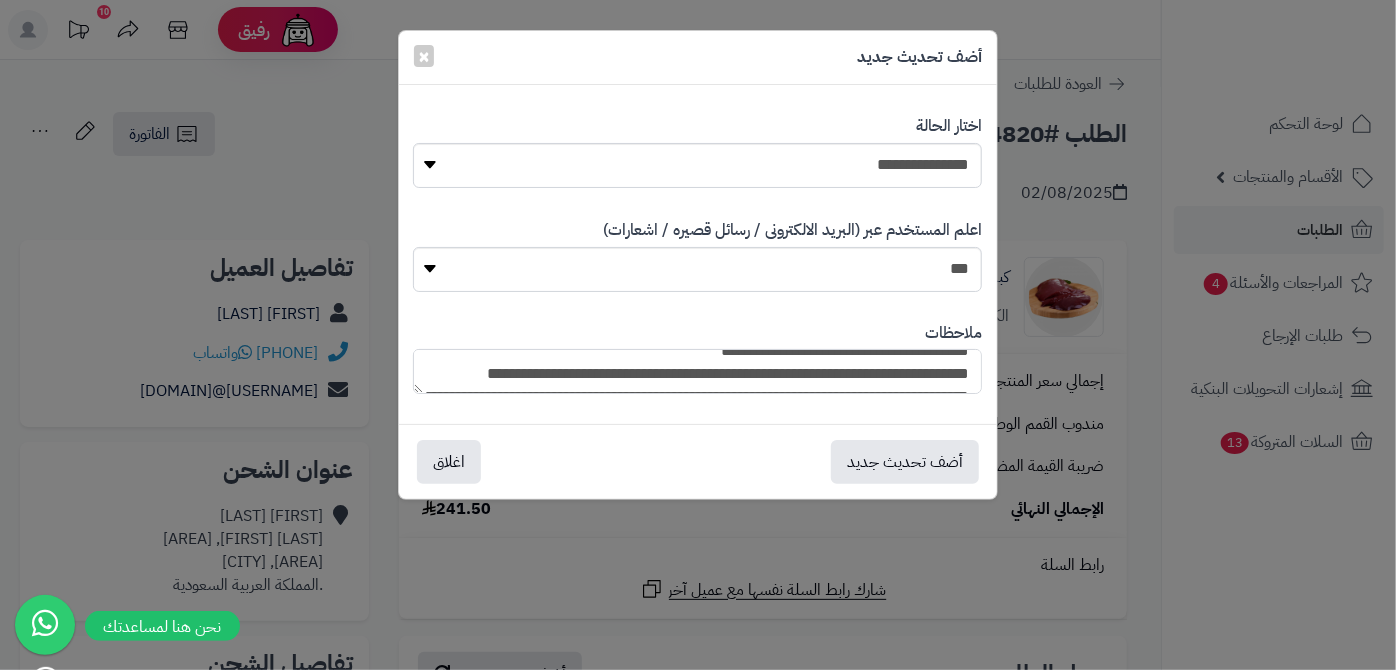 click on "**********" at bounding box center (697, 371) 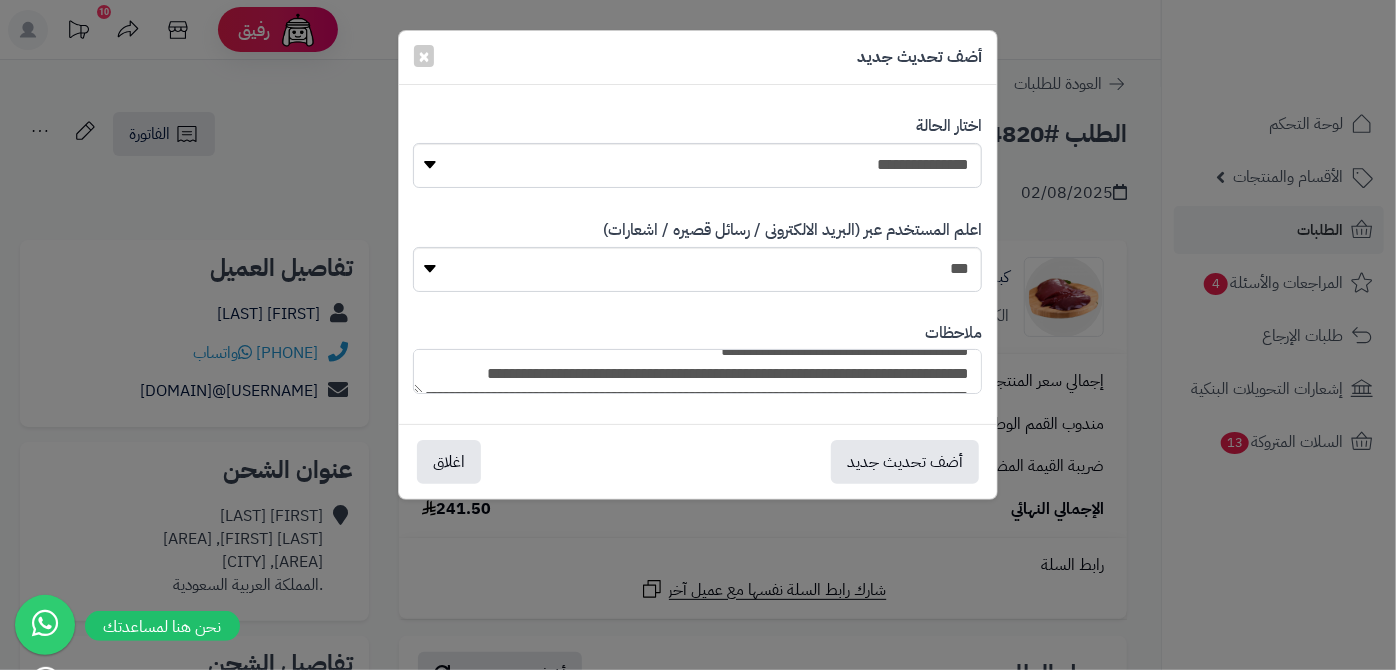 scroll, scrollTop: 109, scrollLeft: 0, axis: vertical 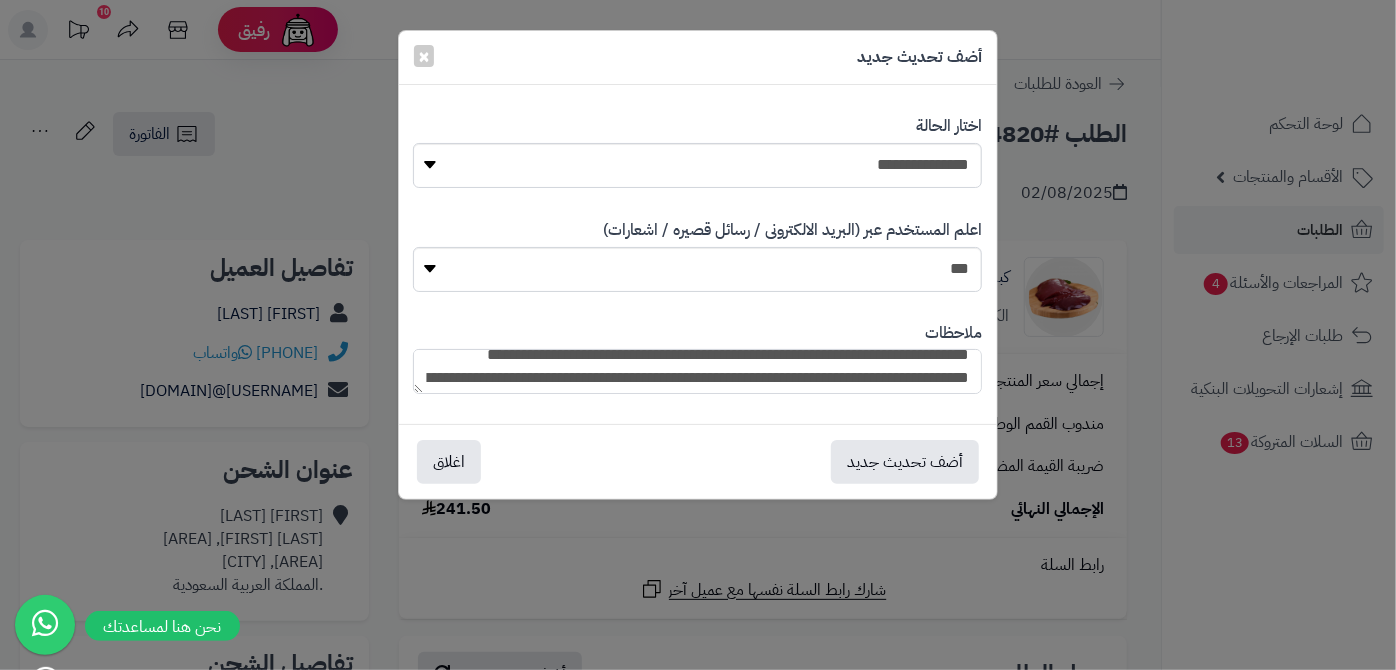 click on "**********" at bounding box center (697, 371) 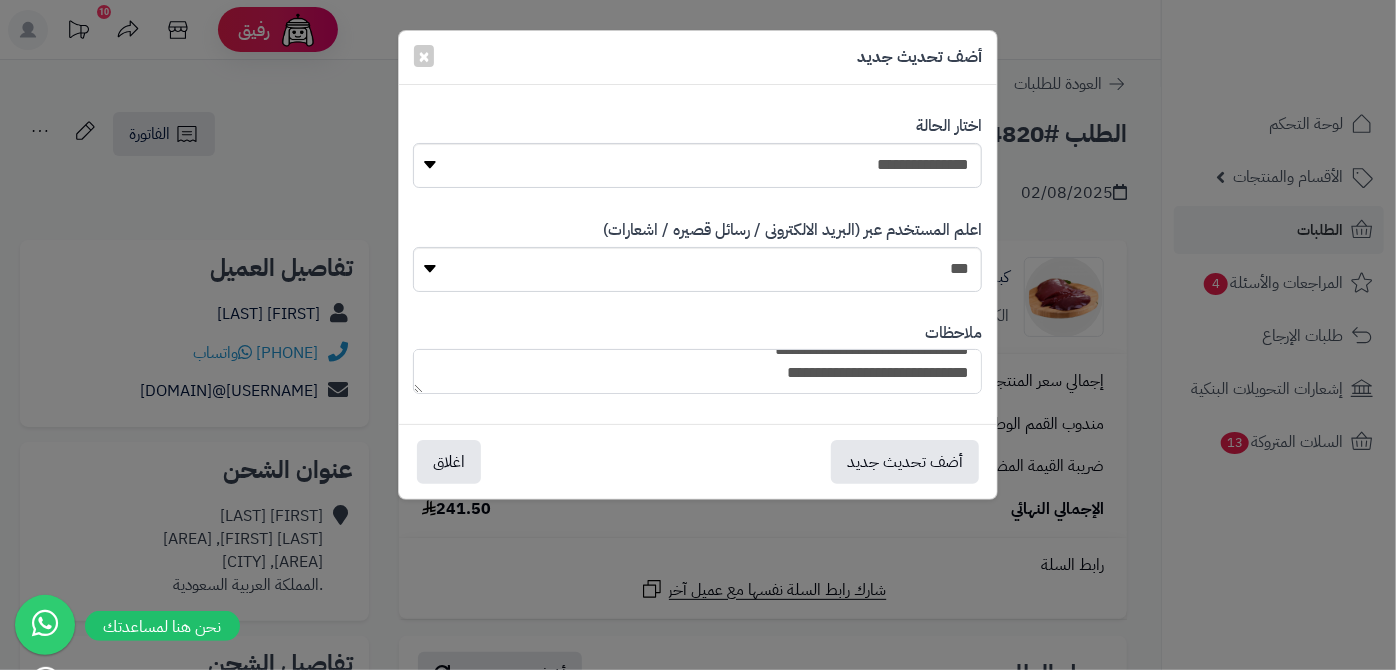 click on "**********" at bounding box center [697, 371] 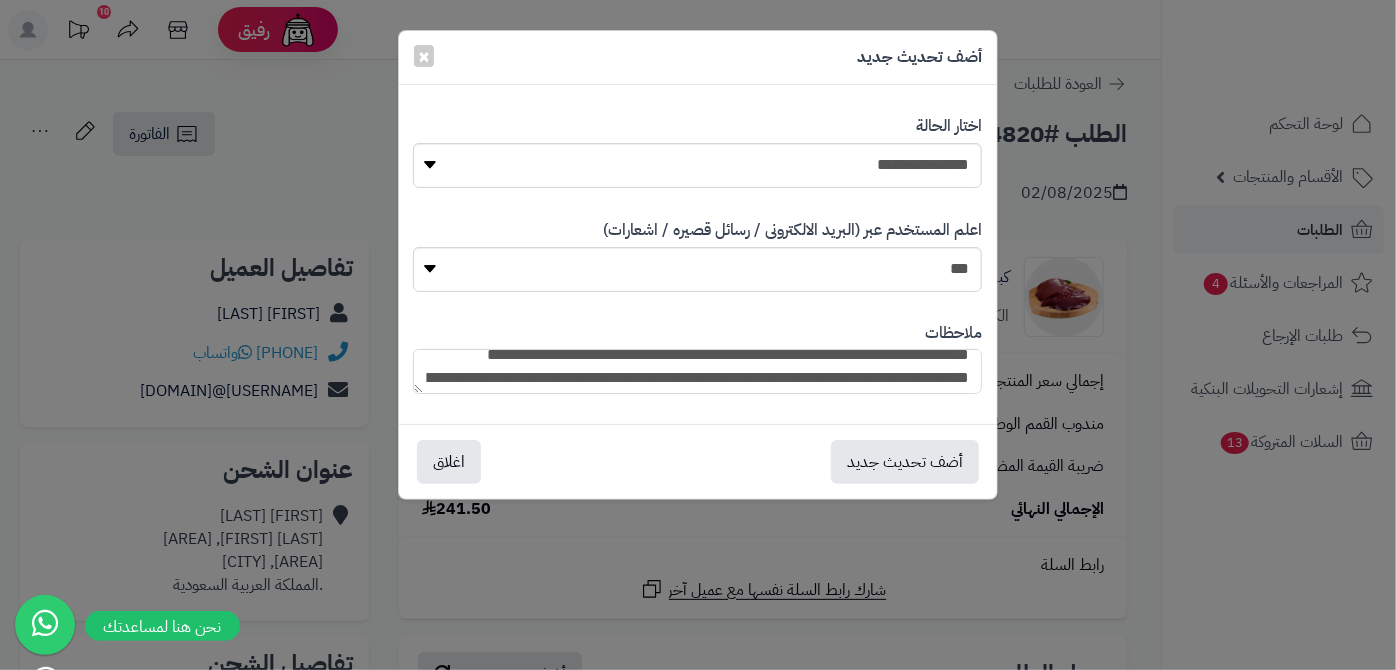 scroll, scrollTop: 55, scrollLeft: 0, axis: vertical 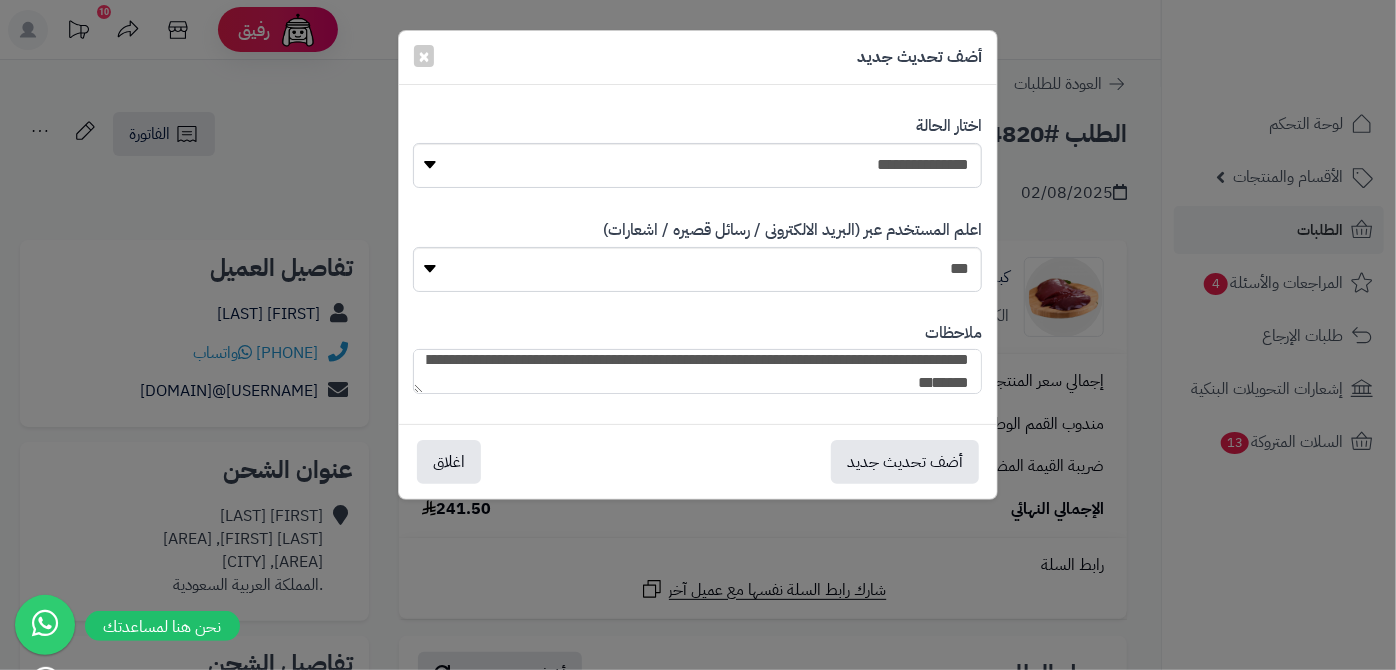 click on "**********" at bounding box center (697, 371) 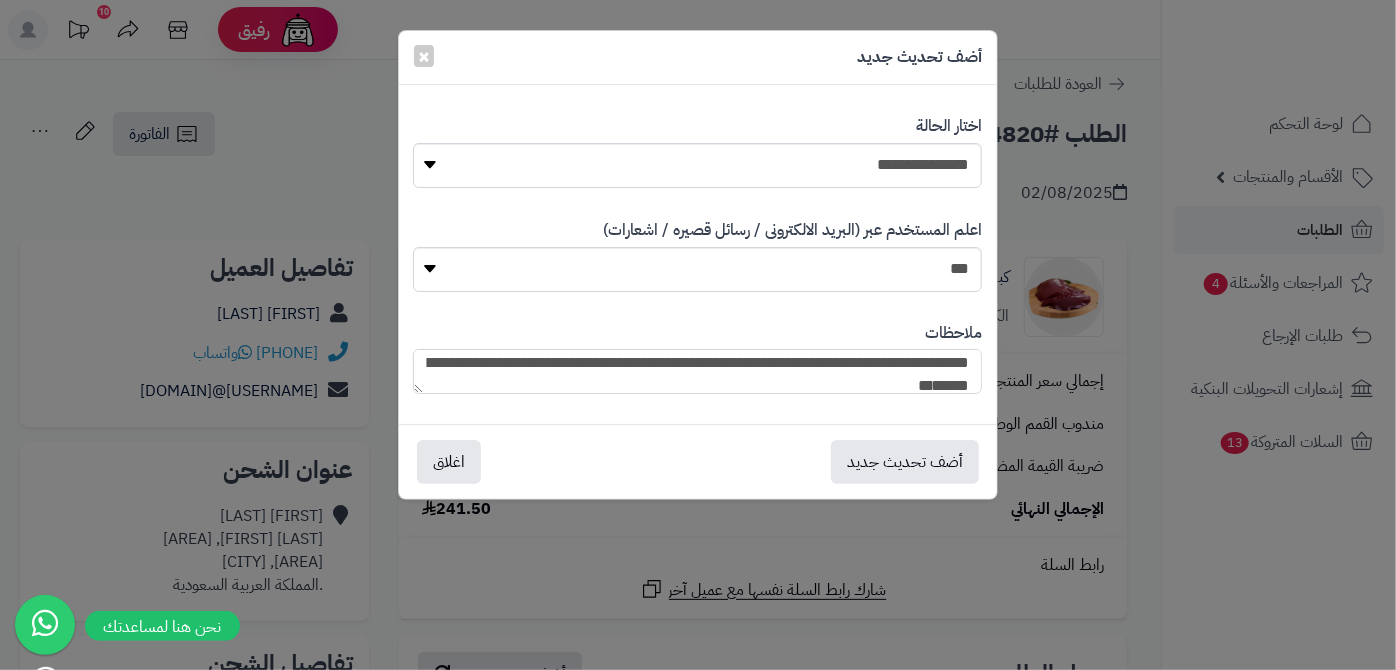 click on "**********" at bounding box center [697, 371] 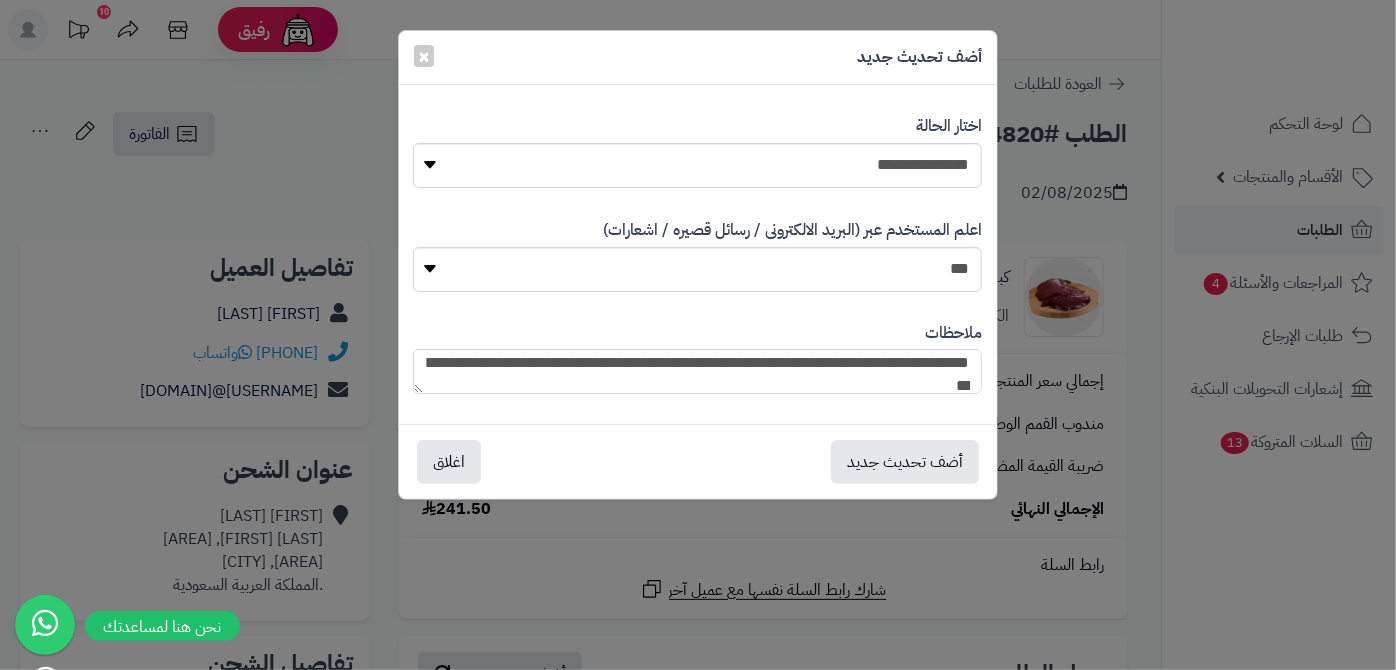 scroll, scrollTop: 56, scrollLeft: 0, axis: vertical 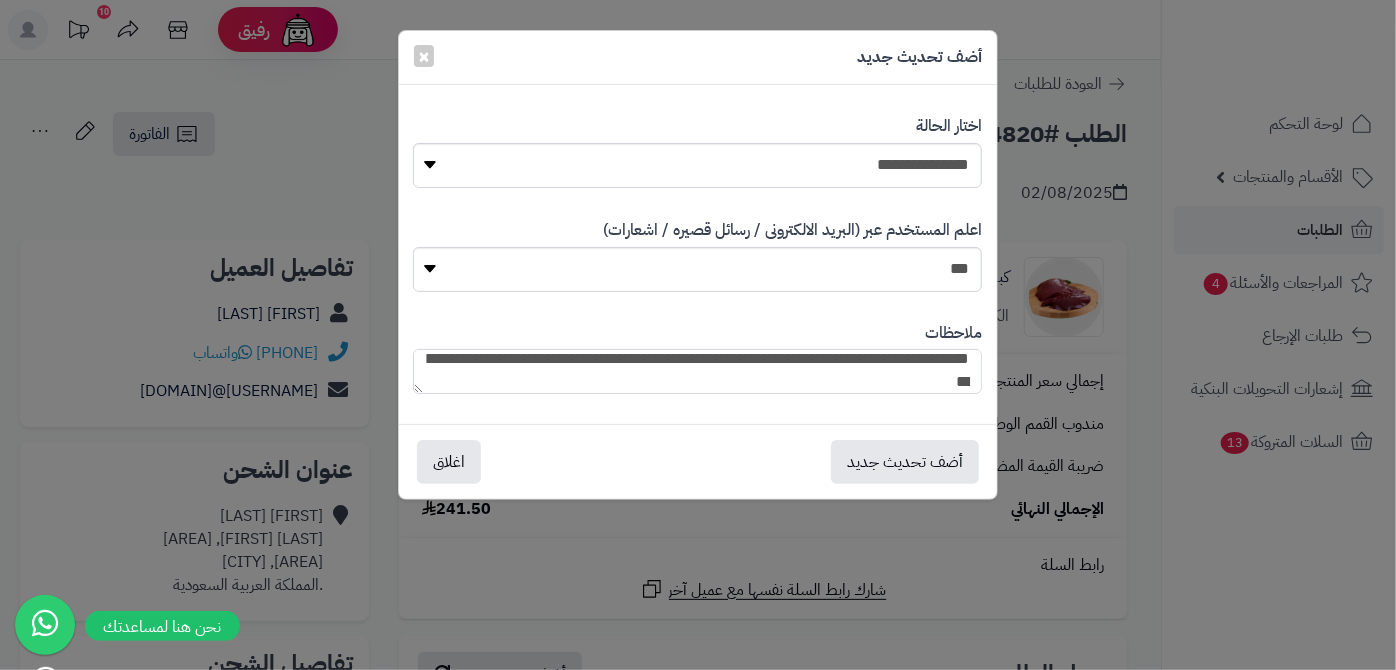 click on "**********" at bounding box center (697, 371) 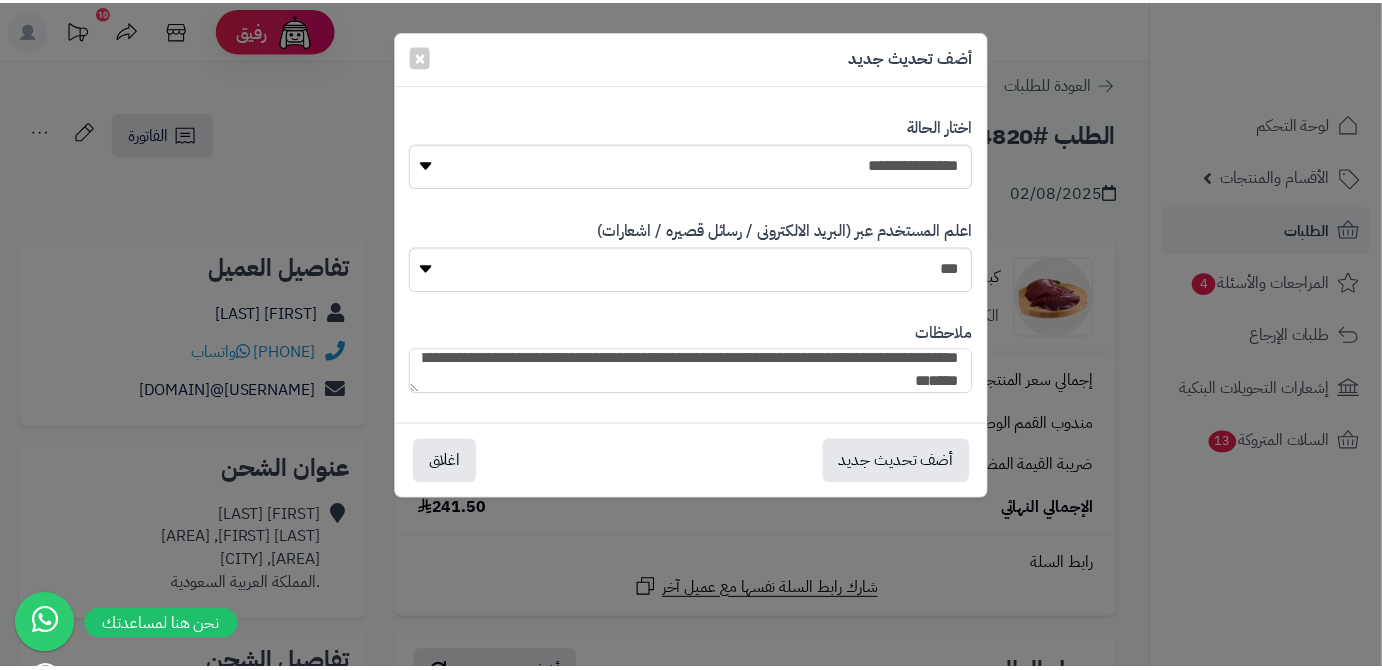 scroll, scrollTop: 79, scrollLeft: 0, axis: vertical 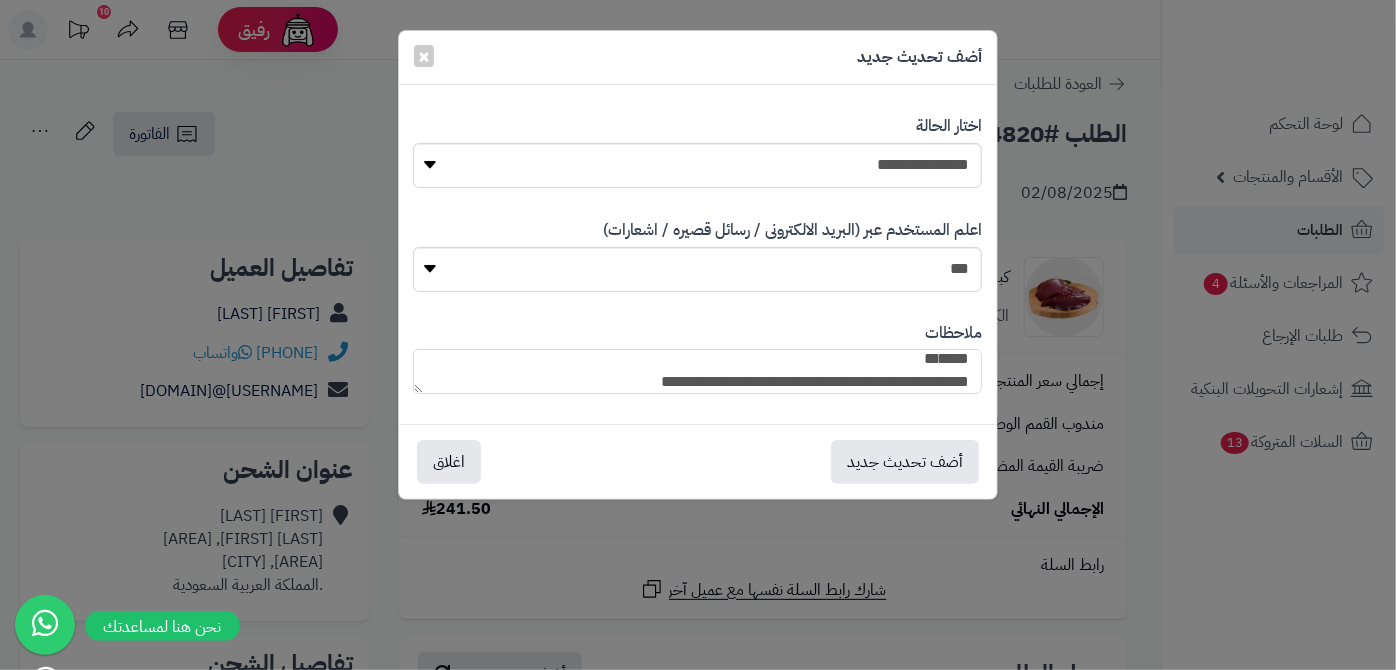 type on "**********" 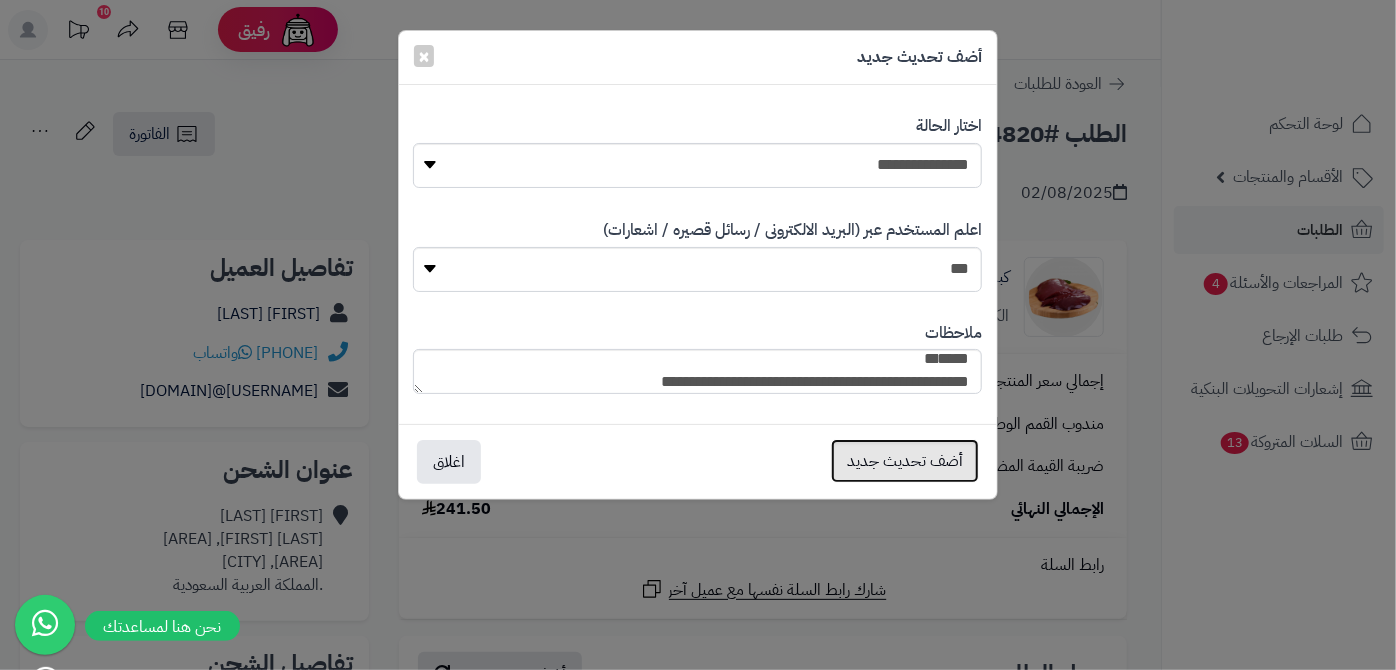click on "أضف تحديث جديد" at bounding box center (905, 461) 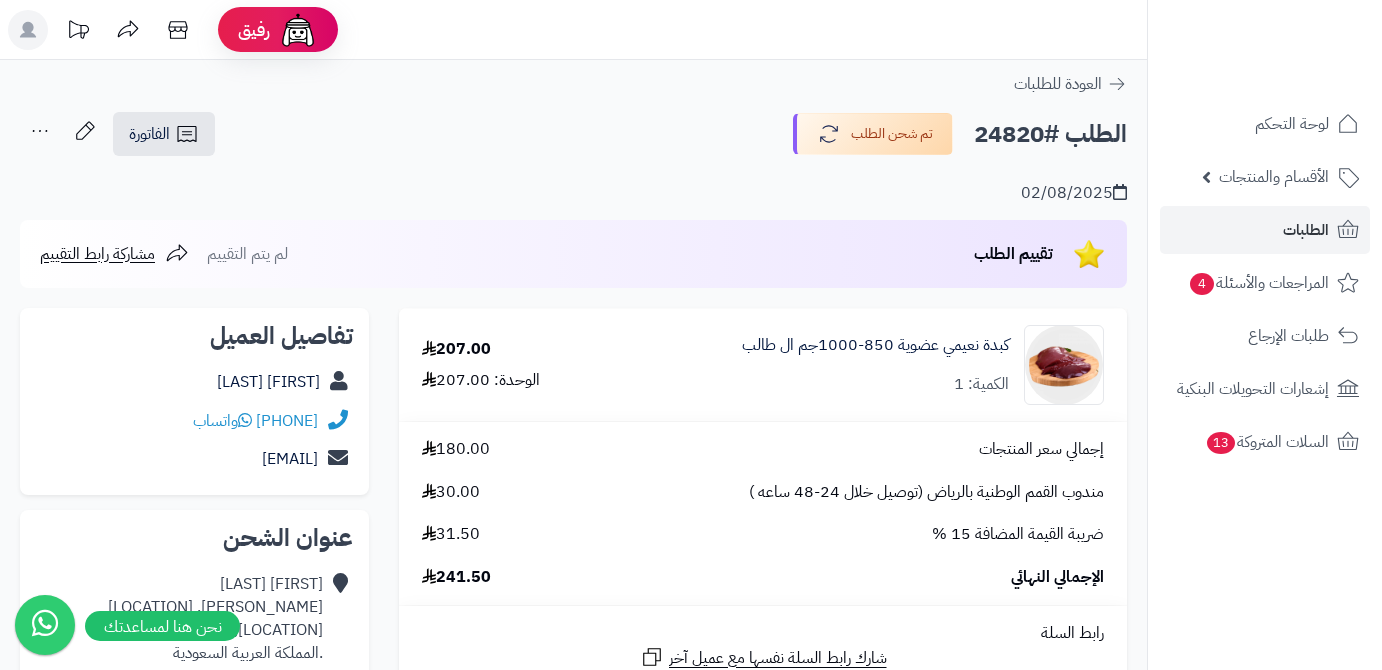 scroll, scrollTop: 0, scrollLeft: 0, axis: both 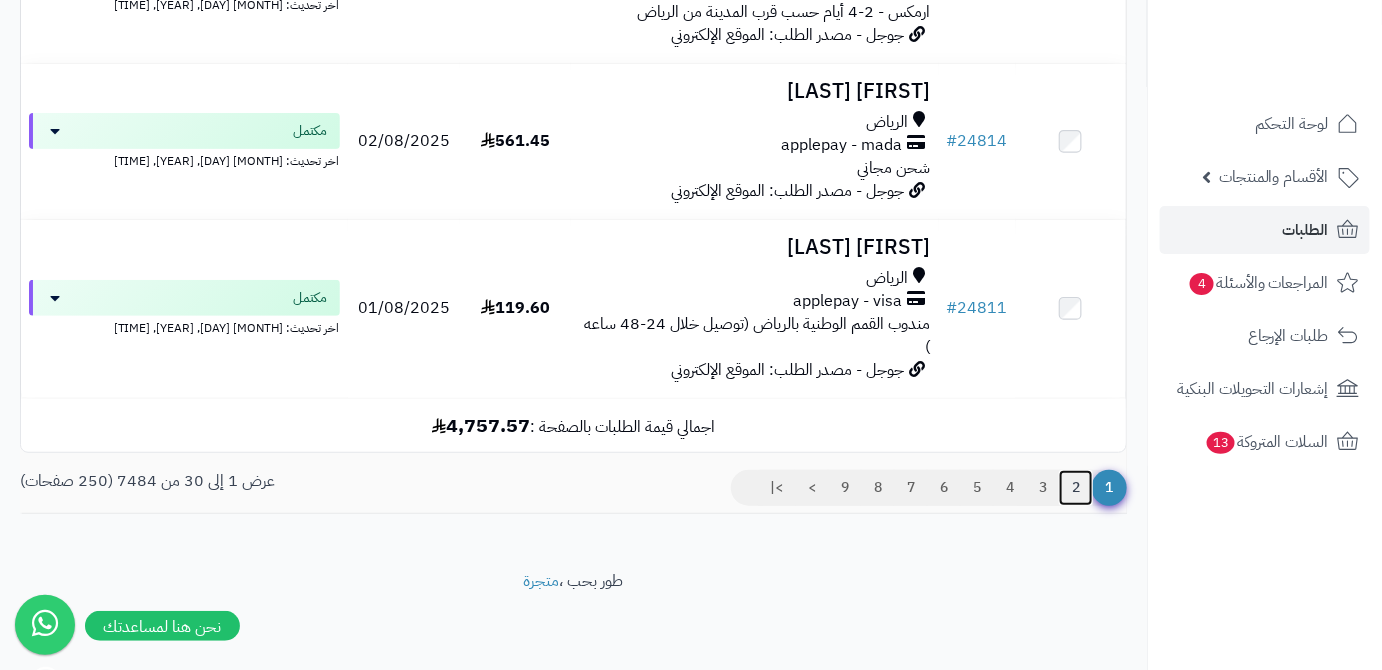 click on "2" at bounding box center (1076, 488) 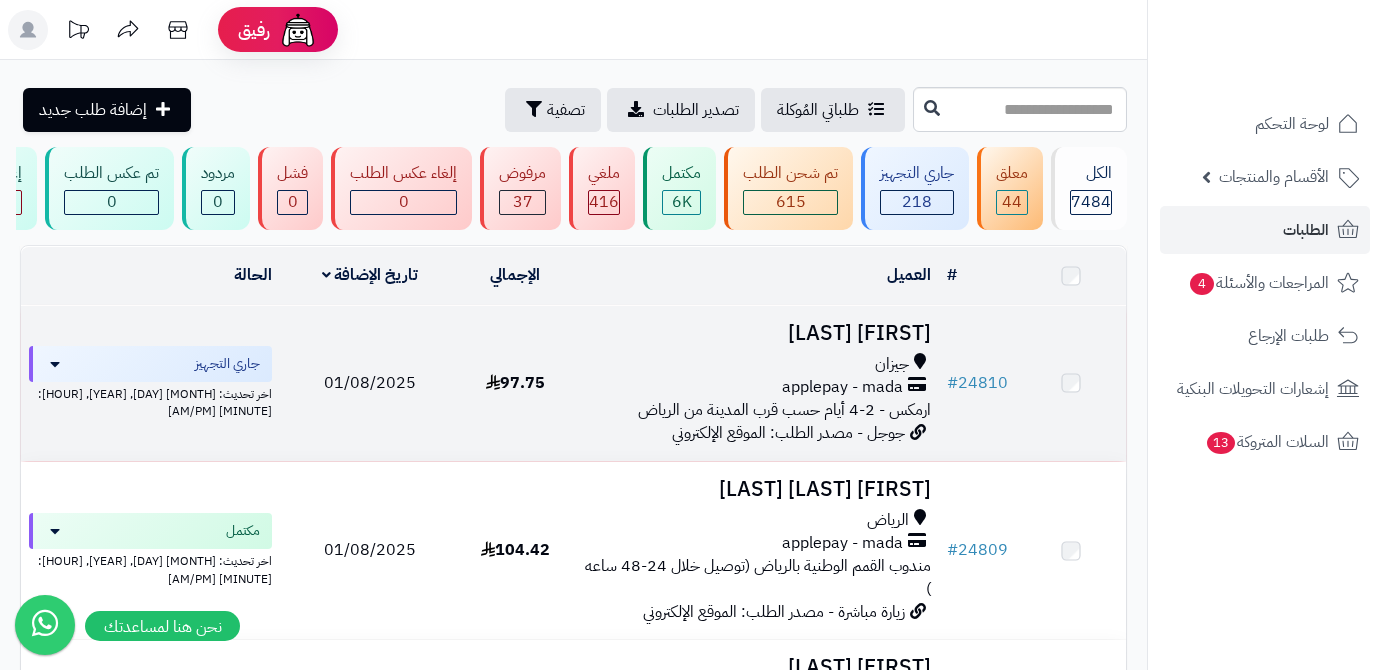 scroll, scrollTop: 0, scrollLeft: 0, axis: both 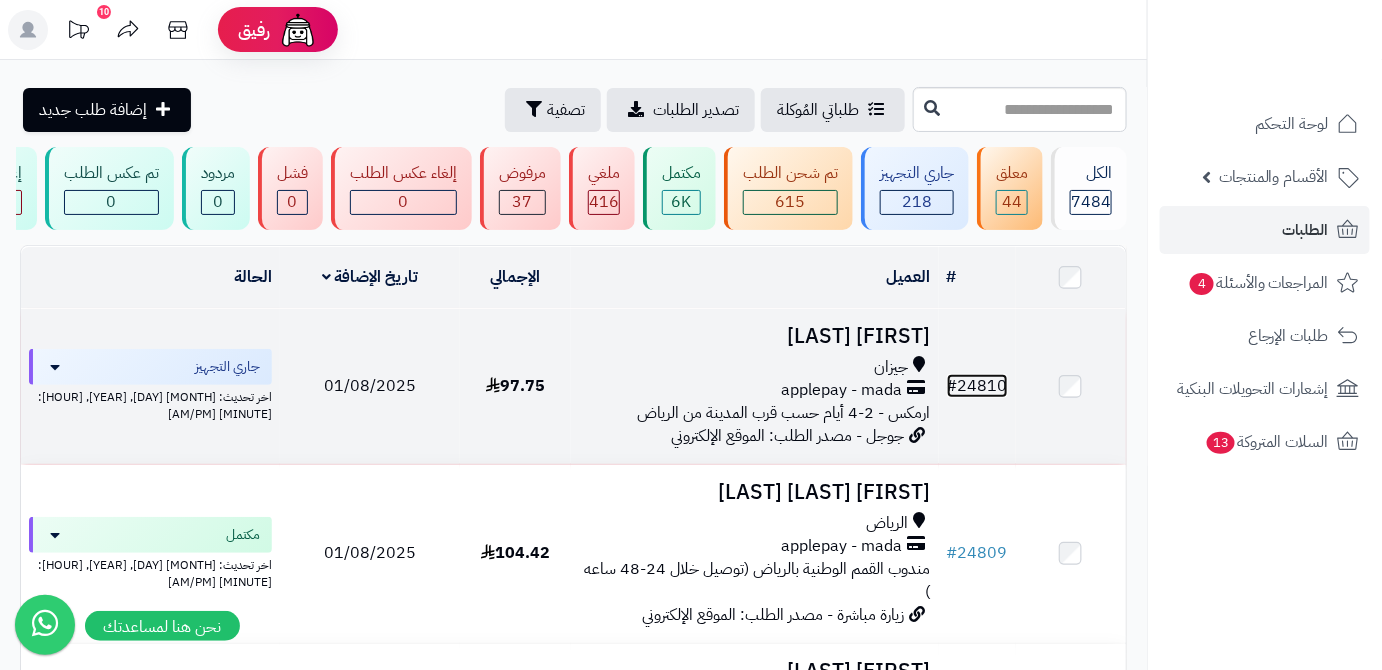 click on "# 24810" at bounding box center (977, 386) 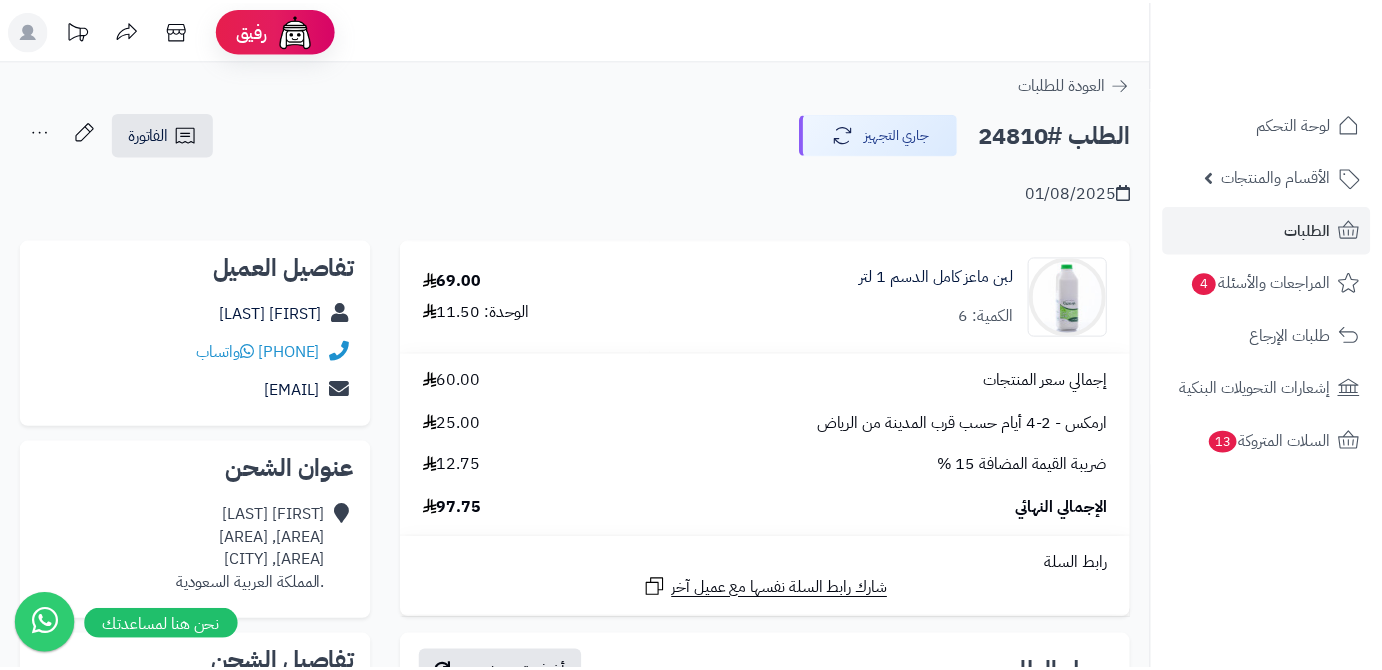 scroll, scrollTop: 0, scrollLeft: 0, axis: both 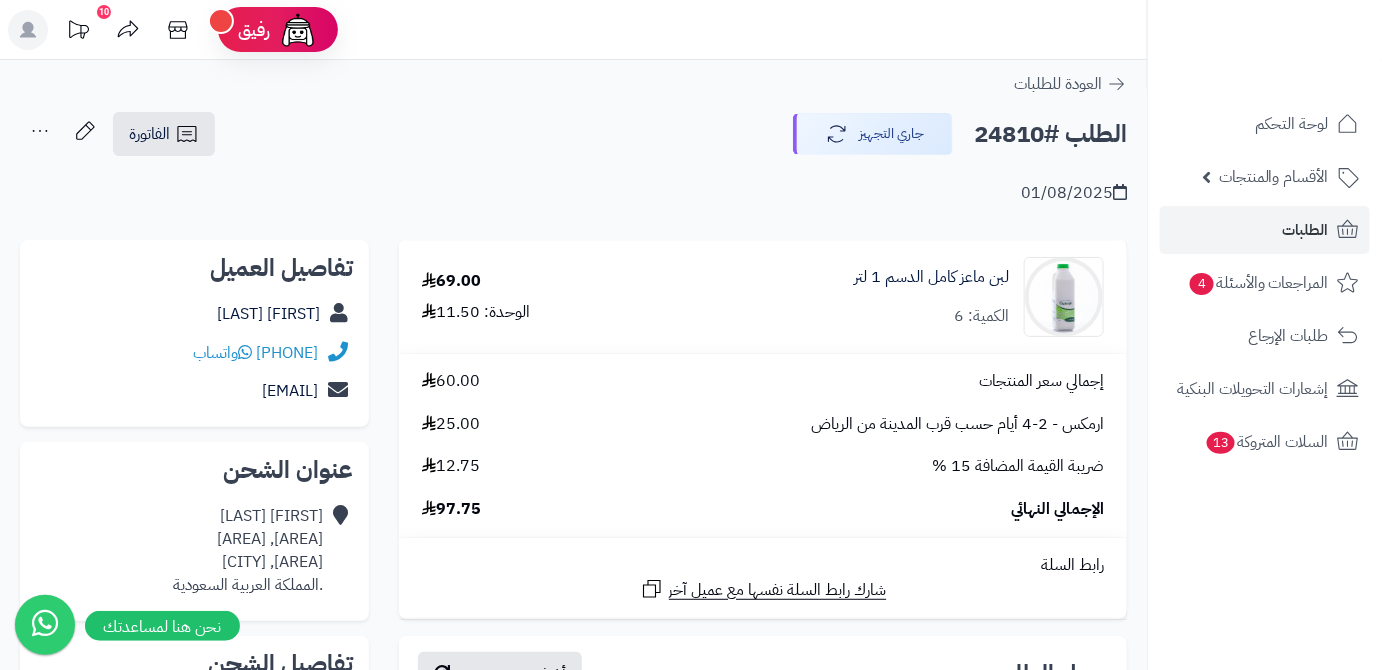 click on "الطلب #24810" at bounding box center (1050, 134) 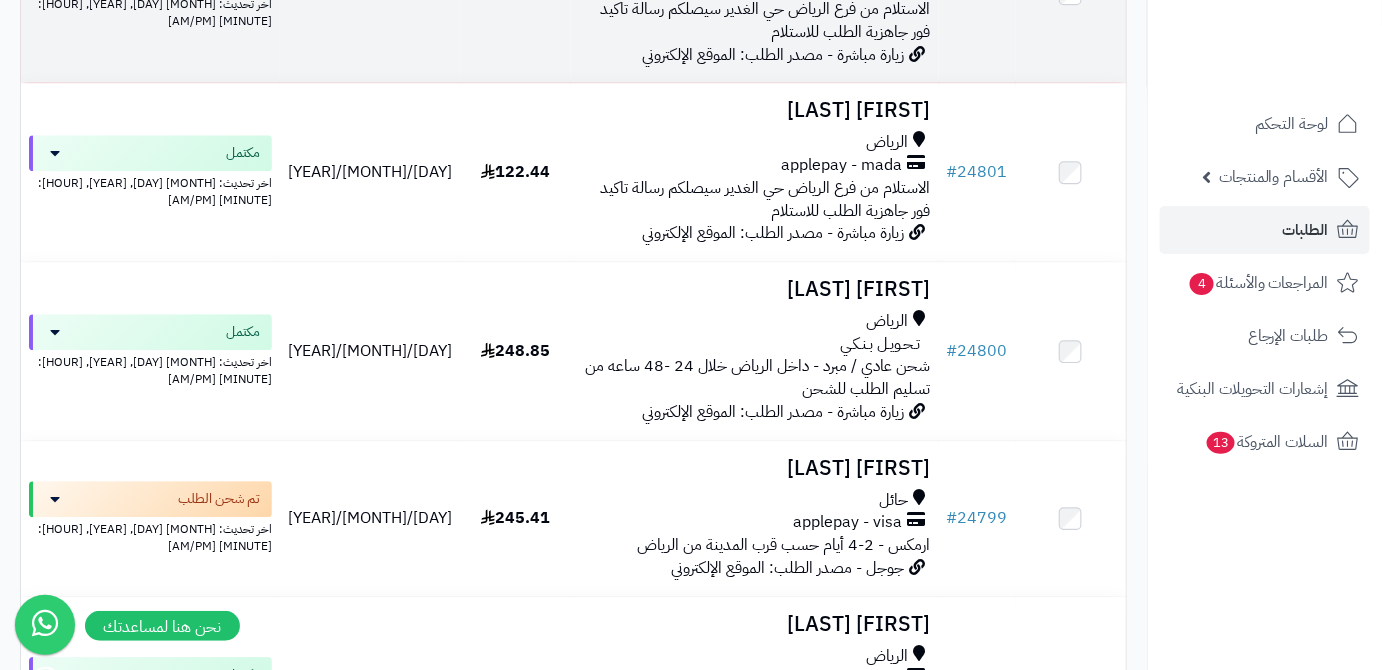 scroll, scrollTop: 1727, scrollLeft: 0, axis: vertical 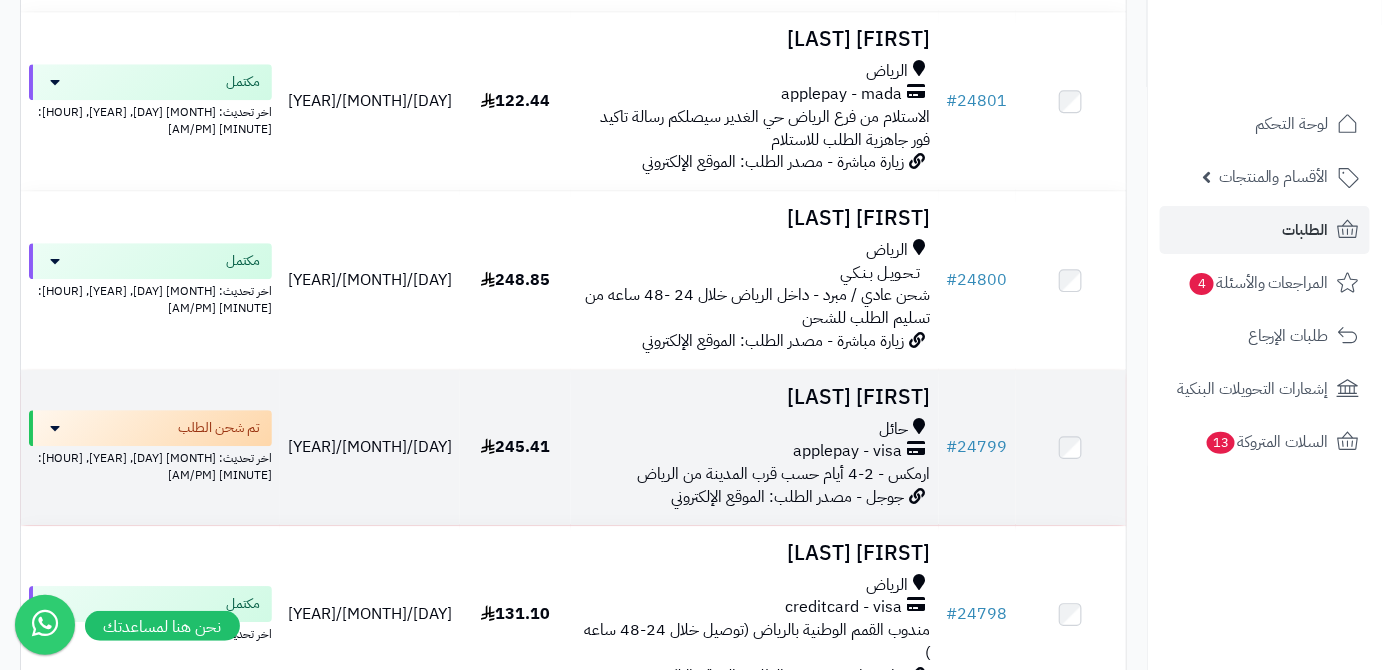 click on "حائل" at bounding box center [755, 429] 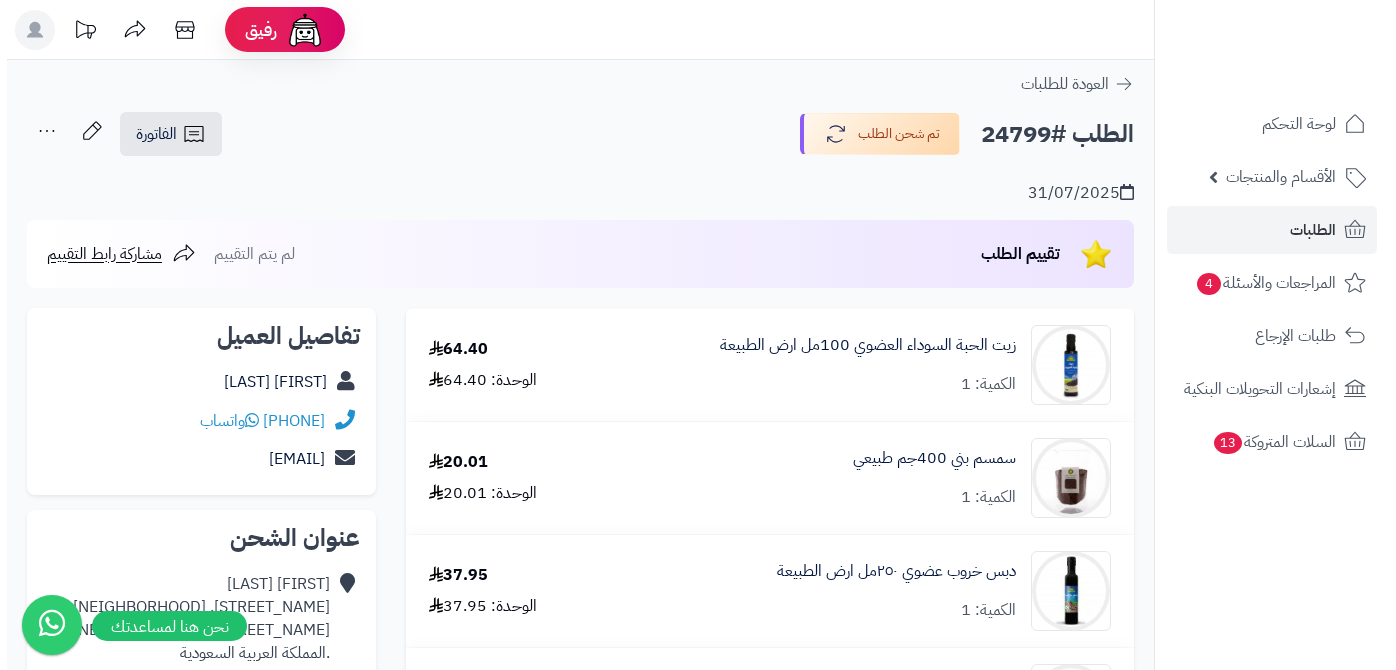 scroll, scrollTop: 0, scrollLeft: 0, axis: both 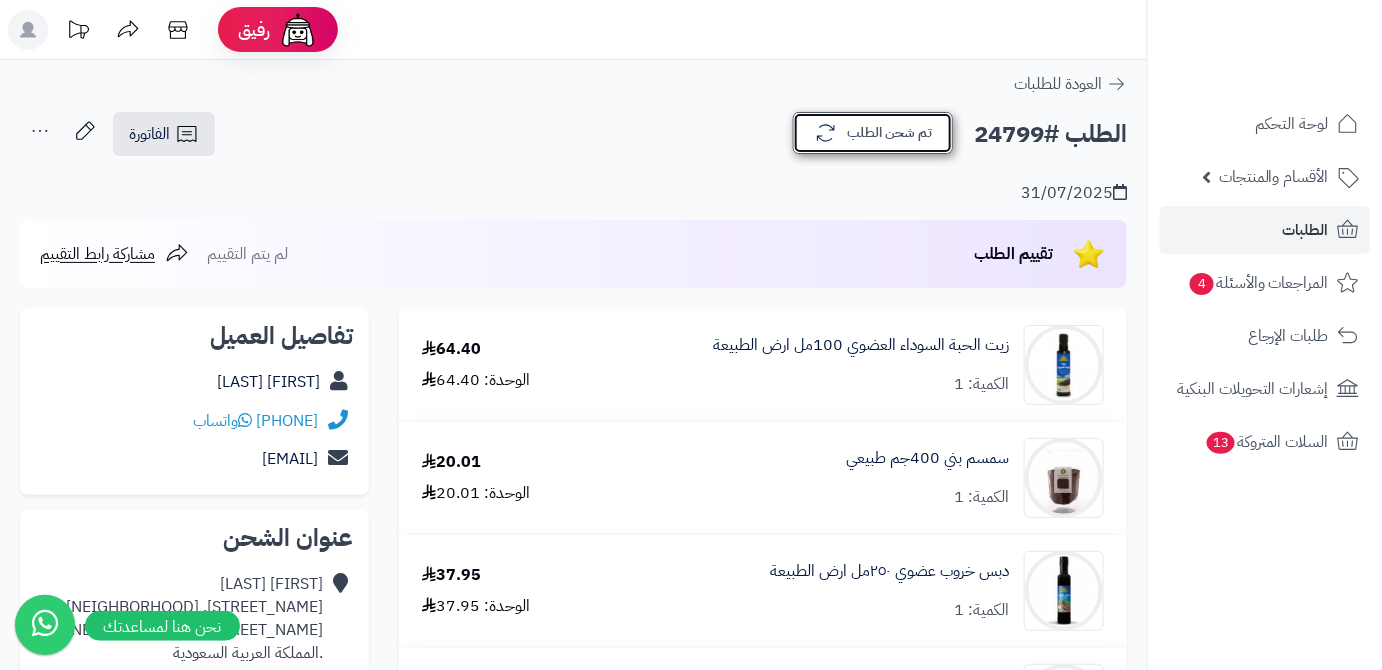 click on "تم شحن الطلب" at bounding box center (873, 133) 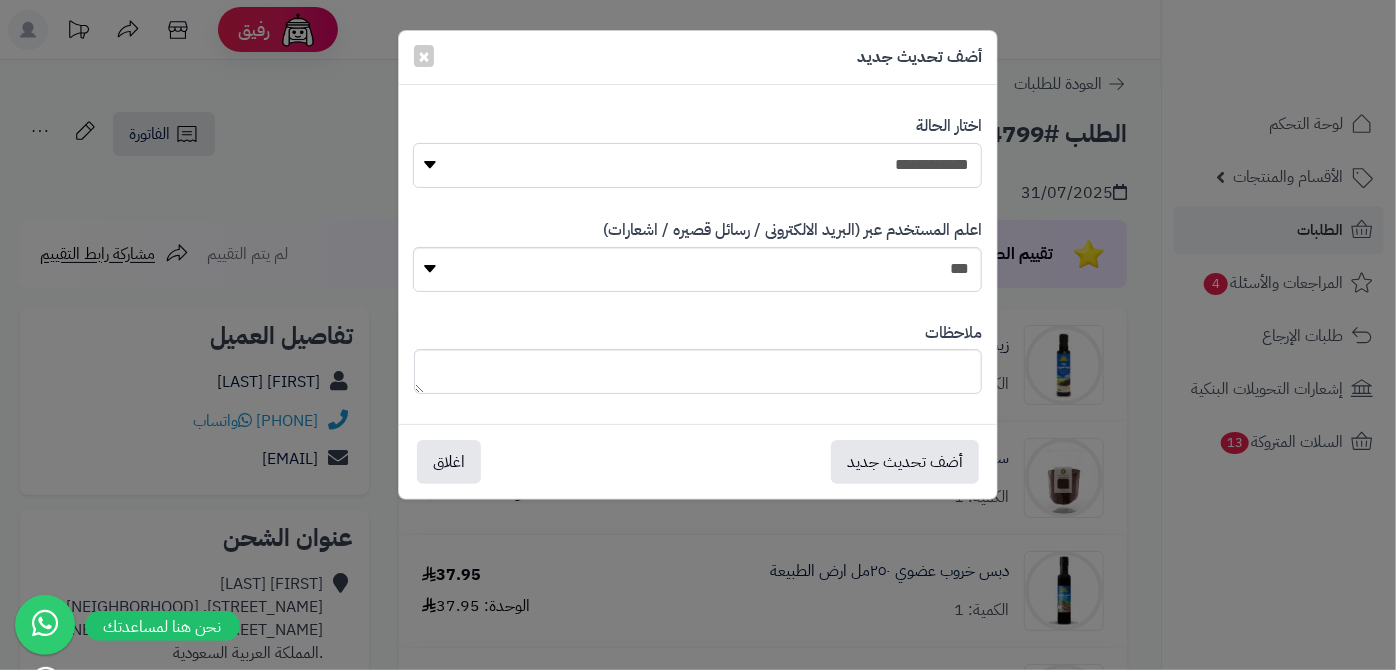 click on "**********" at bounding box center [697, 165] 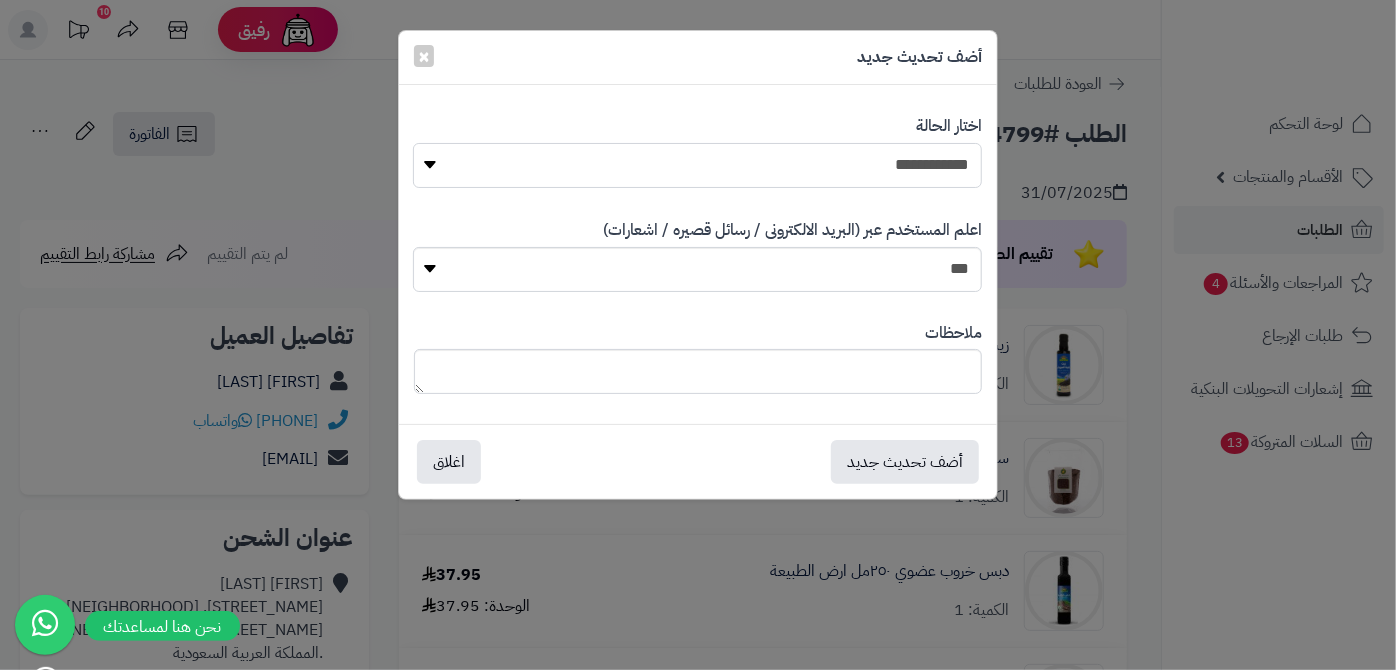 select on "*" 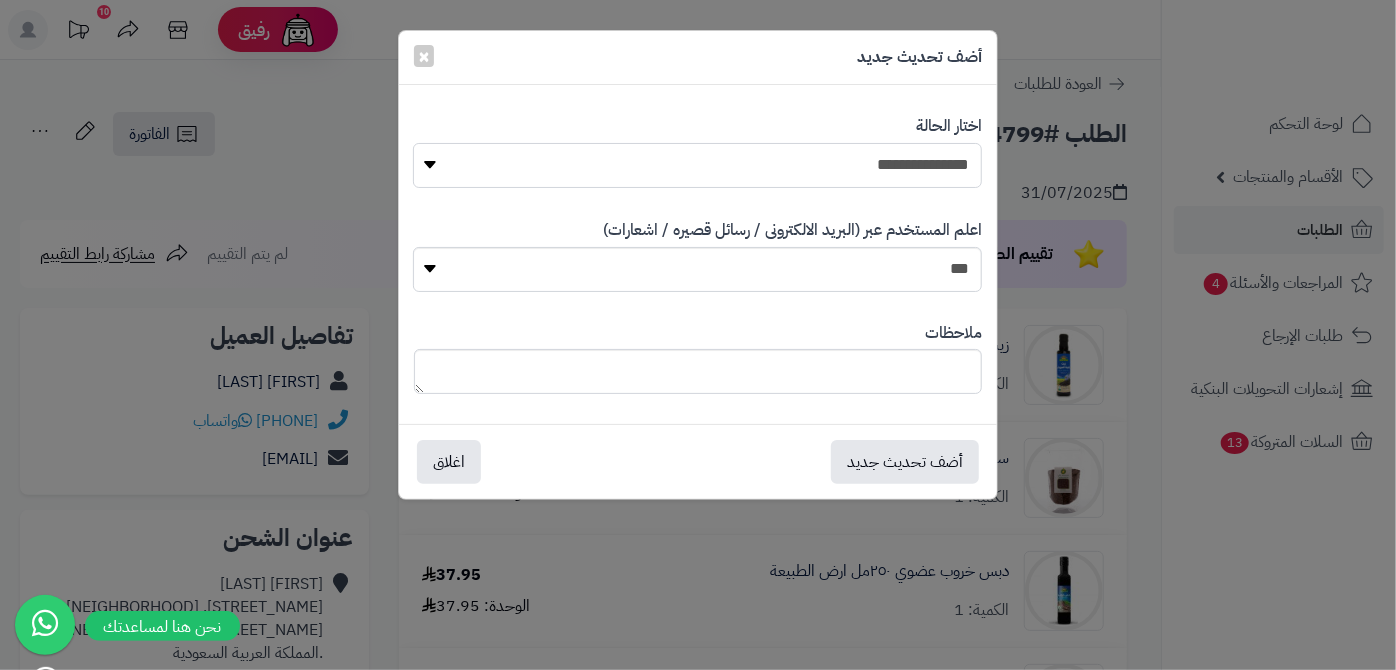 click on "**********" at bounding box center [697, 165] 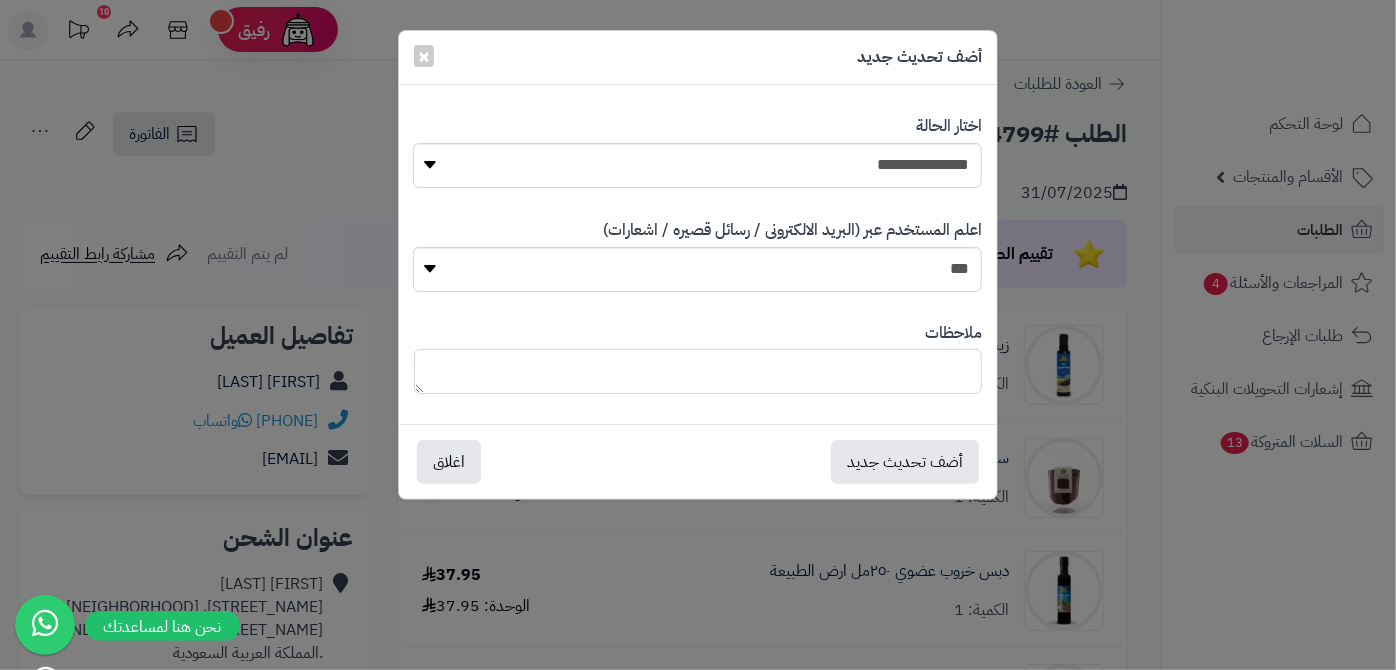 paste on "**********" 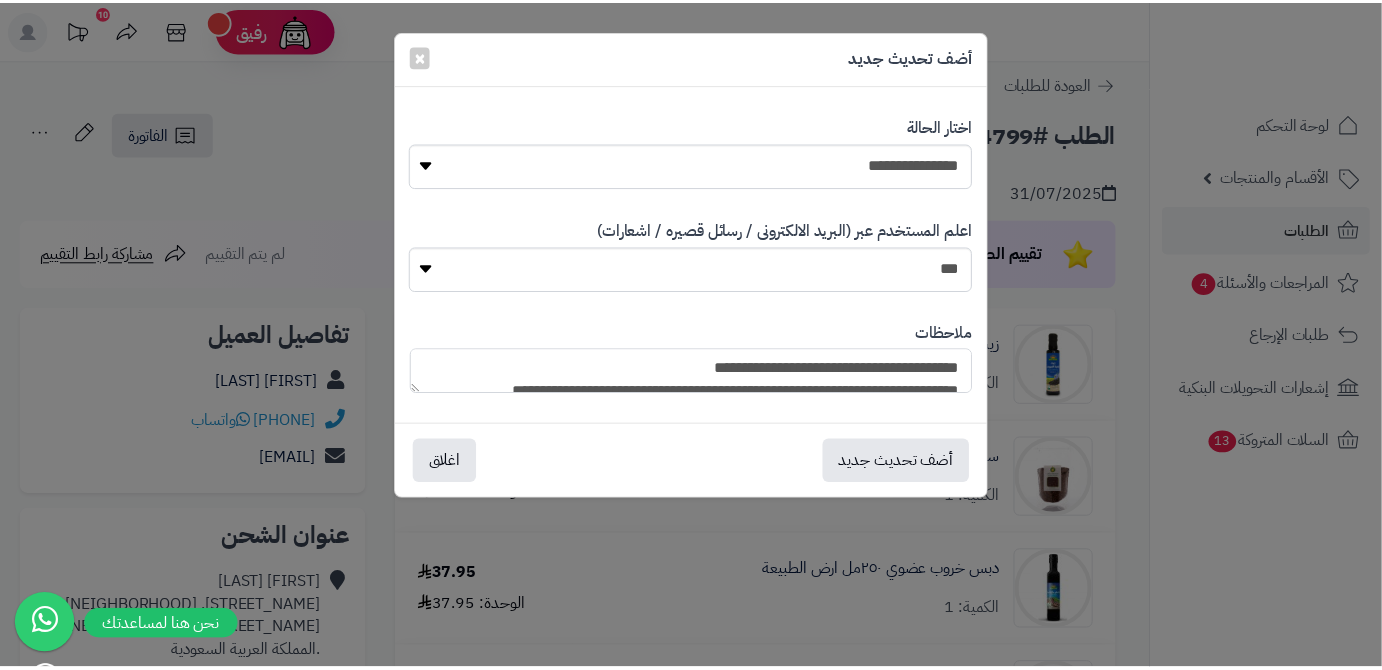 scroll, scrollTop: 193, scrollLeft: 0, axis: vertical 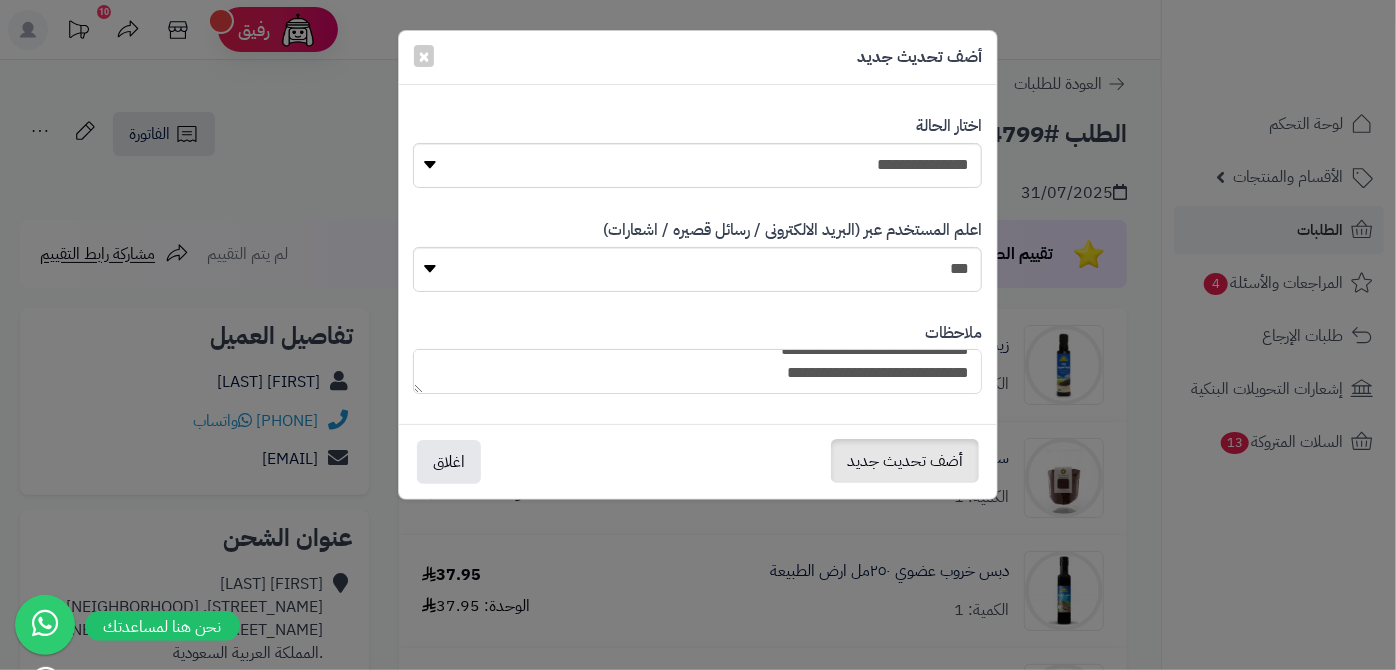 type on "**********" 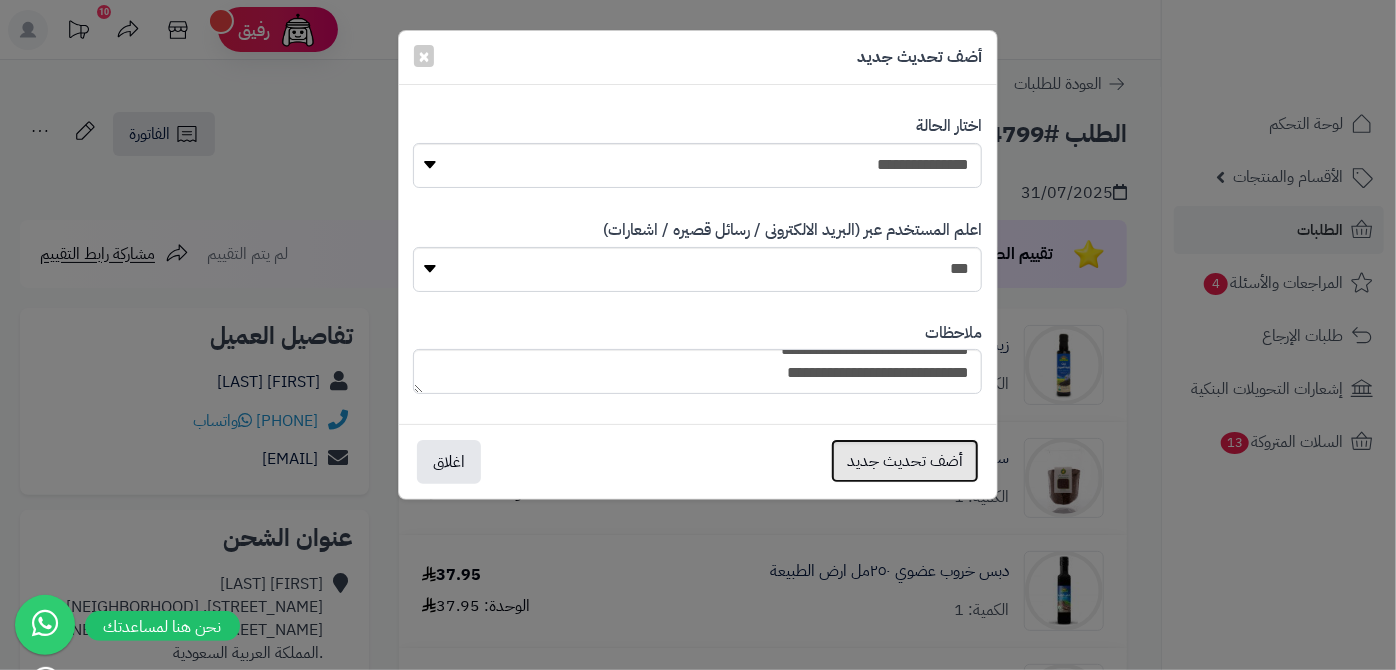 click on "أضف تحديث جديد" at bounding box center (905, 461) 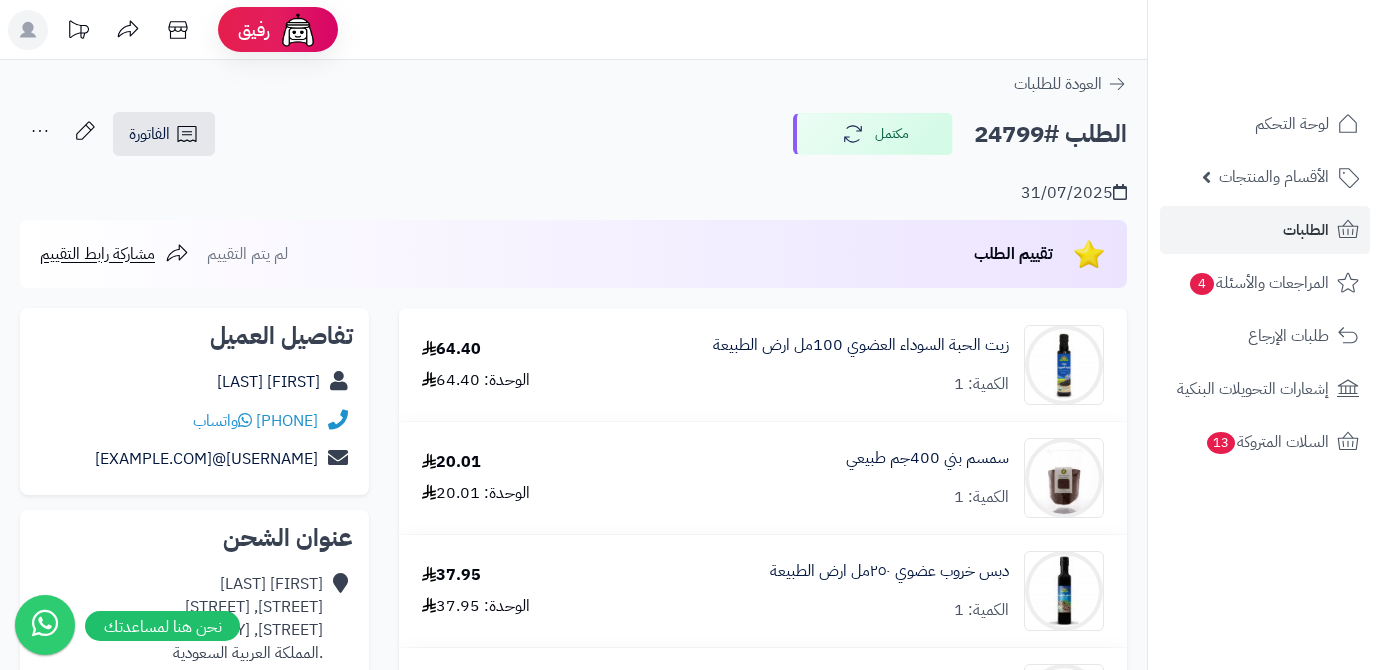 scroll, scrollTop: 0, scrollLeft: 0, axis: both 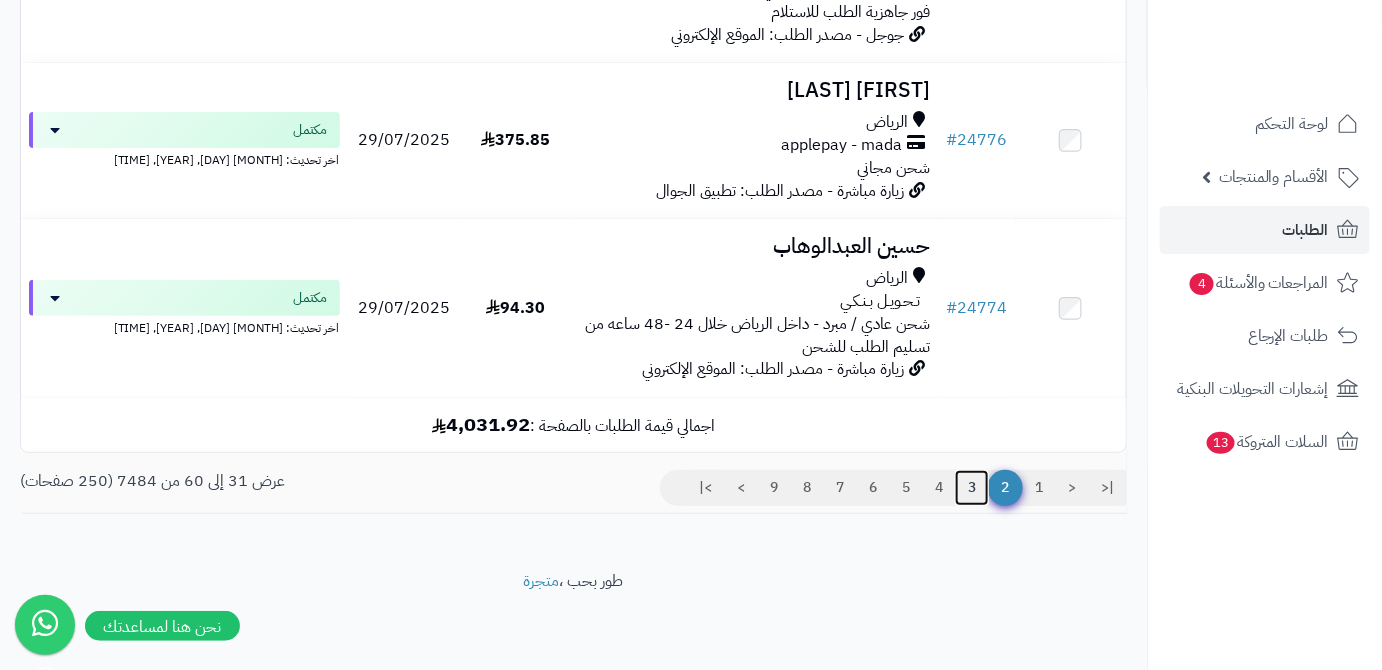 click on "3" at bounding box center [972, 488] 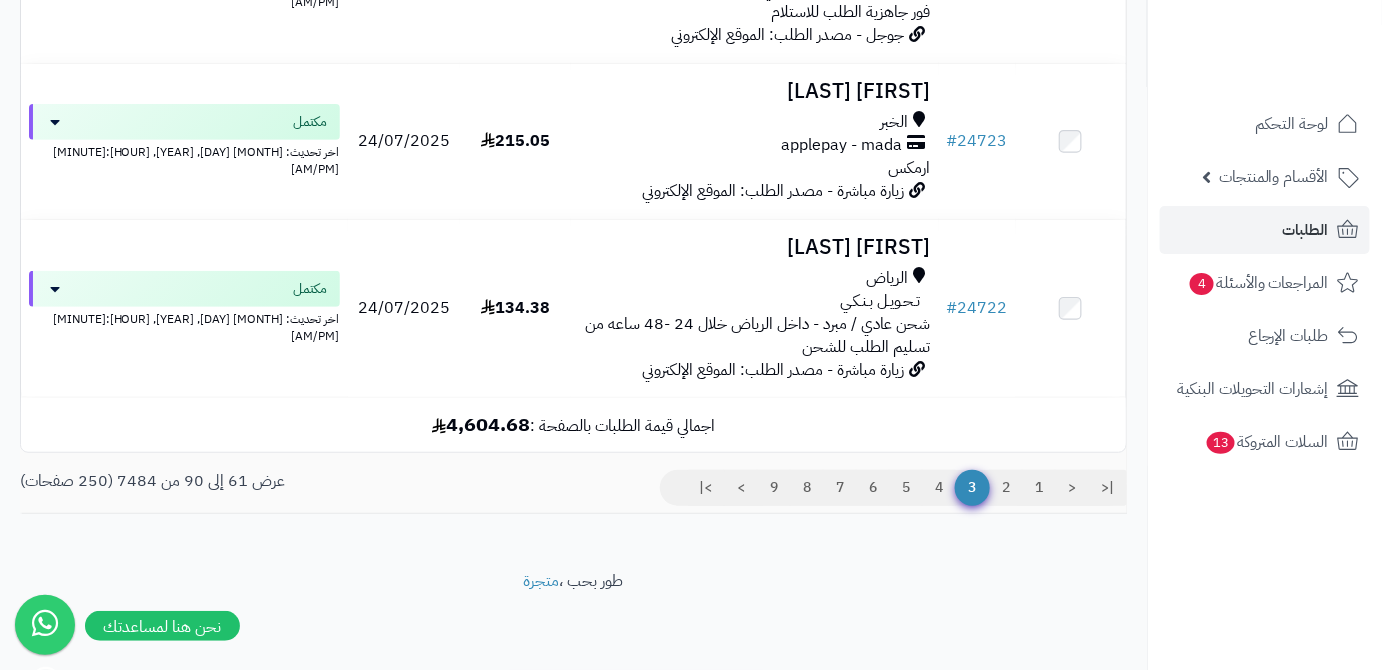 scroll, scrollTop: 5276, scrollLeft: 0, axis: vertical 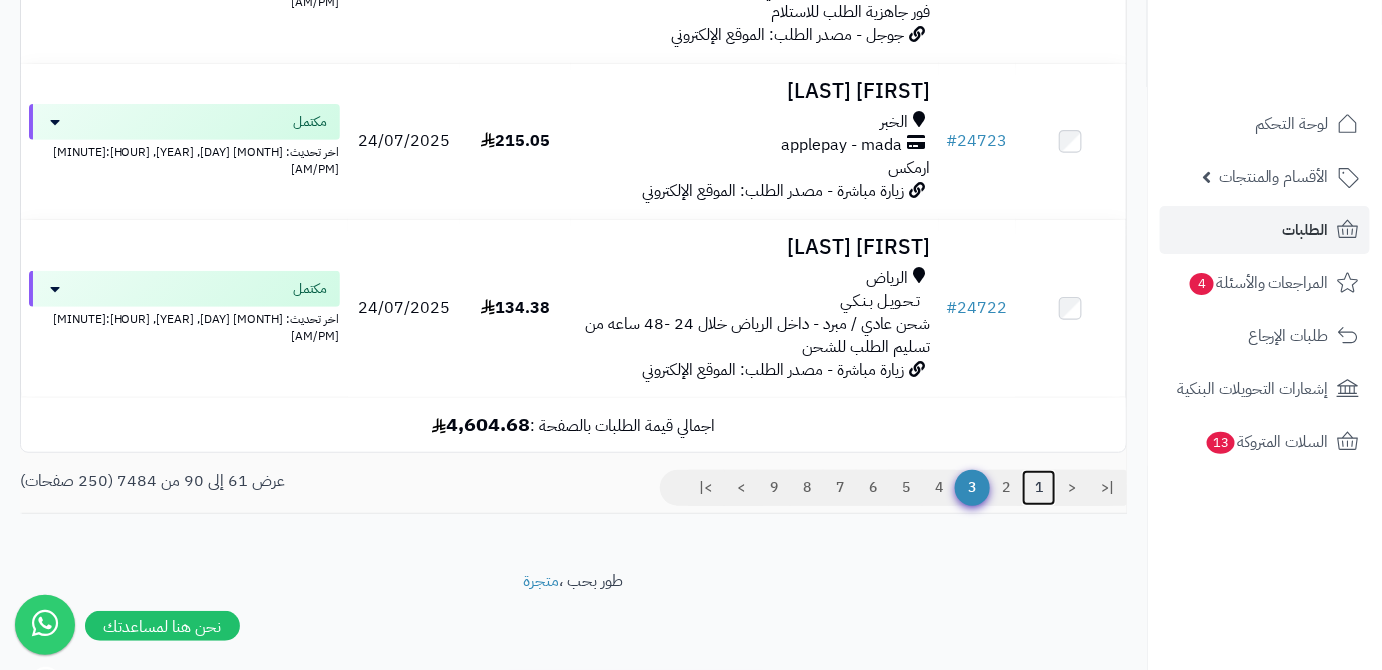 click on "1" at bounding box center [1039, 488] 